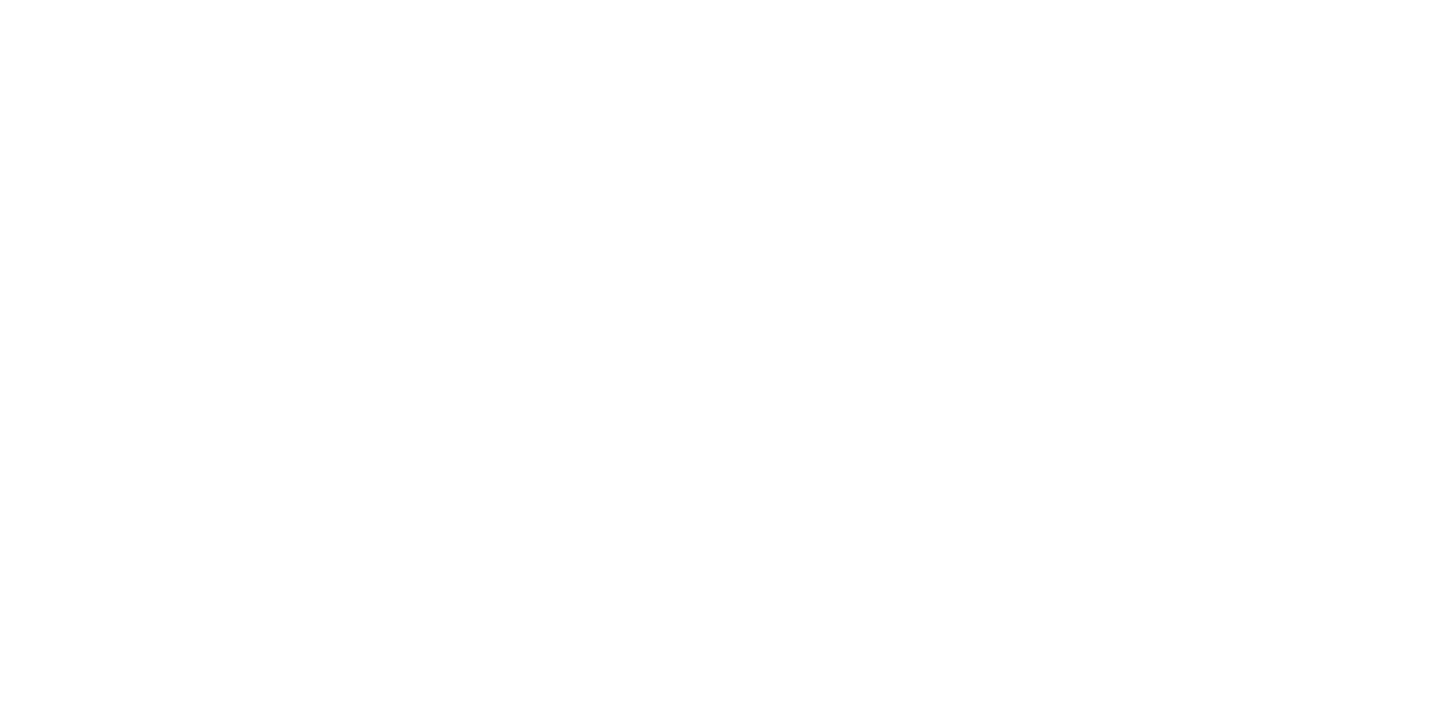 scroll, scrollTop: 0, scrollLeft: 0, axis: both 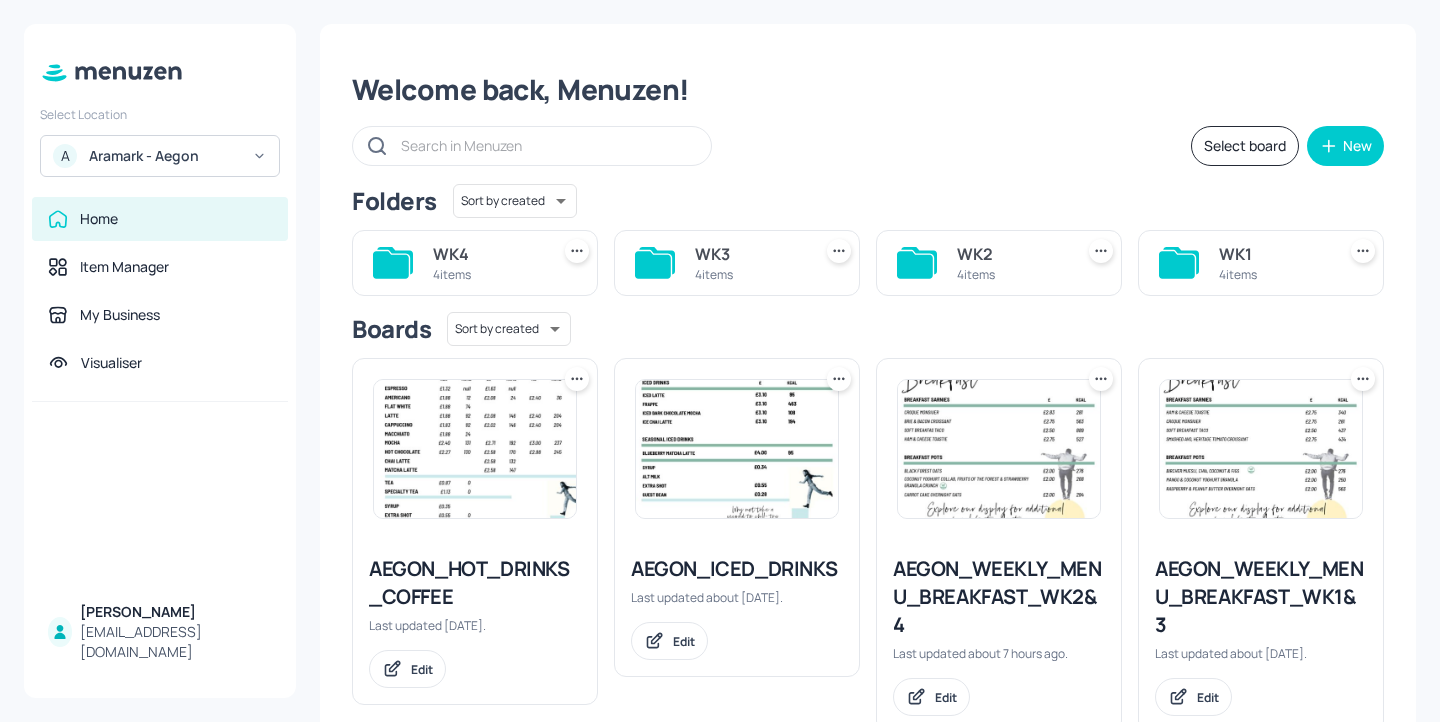 click on "AEGON_WEEKLY_MENU_BREAKFAST_WK2&4" at bounding box center (999, 597) 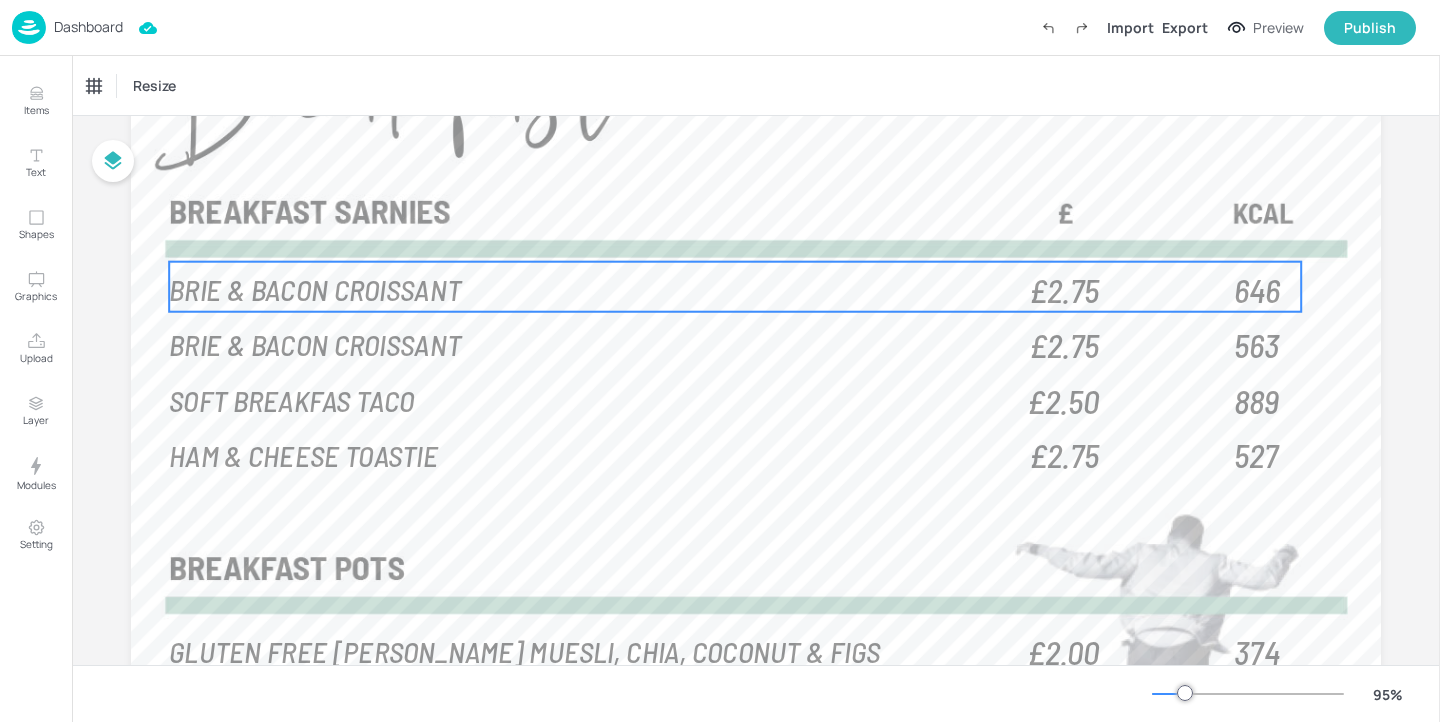 scroll, scrollTop: 181, scrollLeft: 0, axis: vertical 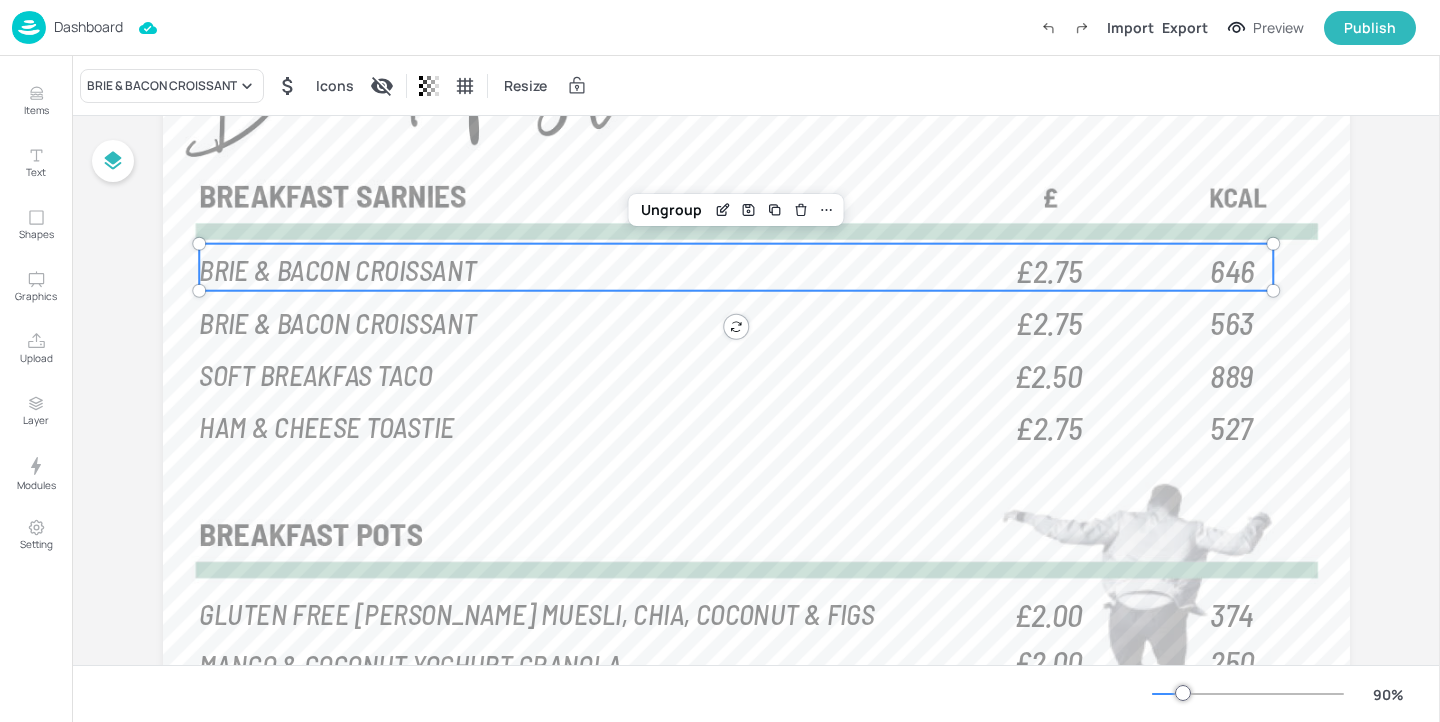 click on "BRIE & BACON CROISSANT" at bounding box center [337, 268] 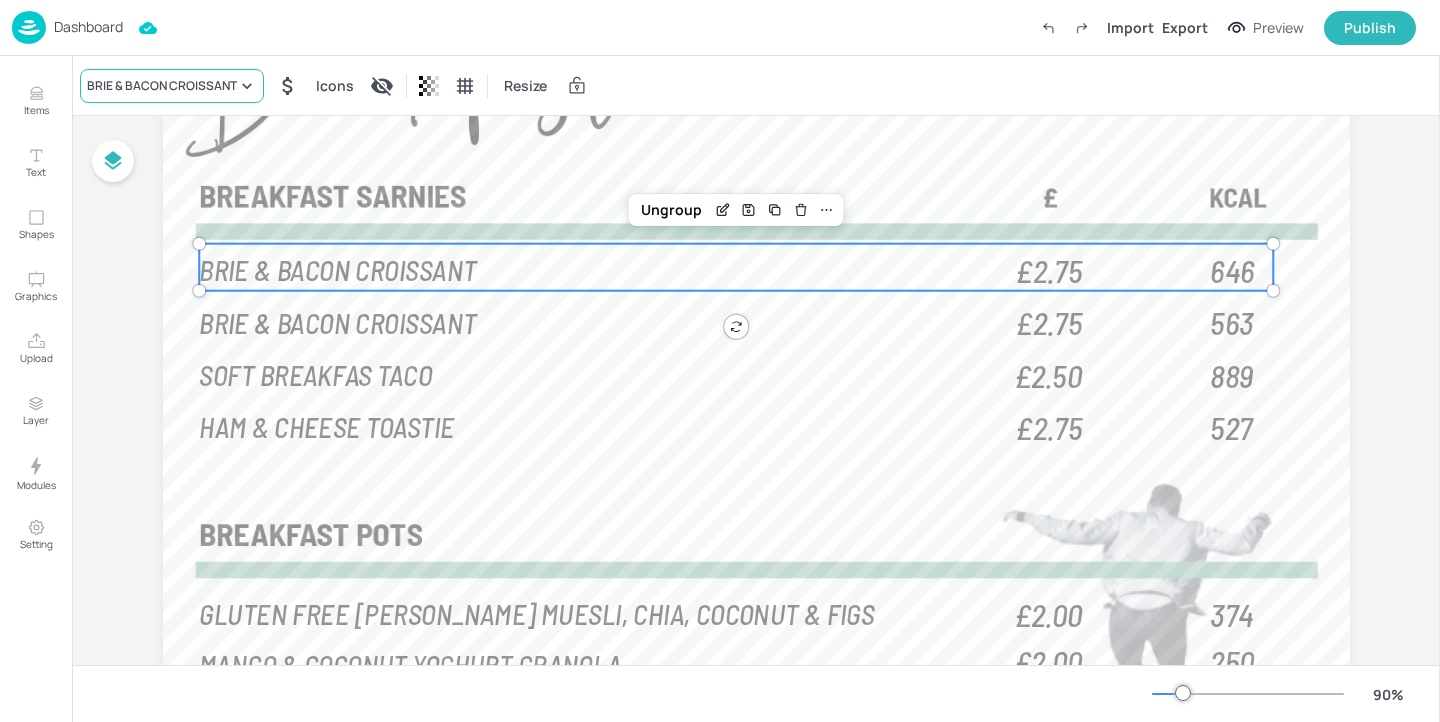 click on "BRIE & BACON CROISSANT" at bounding box center [162, 86] 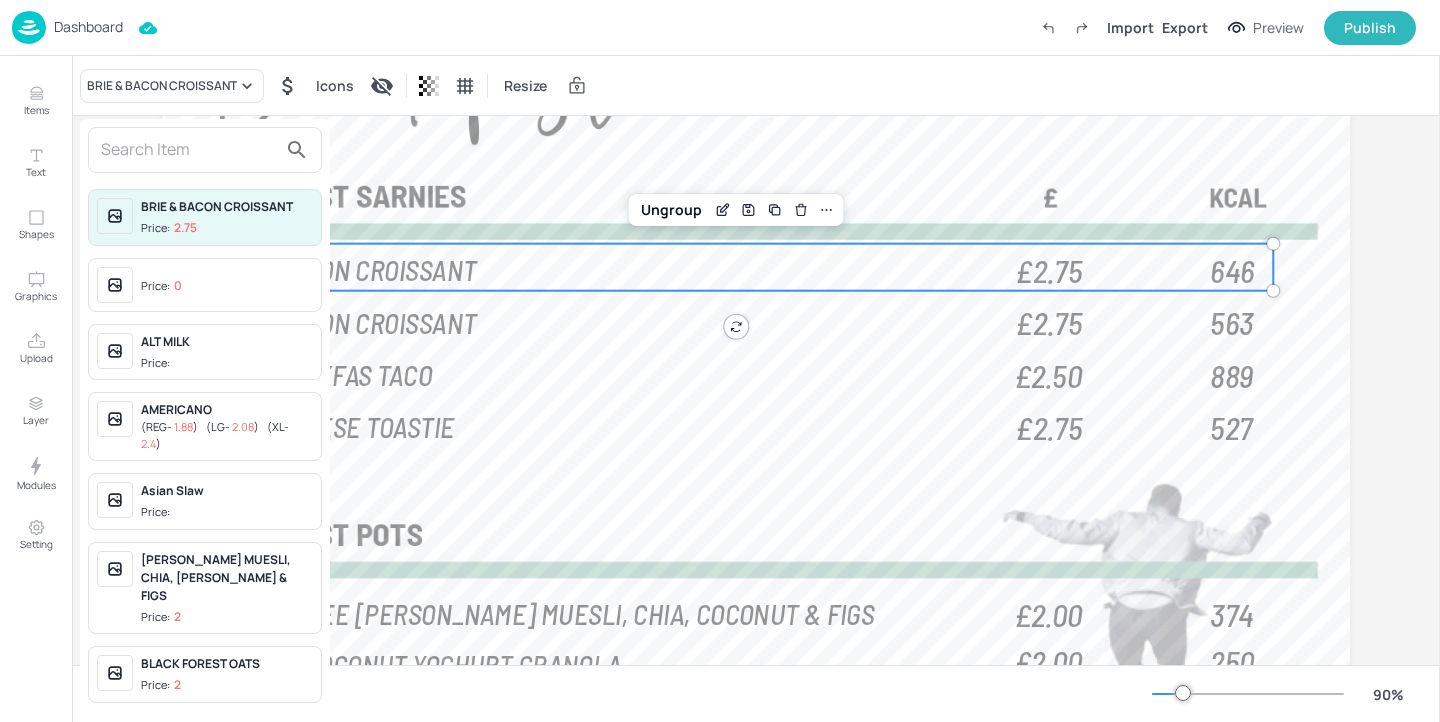 click at bounding box center [720, 361] 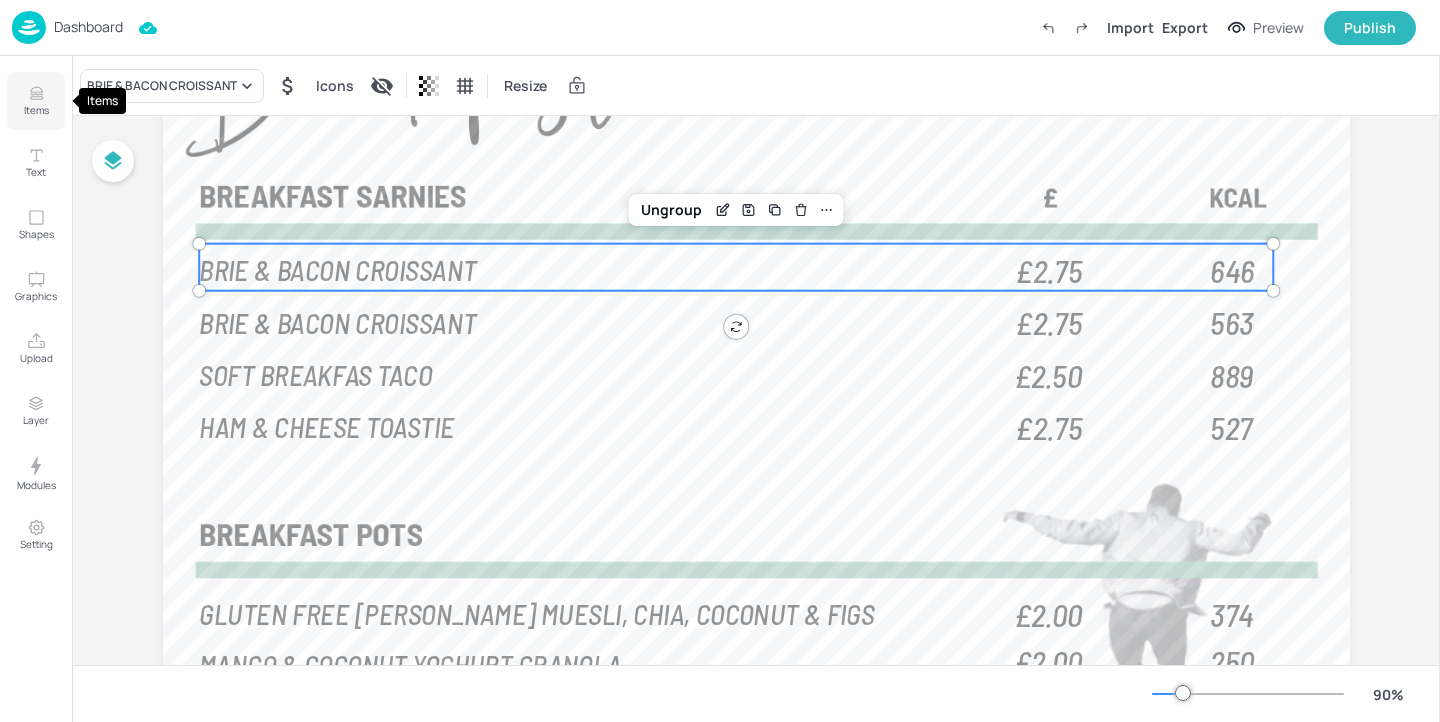 click on "Items" at bounding box center [36, 110] 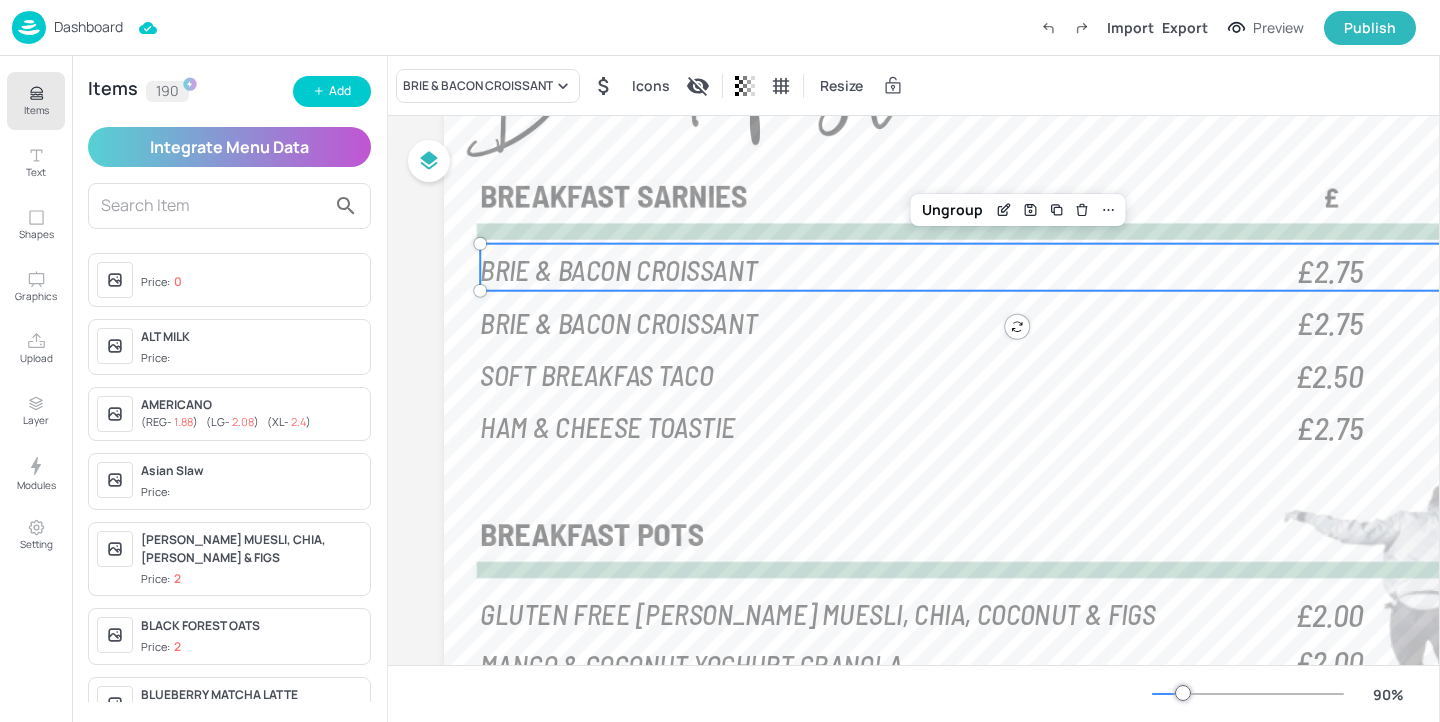 click on "Items" at bounding box center [36, 101] 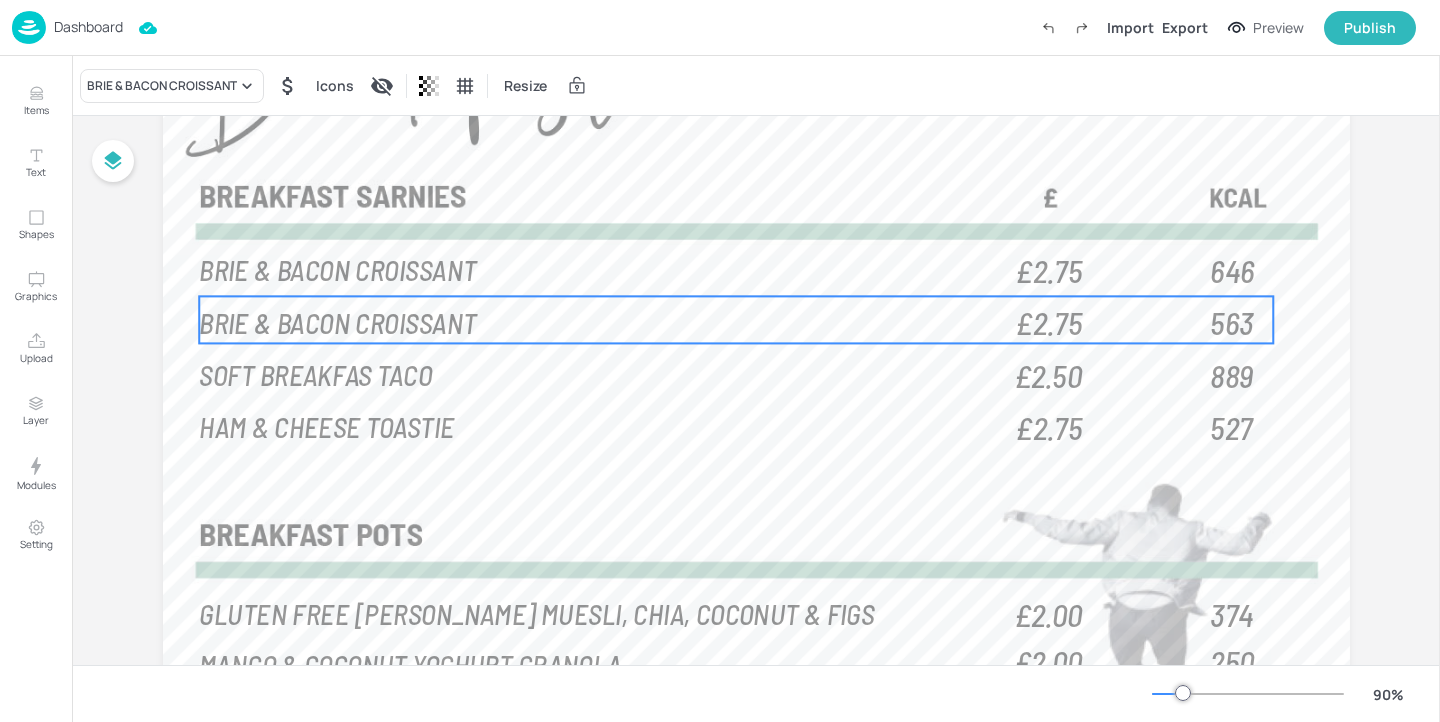 click on "BRIE & BACON CROISSANT" at bounding box center (601, 321) 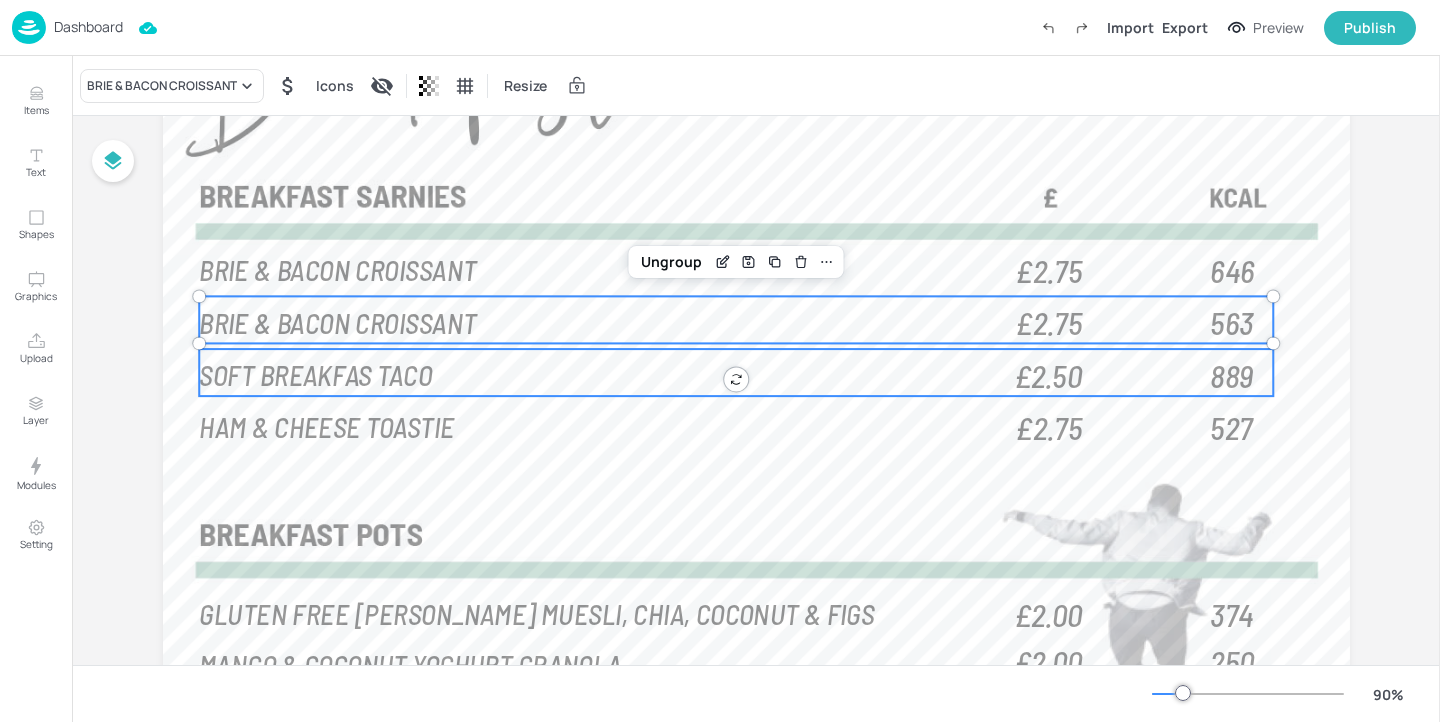 click on "SOFT BREAKFAS TACO" at bounding box center (601, 374) 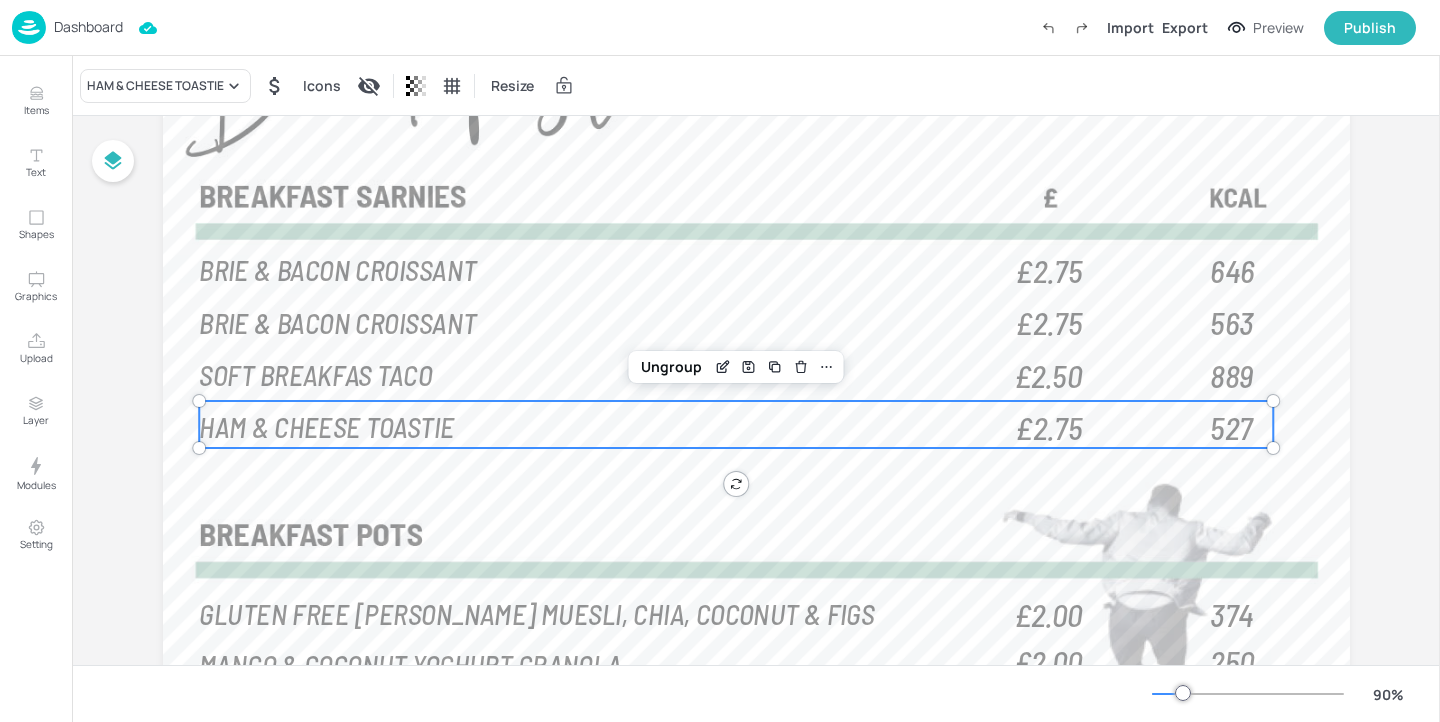 click on "HAM & CHEESE TOASTIE" at bounding box center (601, 426) 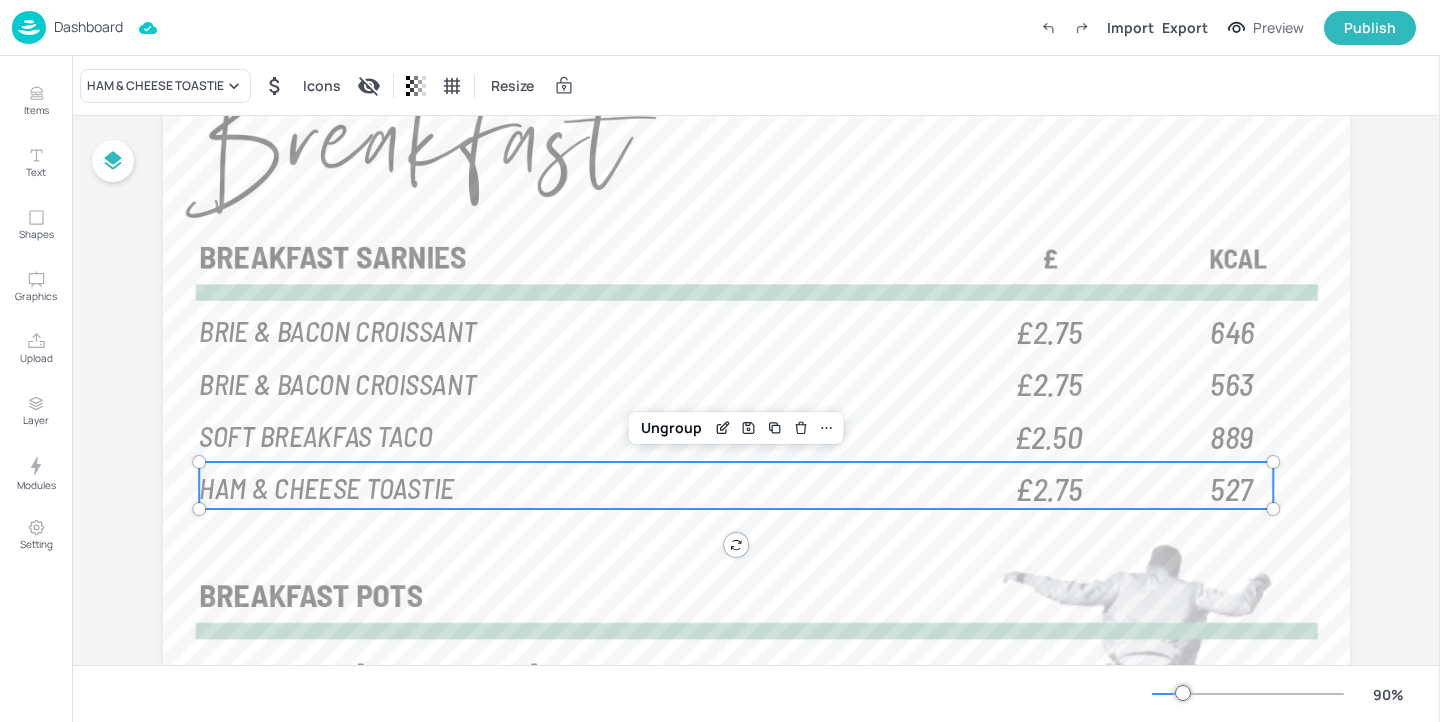 scroll, scrollTop: 111, scrollLeft: 0, axis: vertical 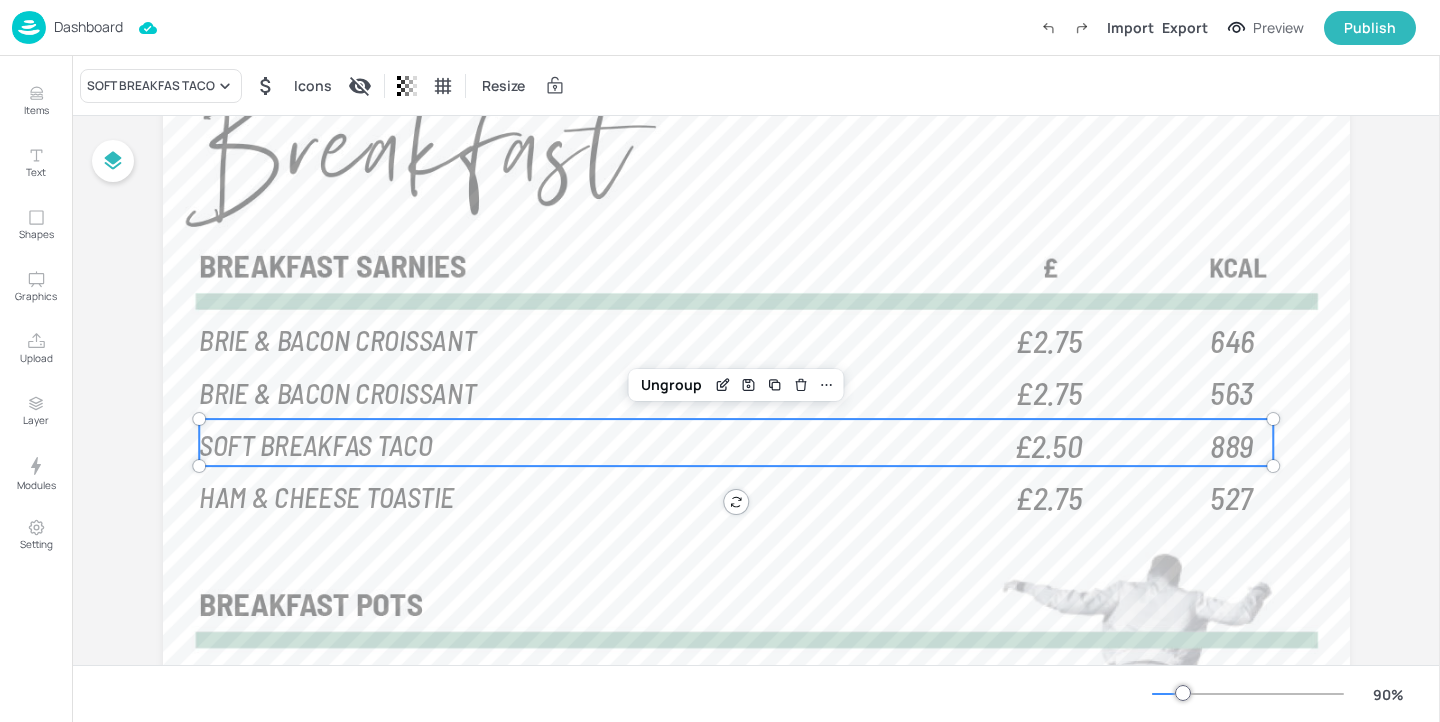 click on "SOFT BREAKFAS TACO" at bounding box center (601, 444) 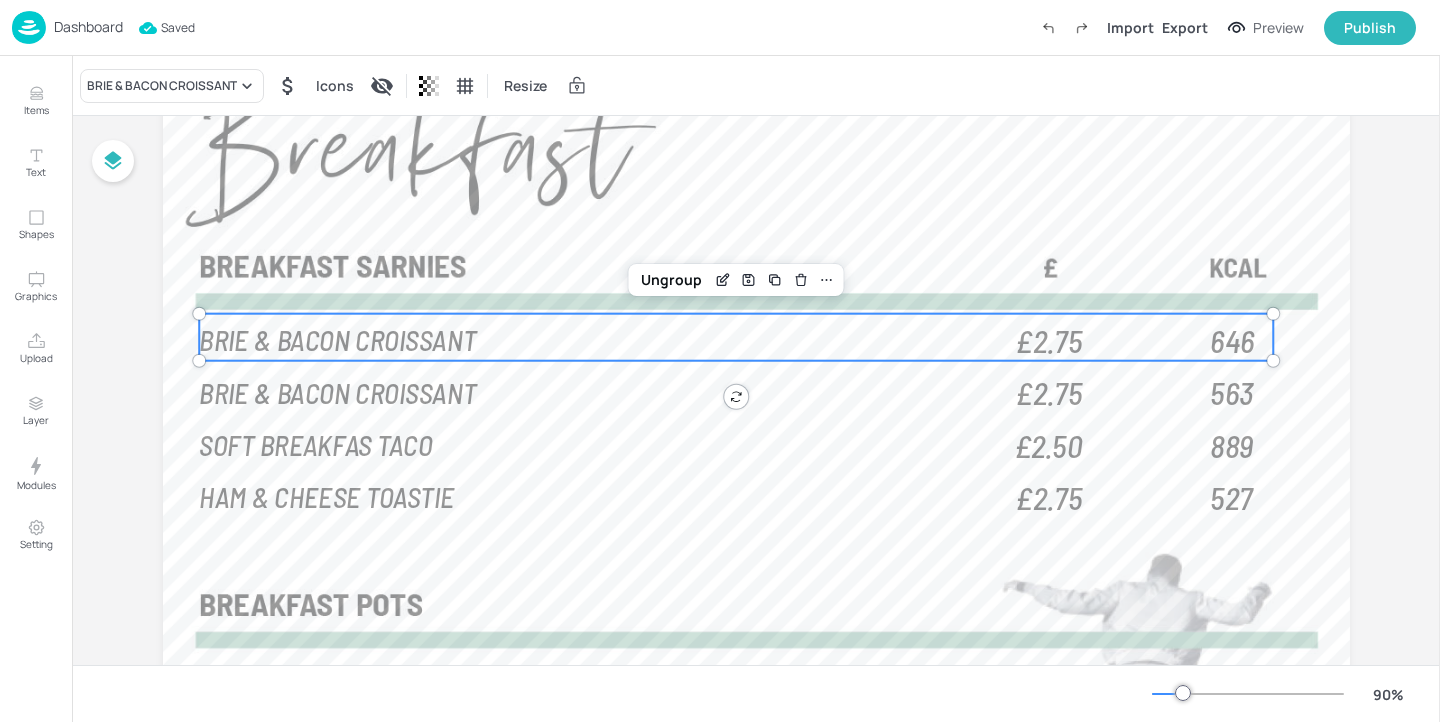 click on "BRIE & BACON CROISSANT" at bounding box center [601, 338] 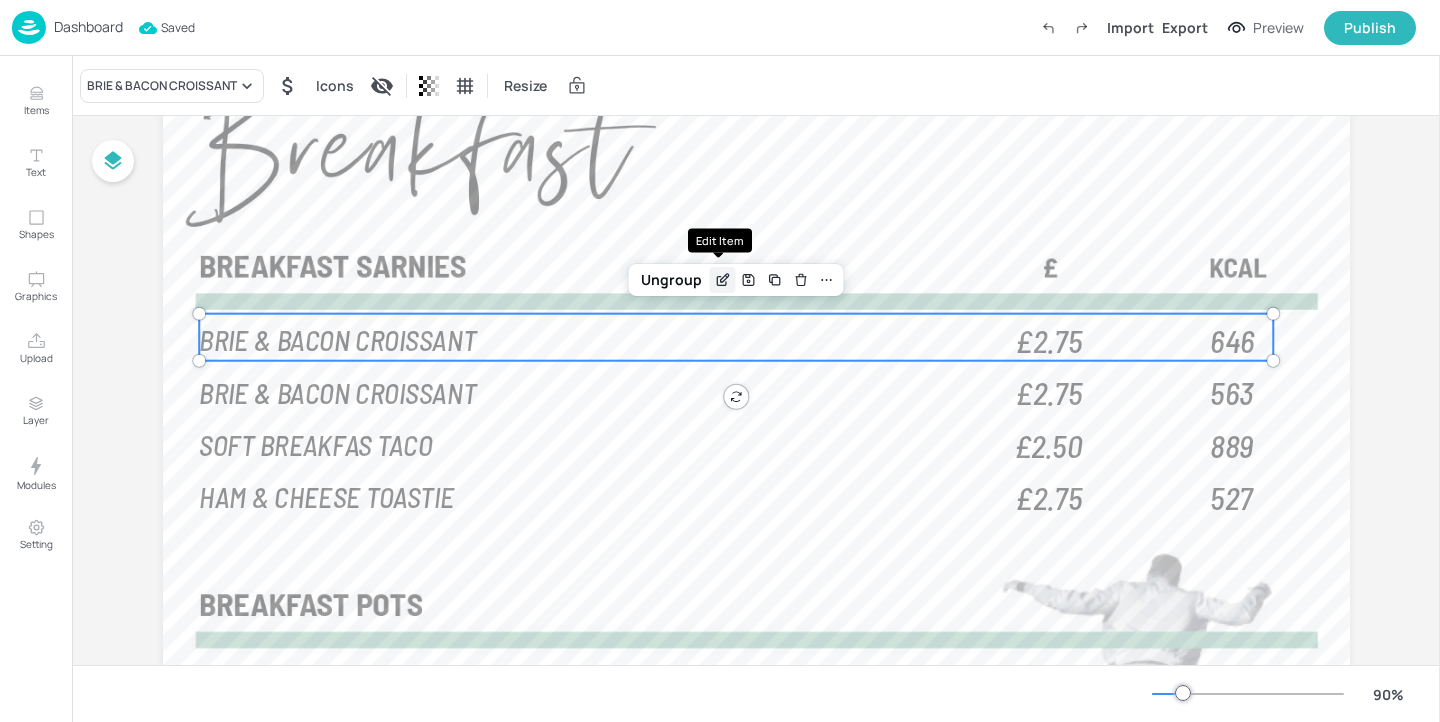 click 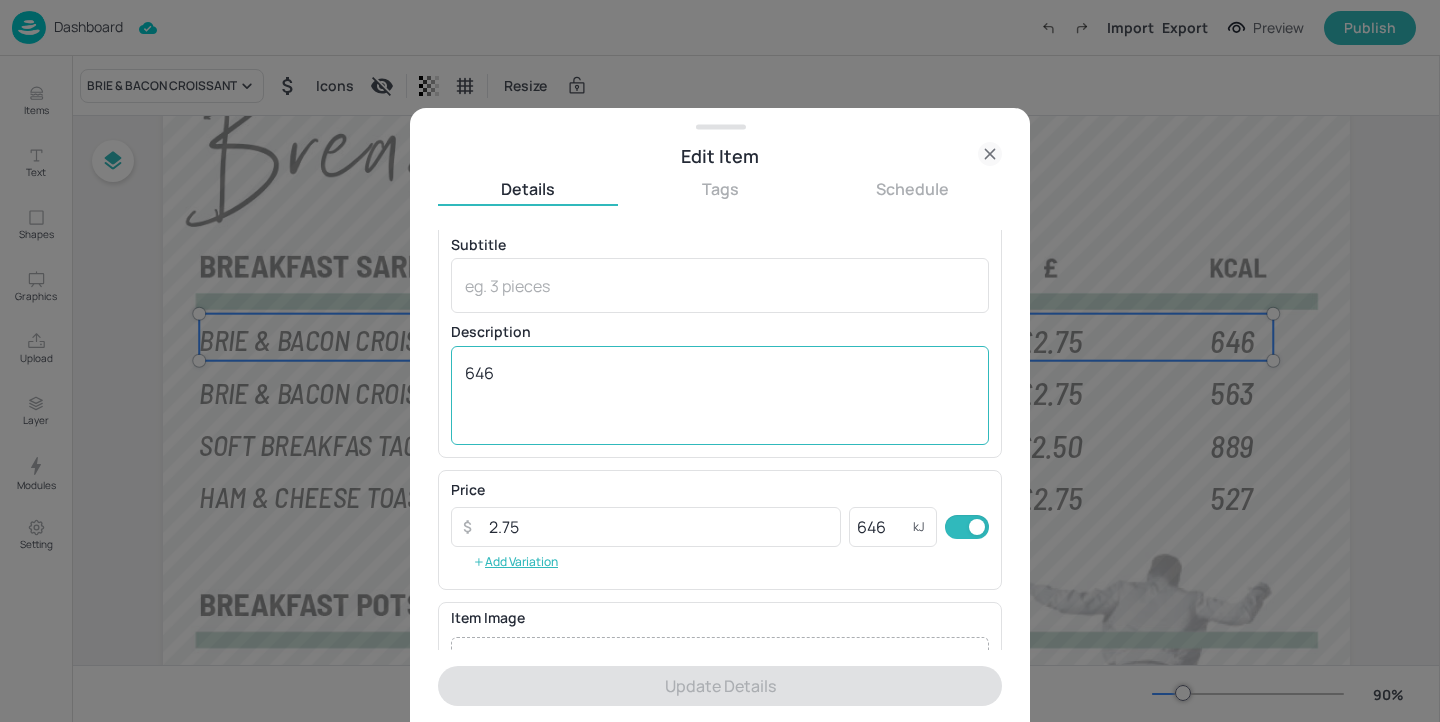 scroll, scrollTop: 86, scrollLeft: 0, axis: vertical 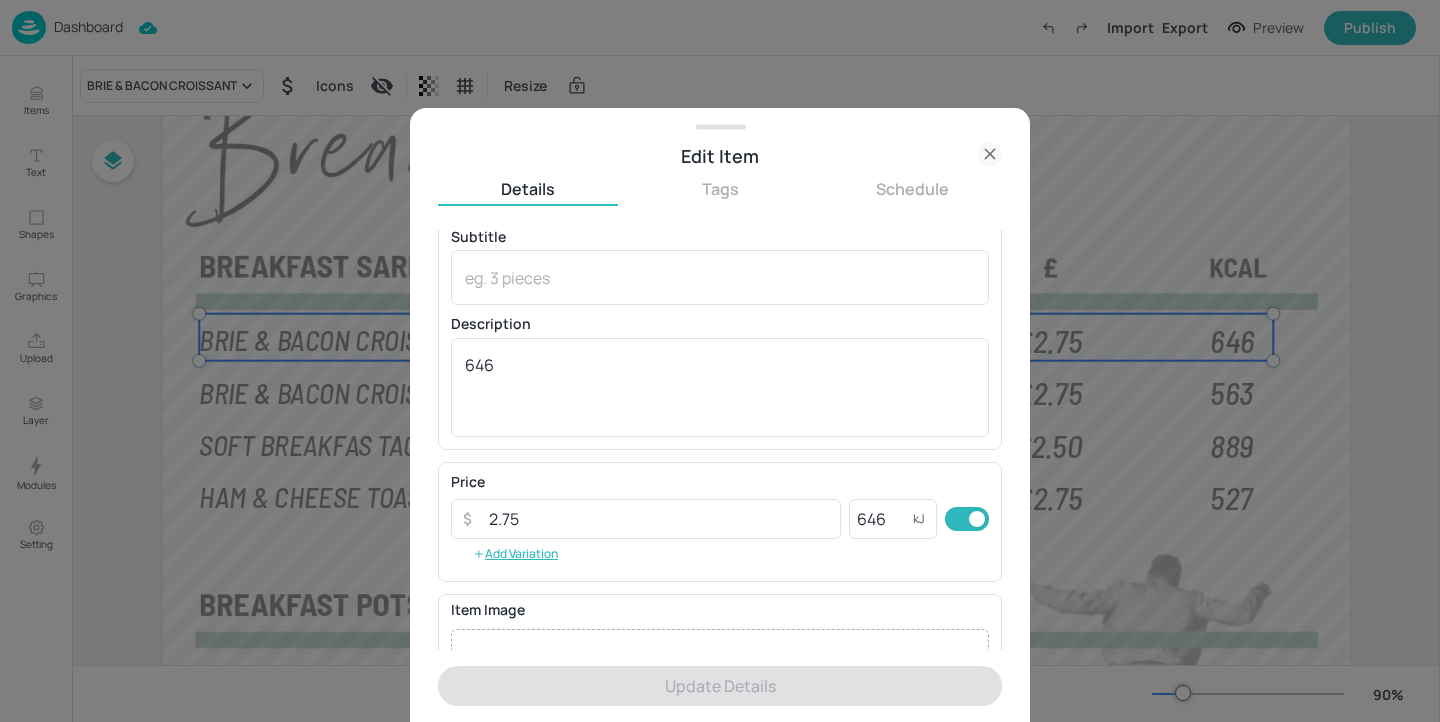 click 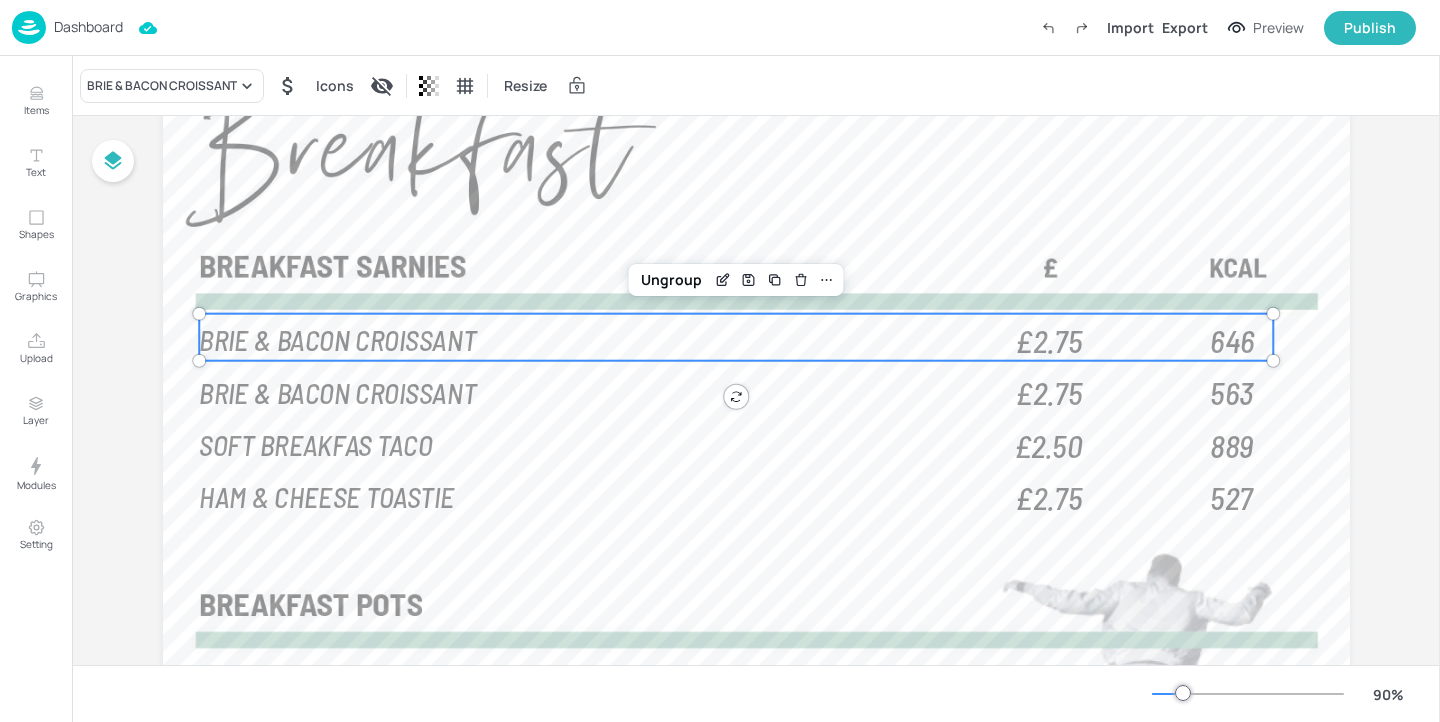 click on "Dashboard" at bounding box center [67, 27] 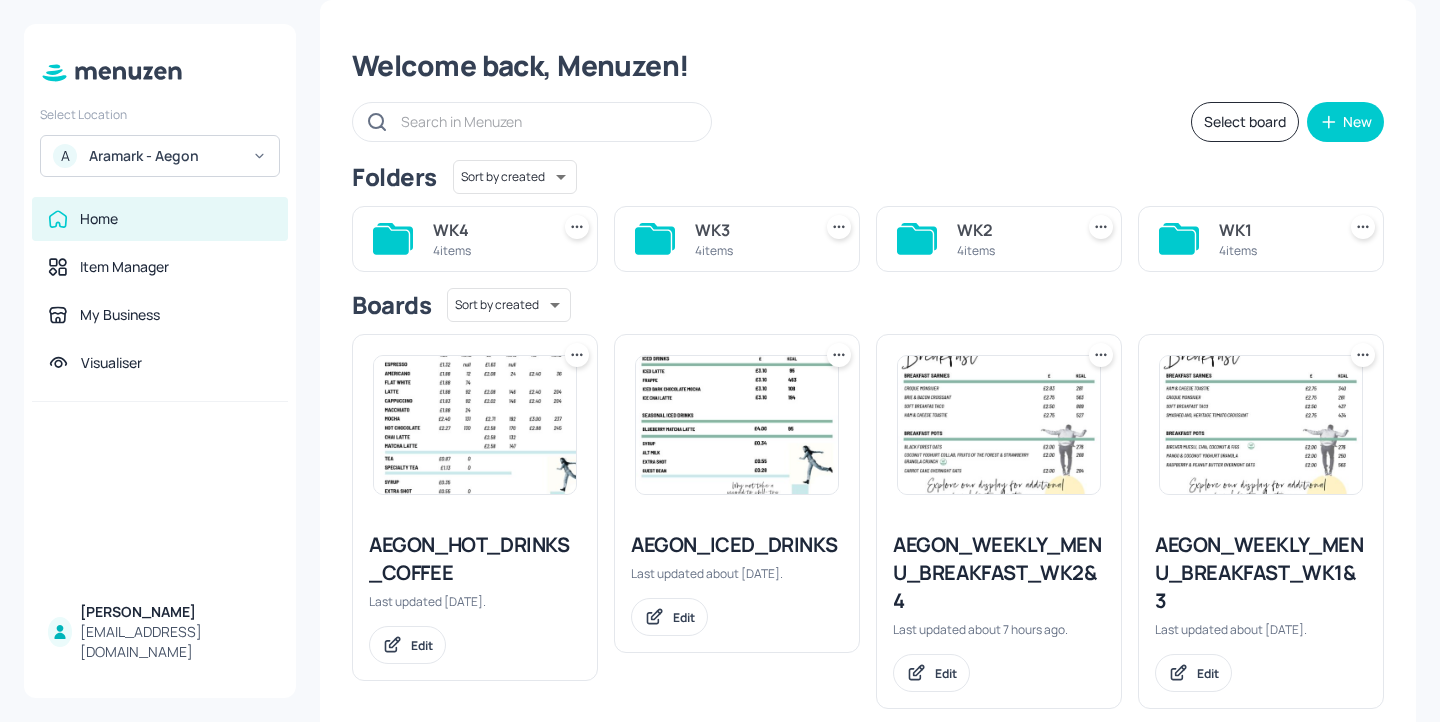 scroll, scrollTop: 25, scrollLeft: 0, axis: vertical 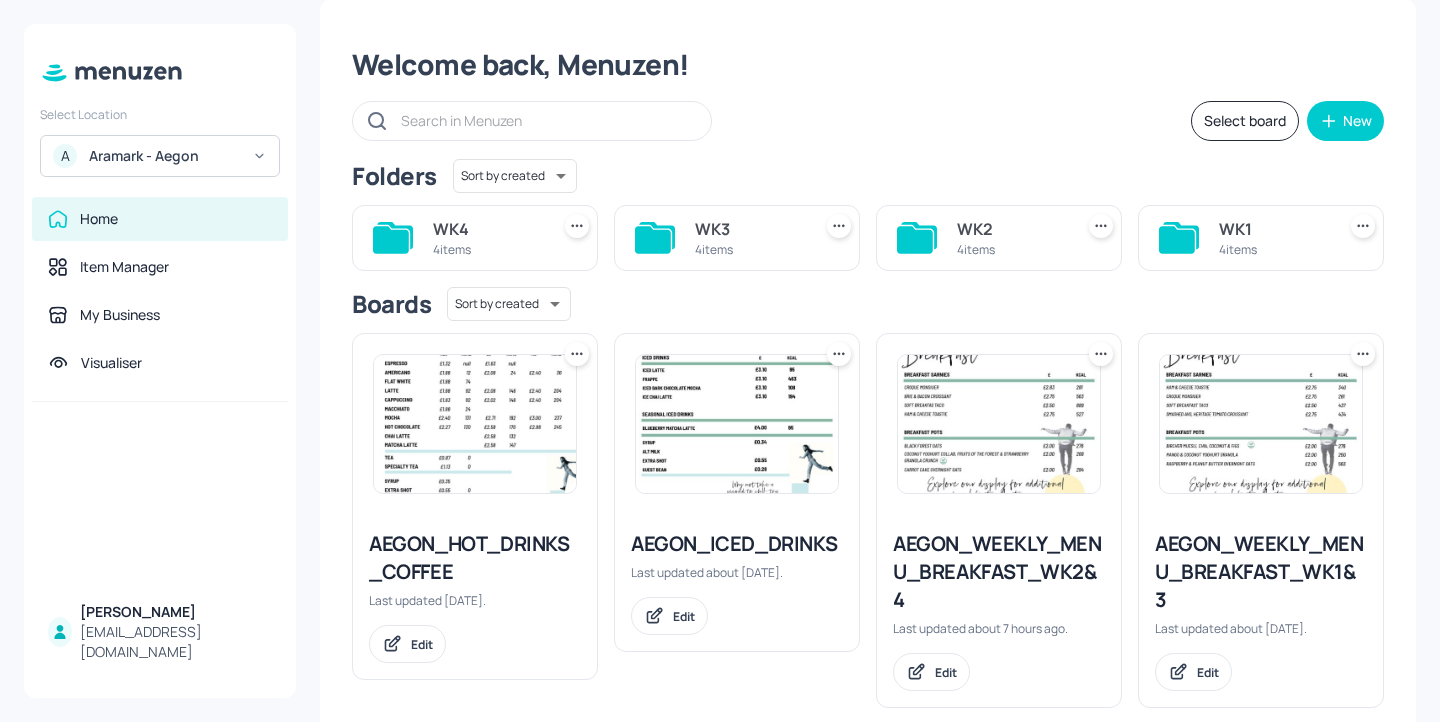 click on "AEGON_HOT_DRINKS_COFFEE" at bounding box center (475, 558) 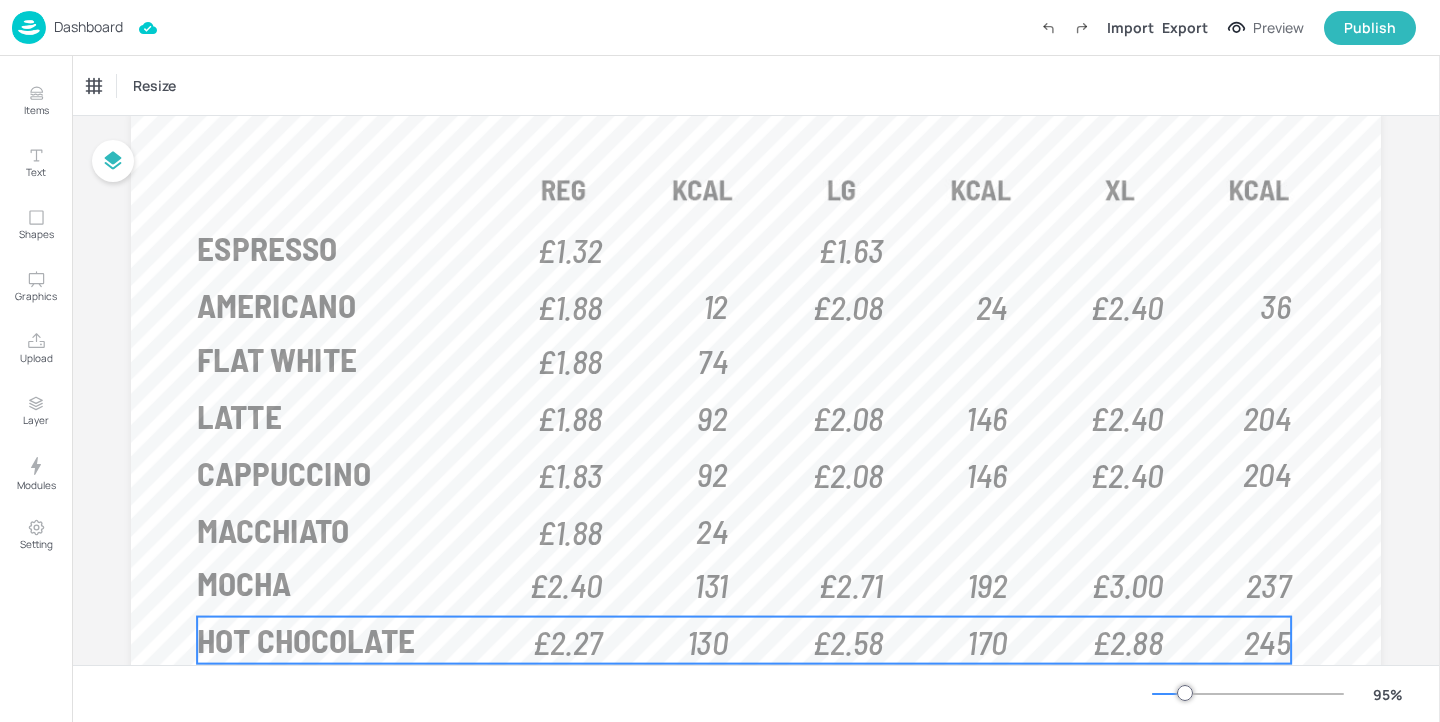 scroll, scrollTop: 59, scrollLeft: 0, axis: vertical 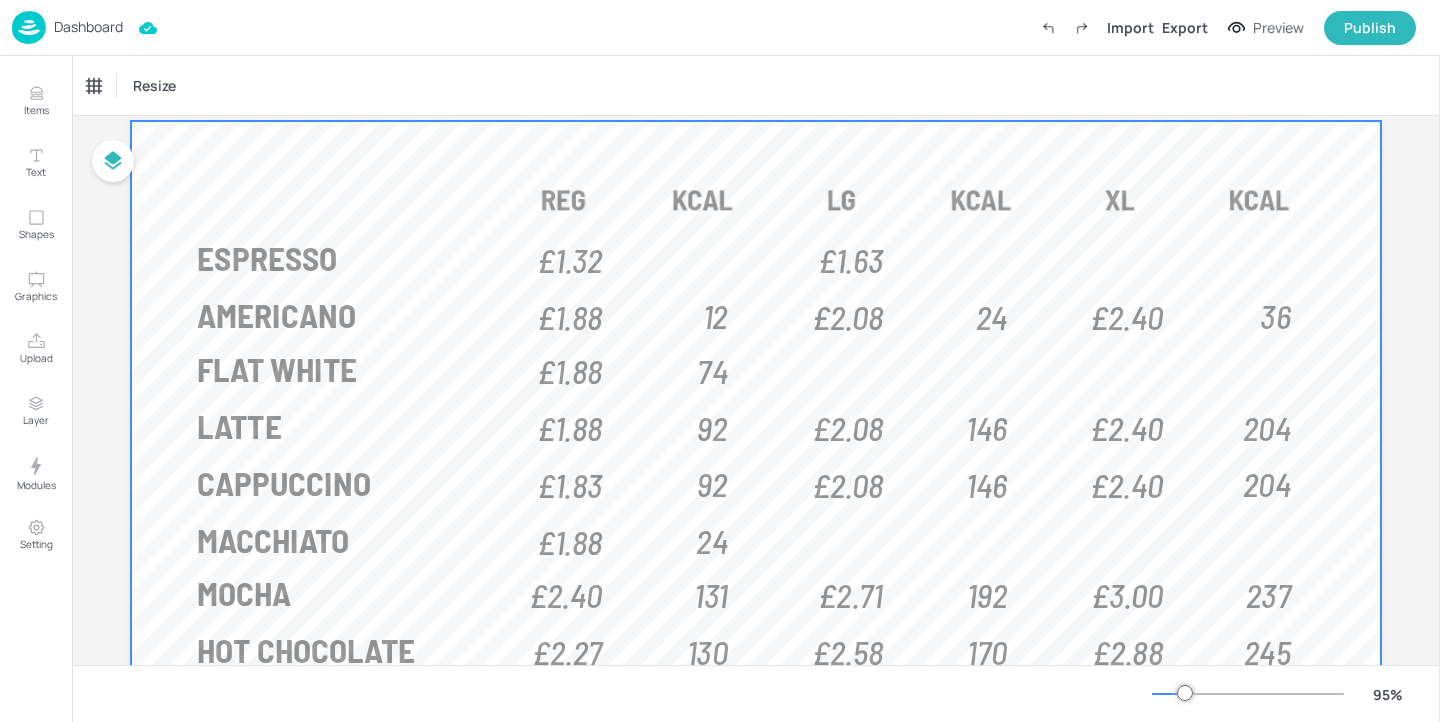 click at bounding box center [756, 634] 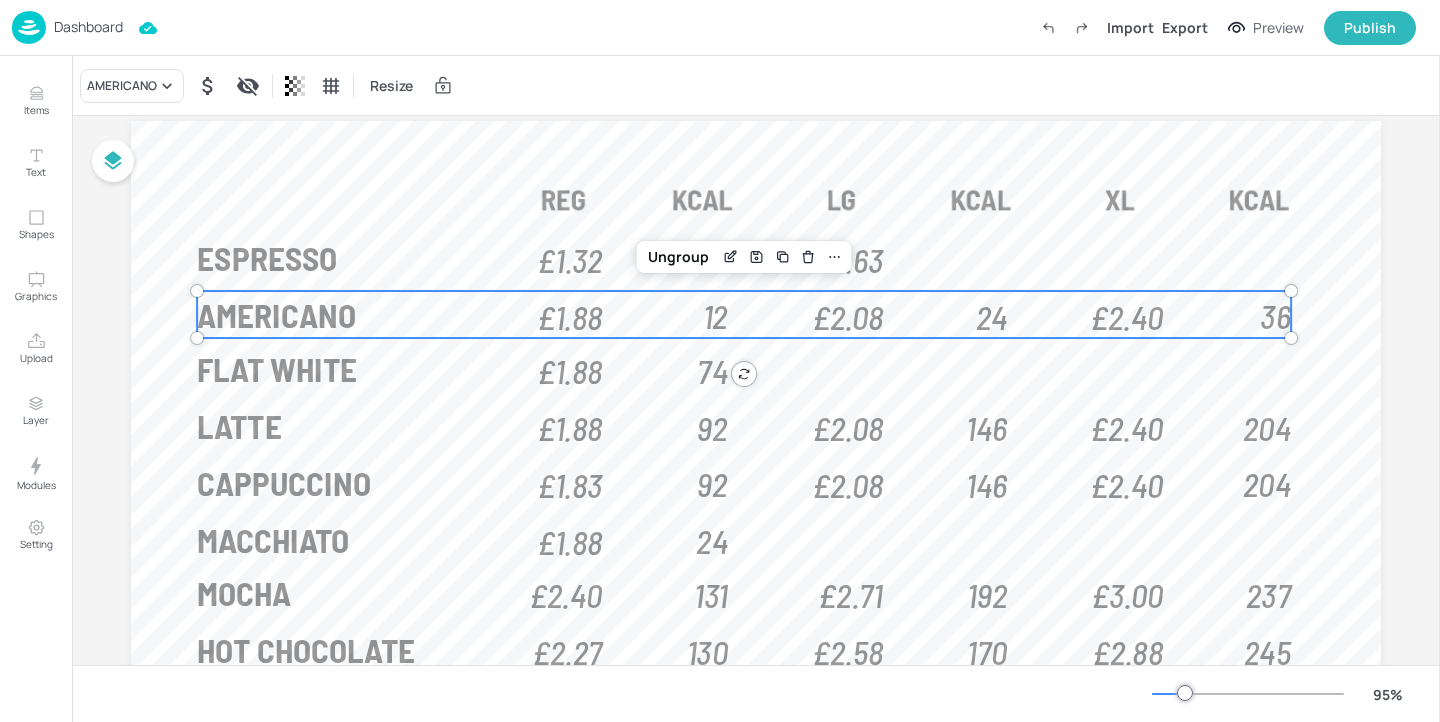 click on "£2.08" at bounding box center (847, 314) 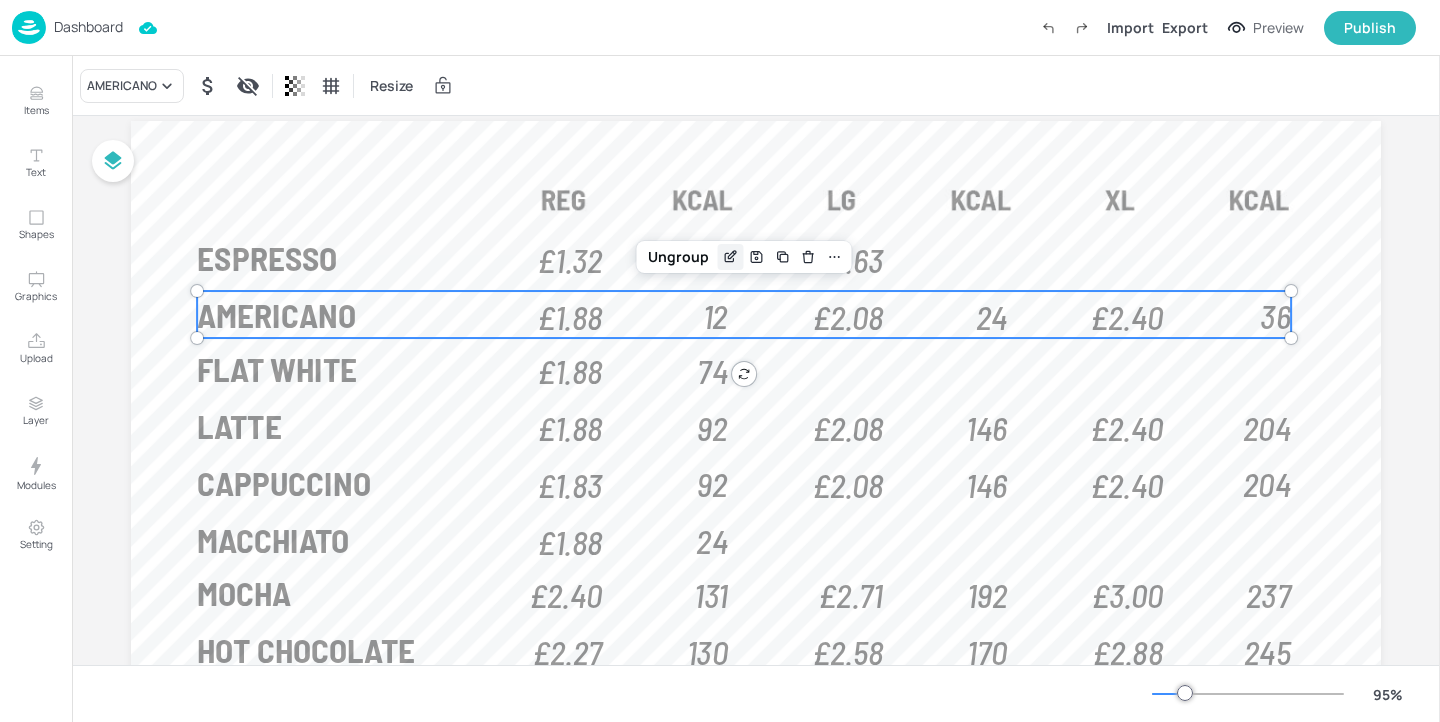 click 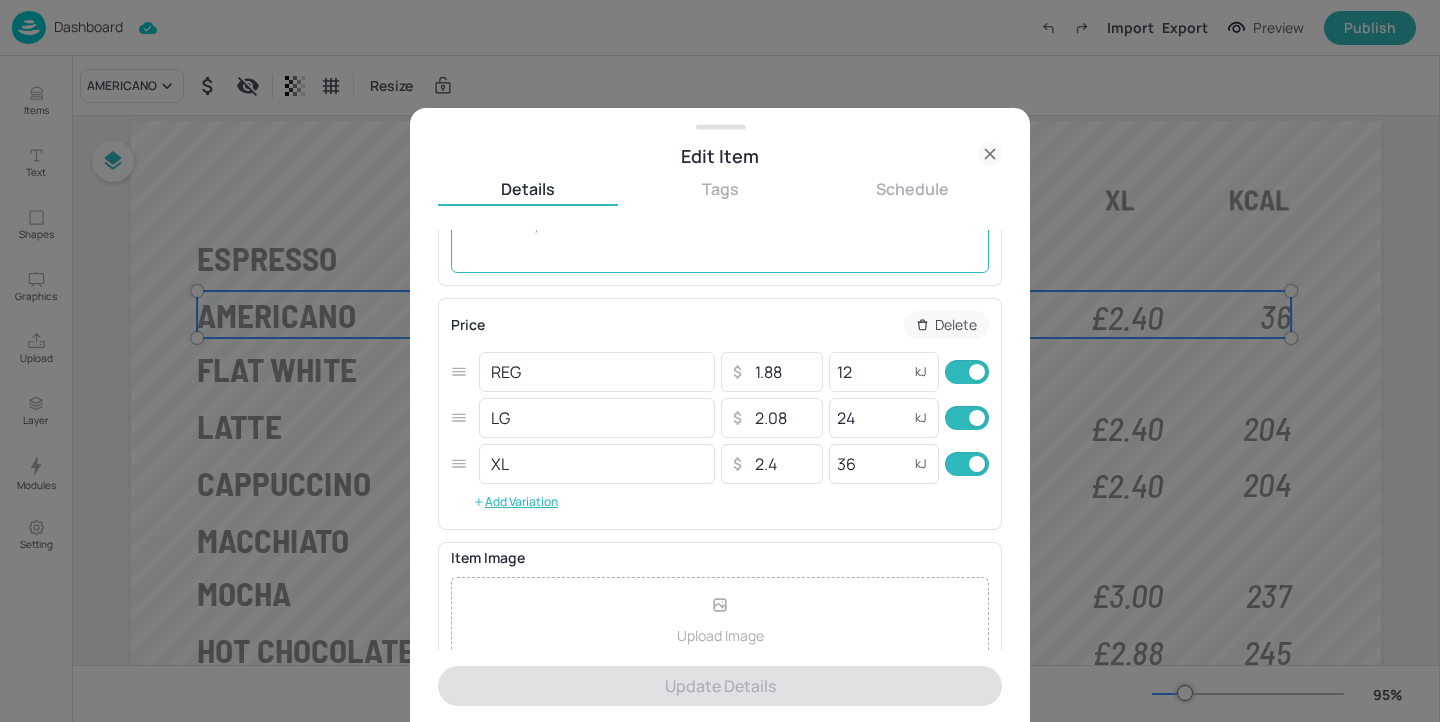 scroll, scrollTop: 277, scrollLeft: 0, axis: vertical 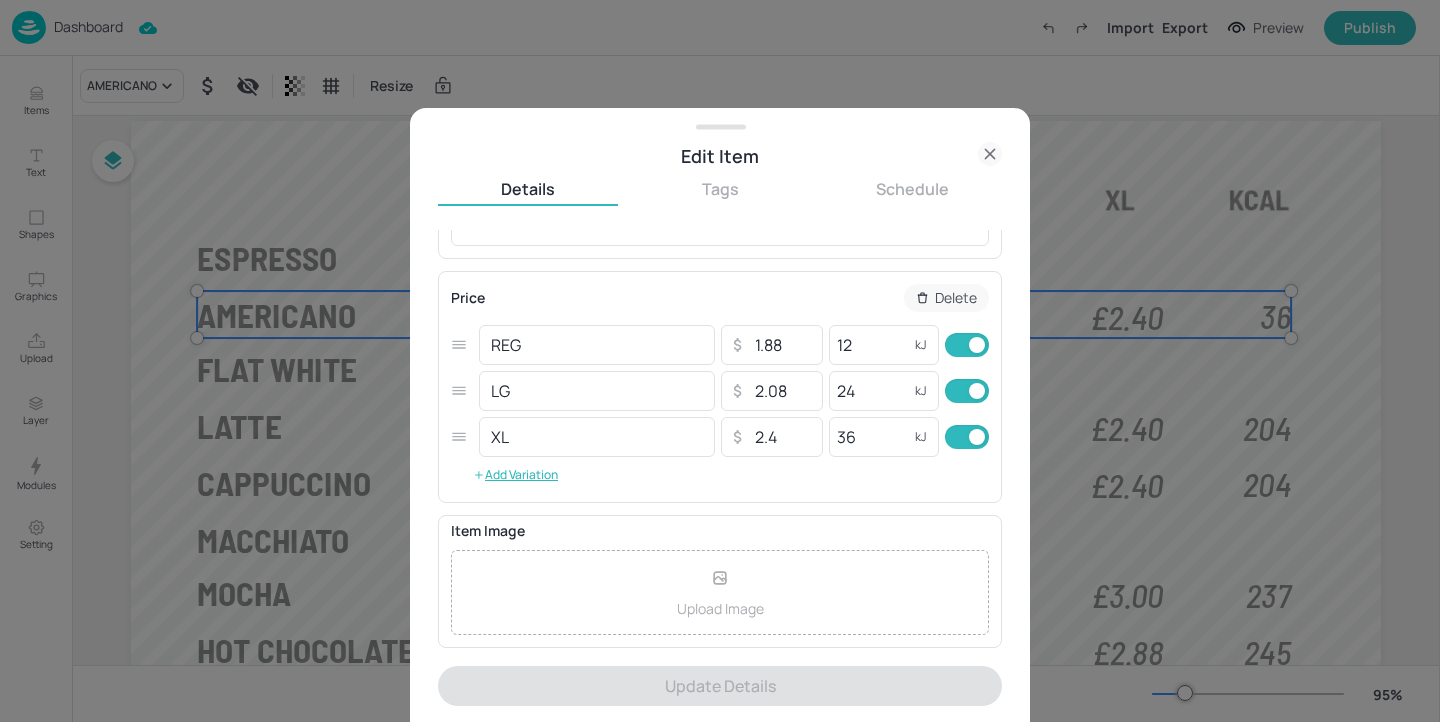 click on "Edit Item" at bounding box center (720, 156) 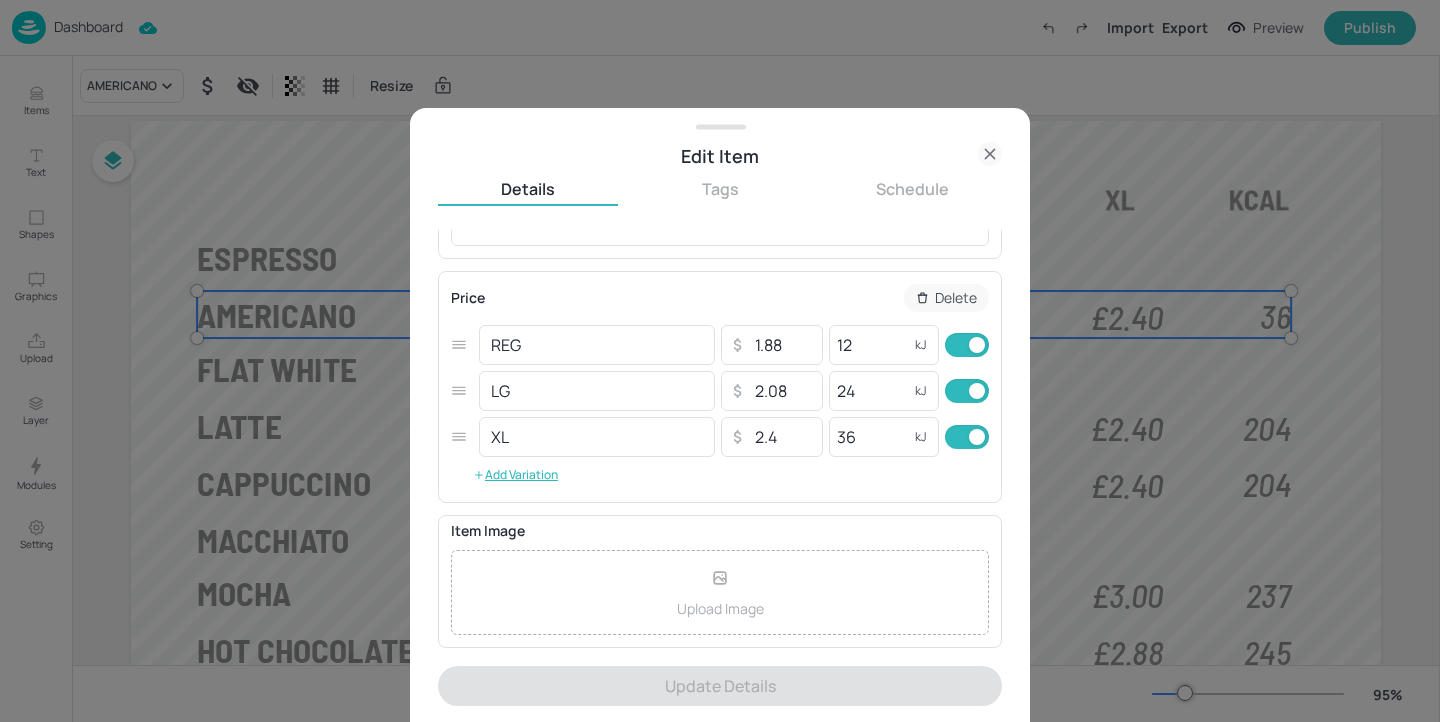 click on "Edit Item" at bounding box center (720, 156) 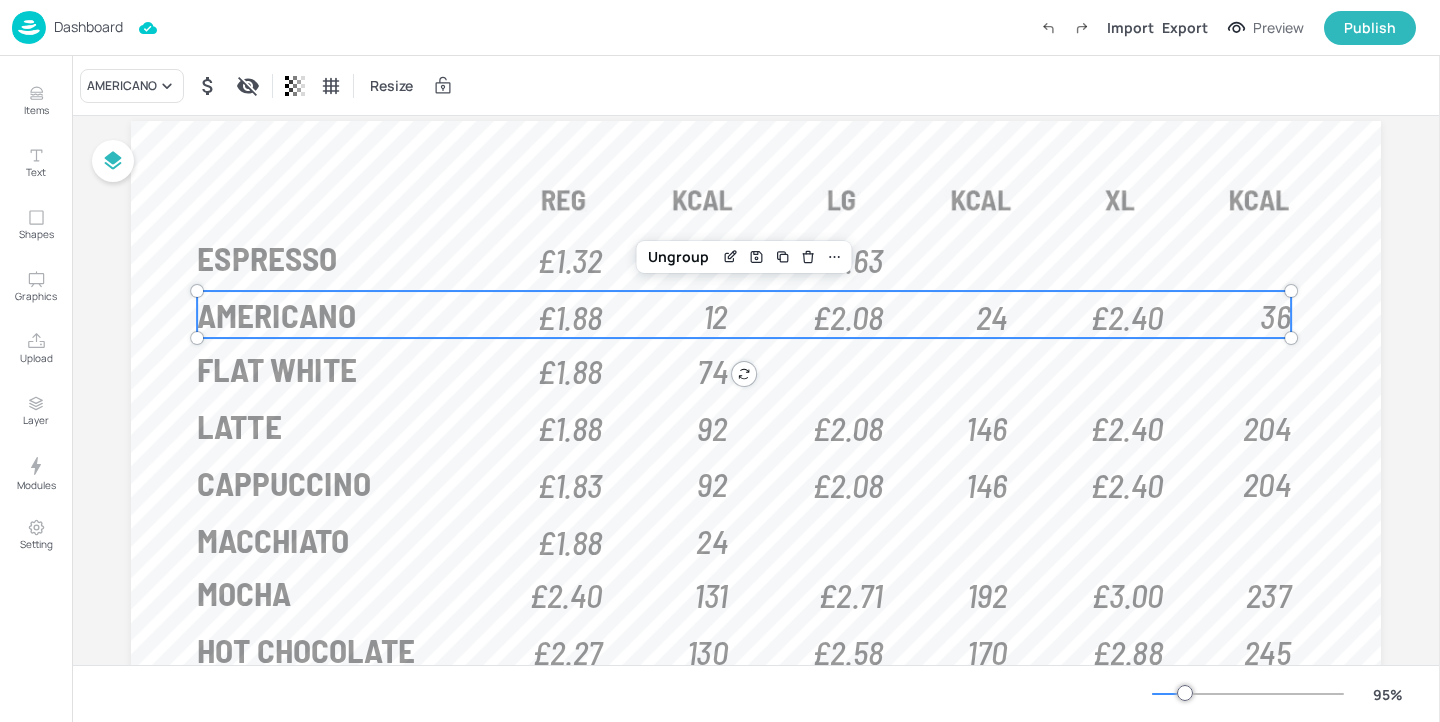 click on "Dashboard" at bounding box center (88, 27) 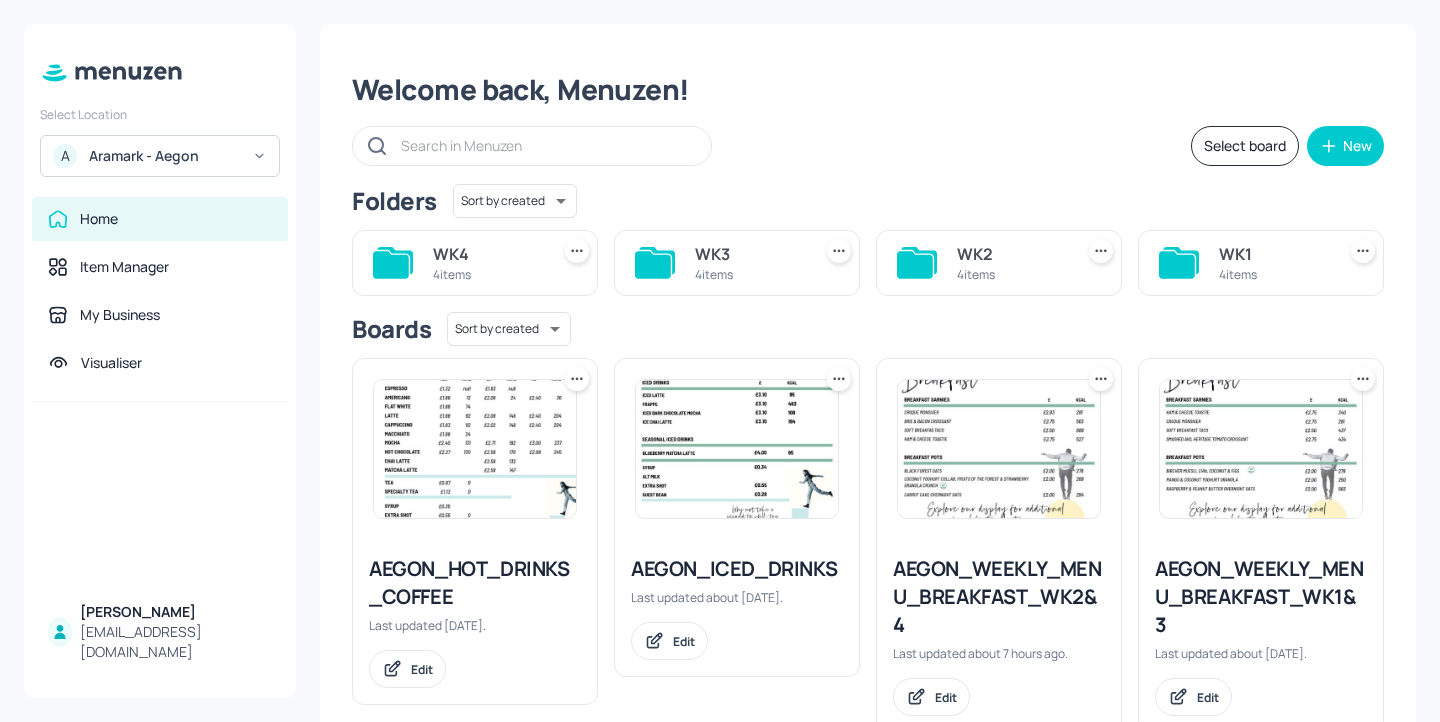 scroll, scrollTop: 88, scrollLeft: 0, axis: vertical 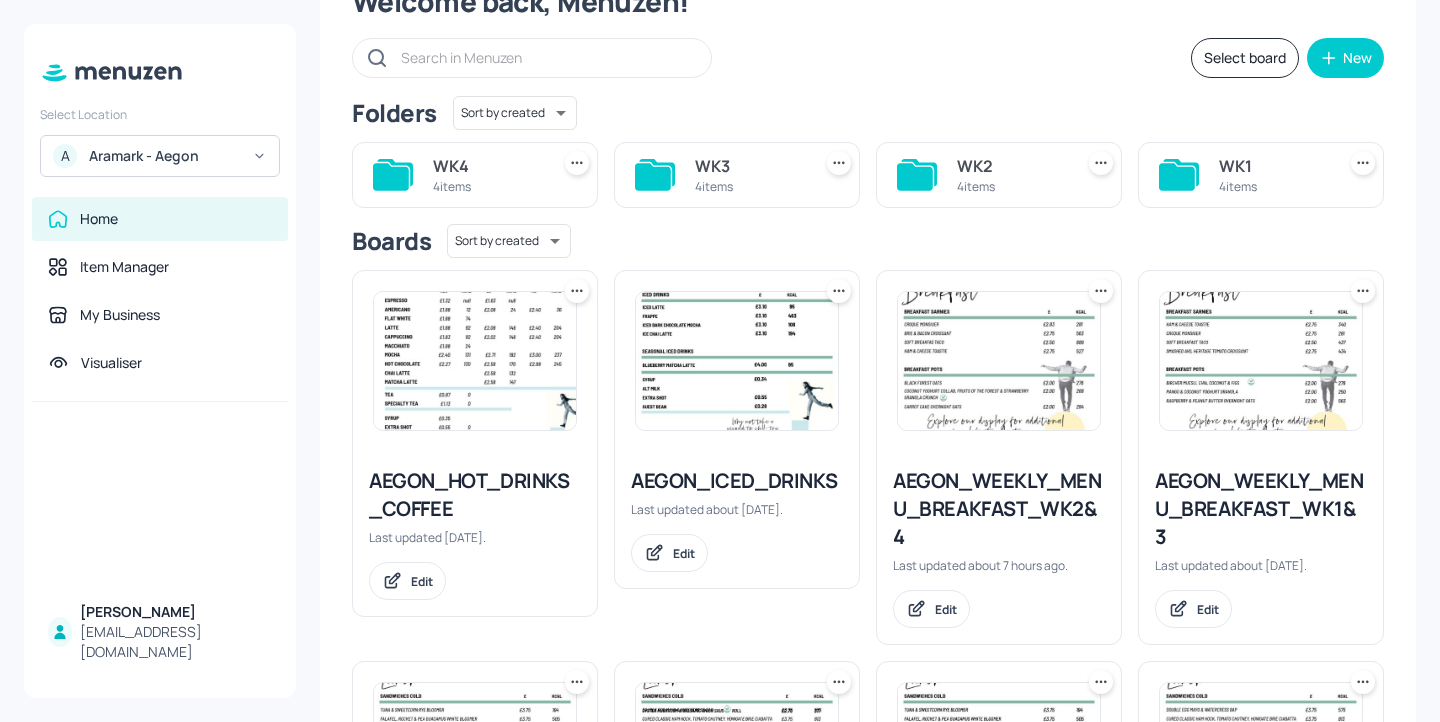 click on "AEGON_ICED_DRINKS" at bounding box center (737, 481) 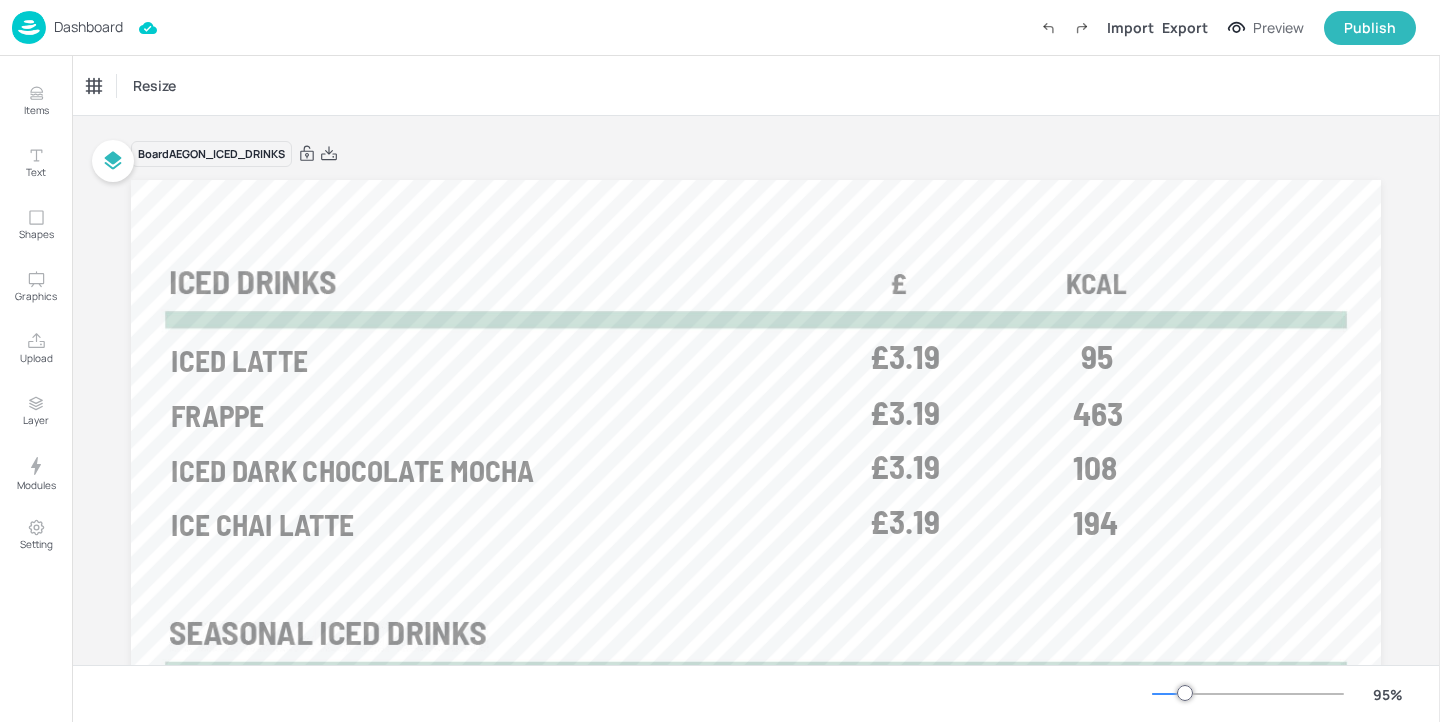 click at bounding box center (29, 27) 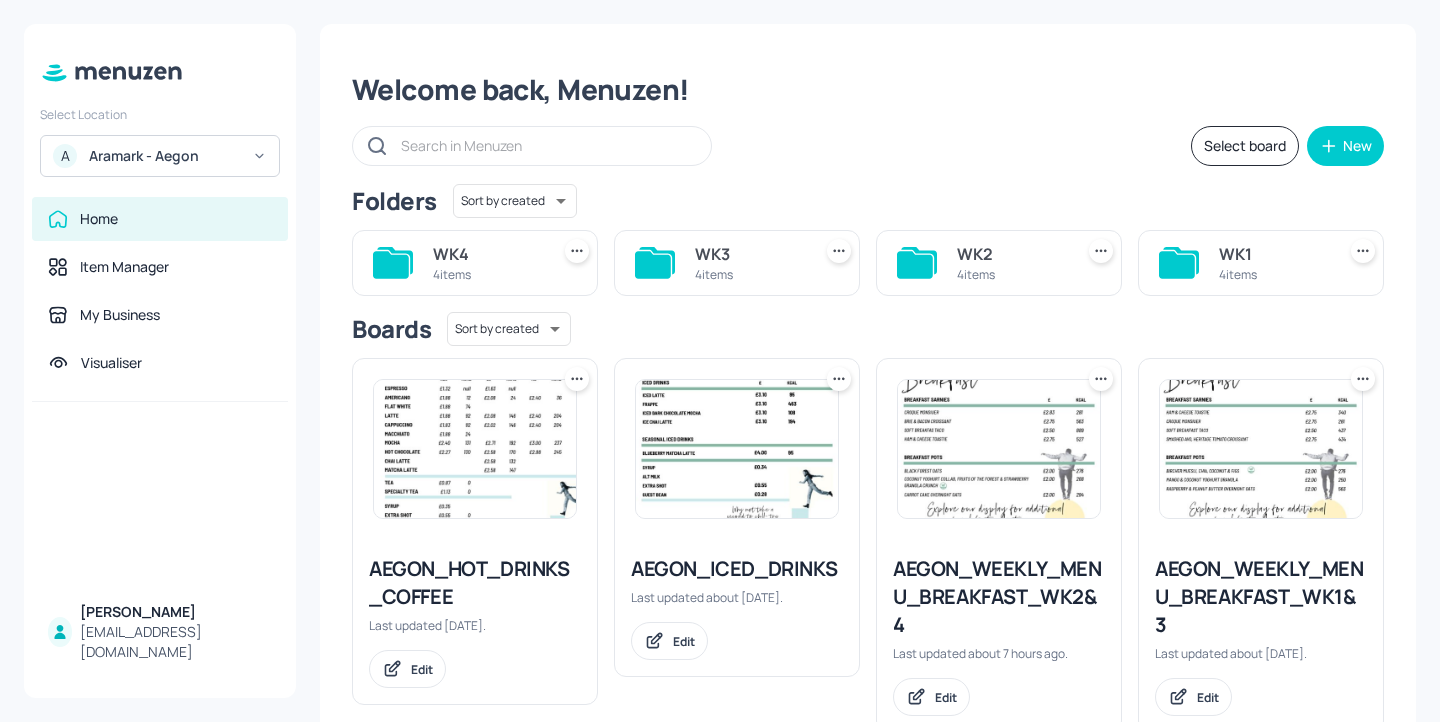 click on "4  items" at bounding box center (1273, 274) 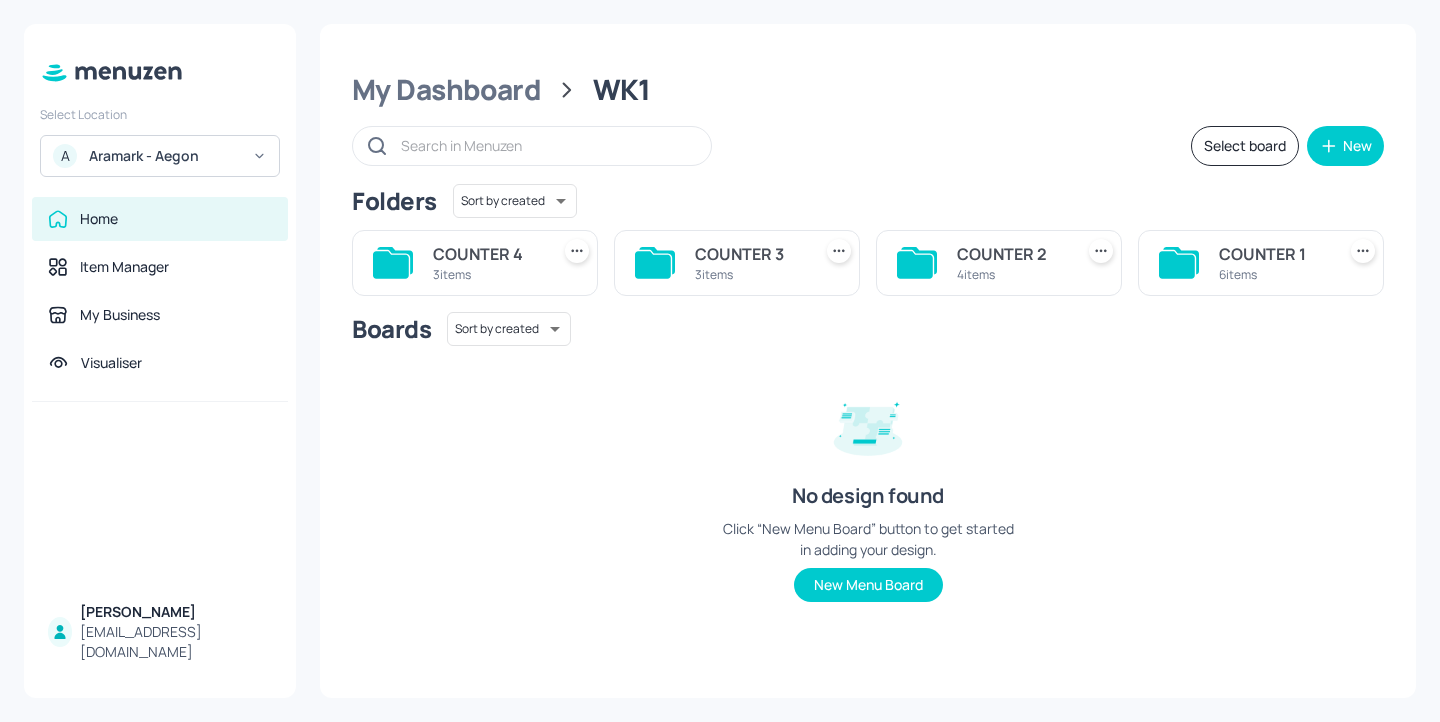 click on "My Dashboard WK1 Select board New Folders Sort by created id ​ COUNTER 4 3  items COUNTER 3 3  items COUNTER 2 4  items COUNTER 1 6  items Boards Sort by created id ​ No design found Click “New Menu Board” button to get started in adding your design. New Menu Board" at bounding box center [868, 361] 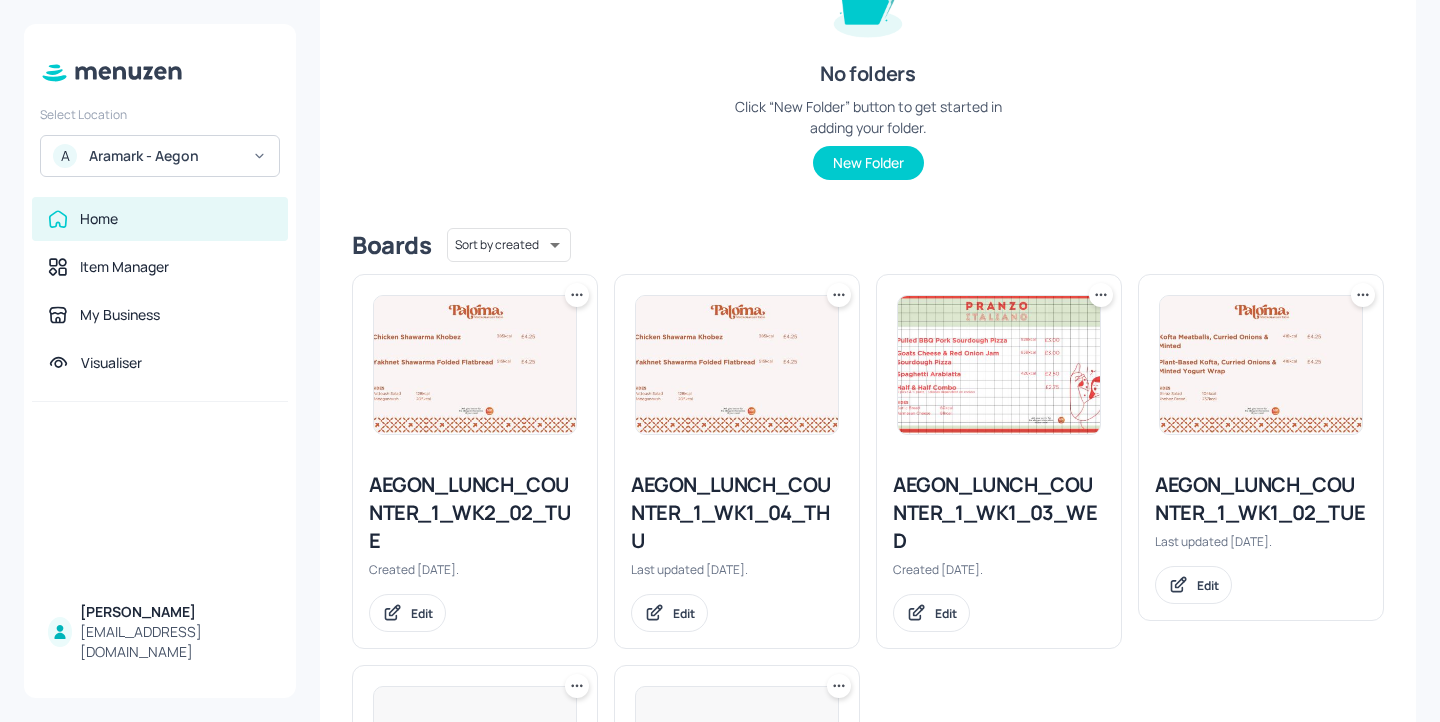 scroll, scrollTop: 312, scrollLeft: 0, axis: vertical 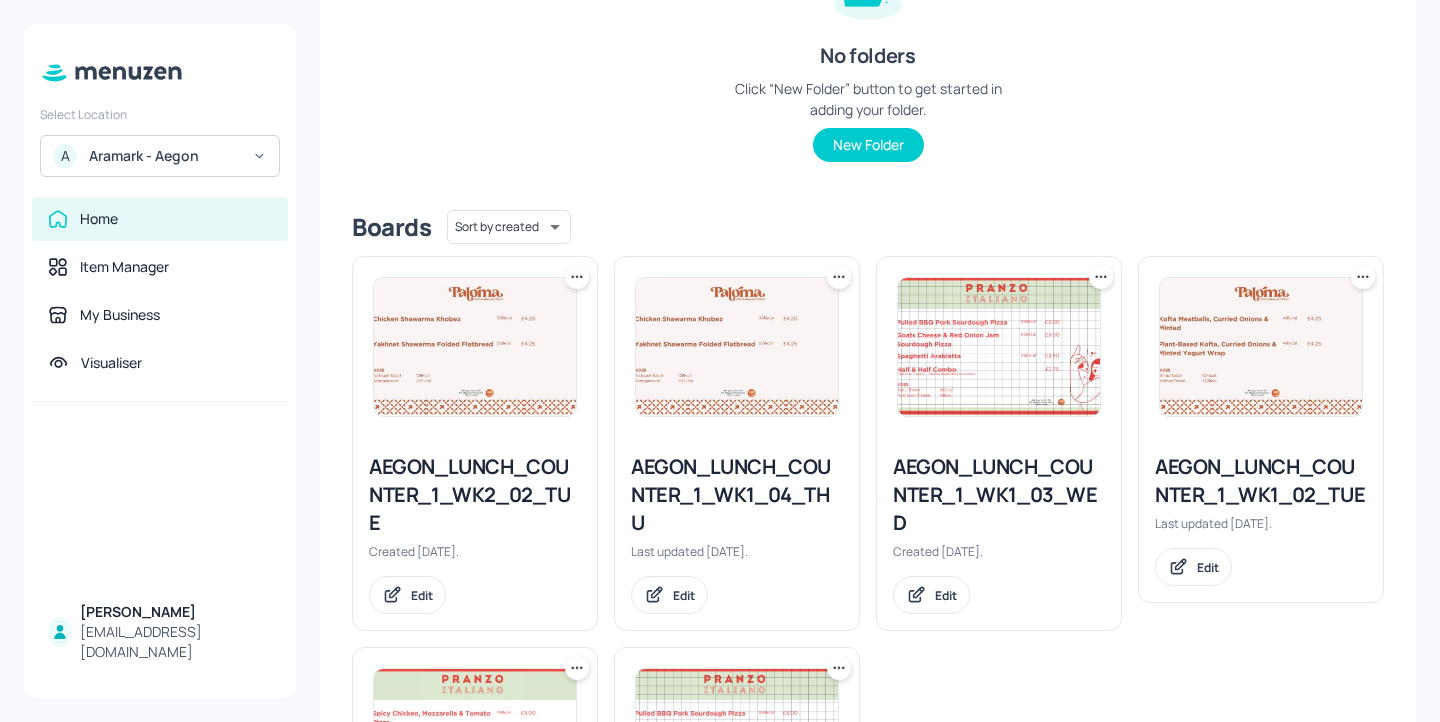 click on "AEGON_LUNCH_COUNTER_1_WK1_03_WED" at bounding box center (999, 495) 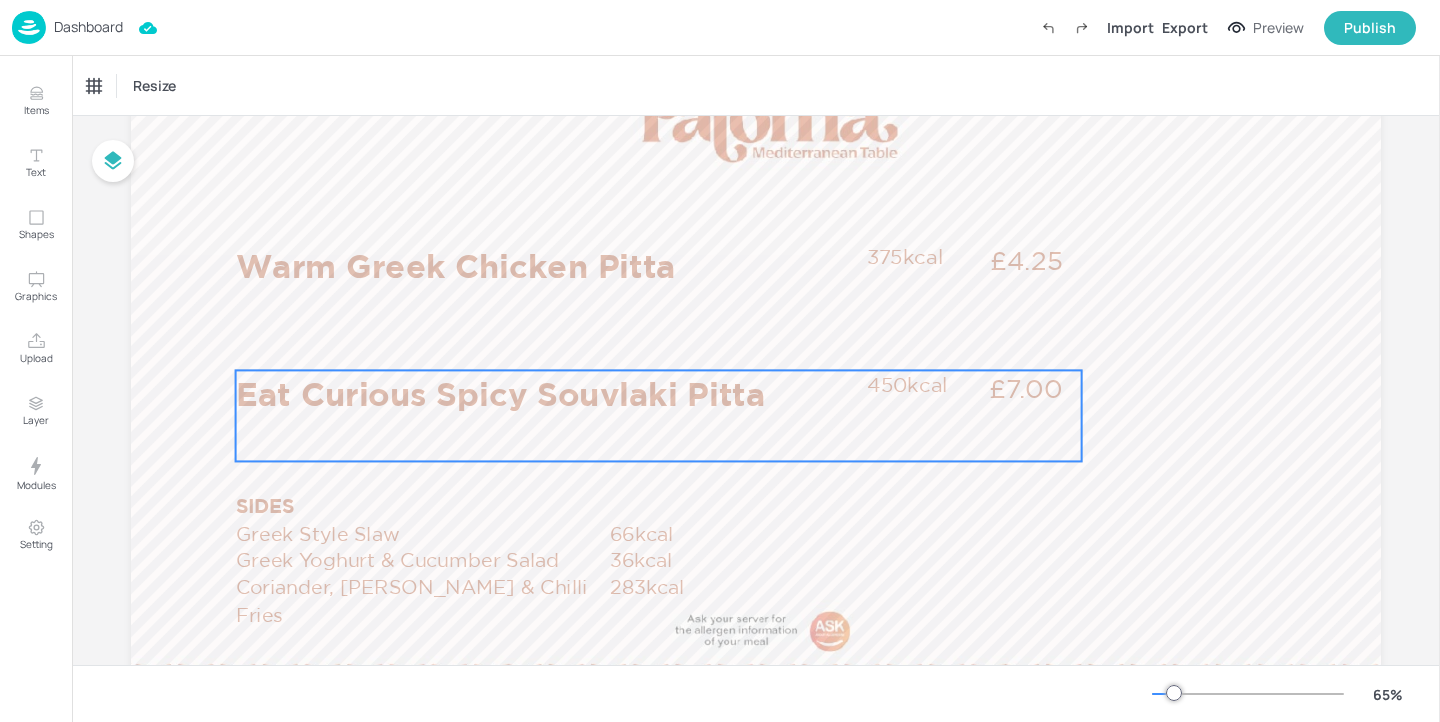 scroll, scrollTop: 153, scrollLeft: 0, axis: vertical 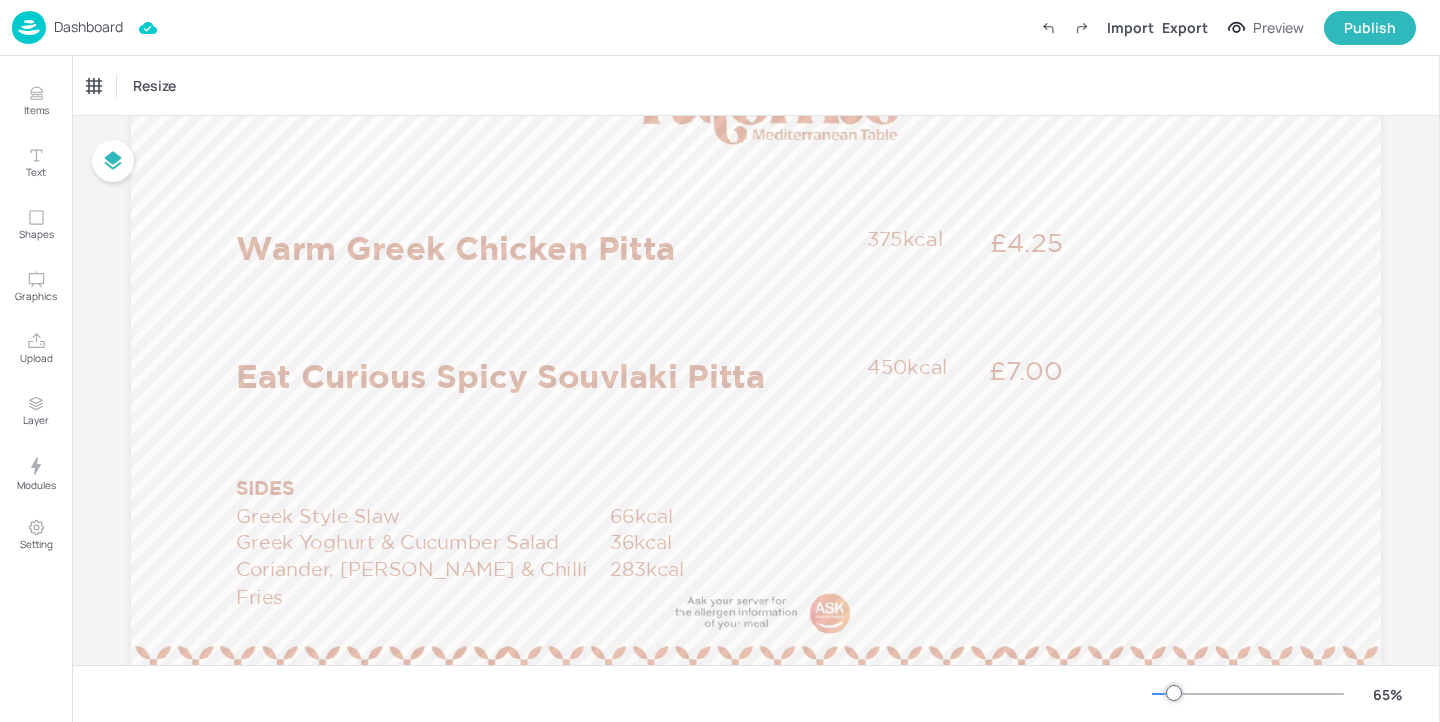 click on "Dashboard" at bounding box center (88, 27) 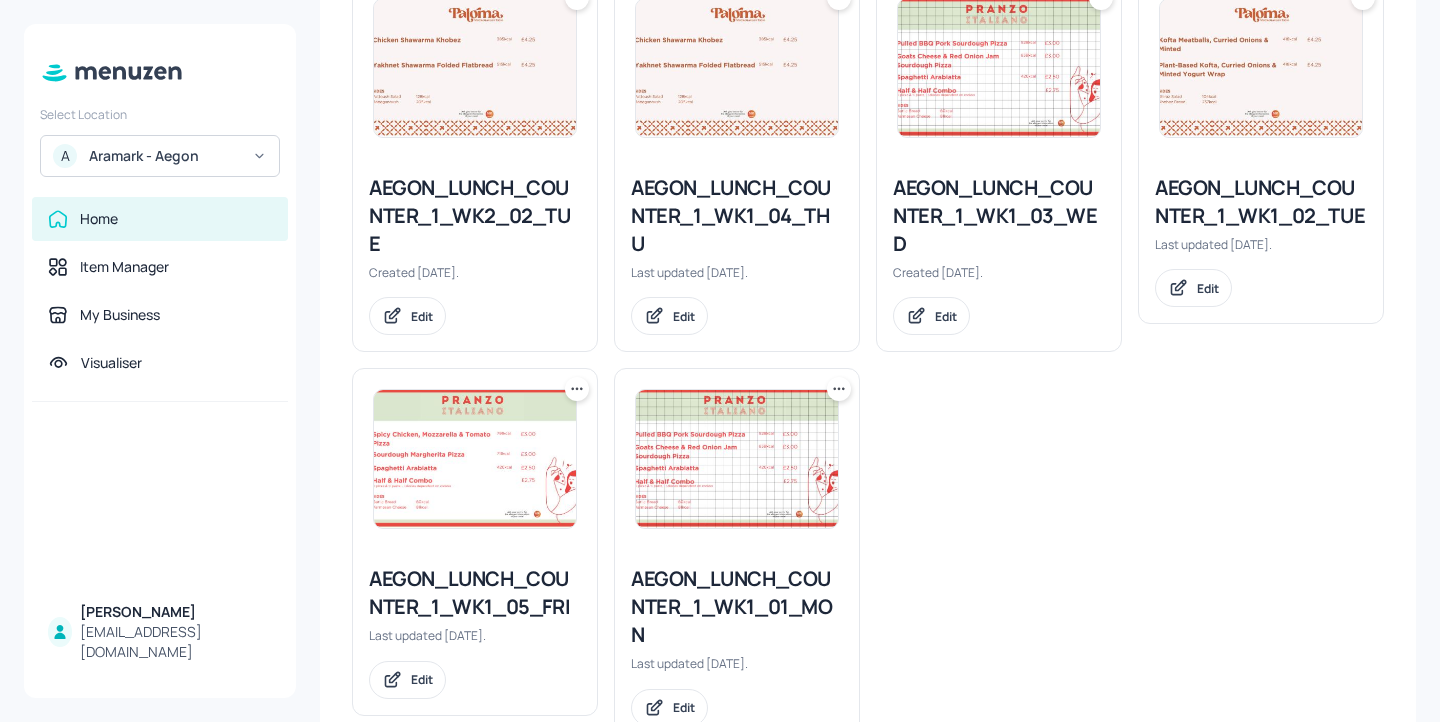 scroll, scrollTop: 626, scrollLeft: 0, axis: vertical 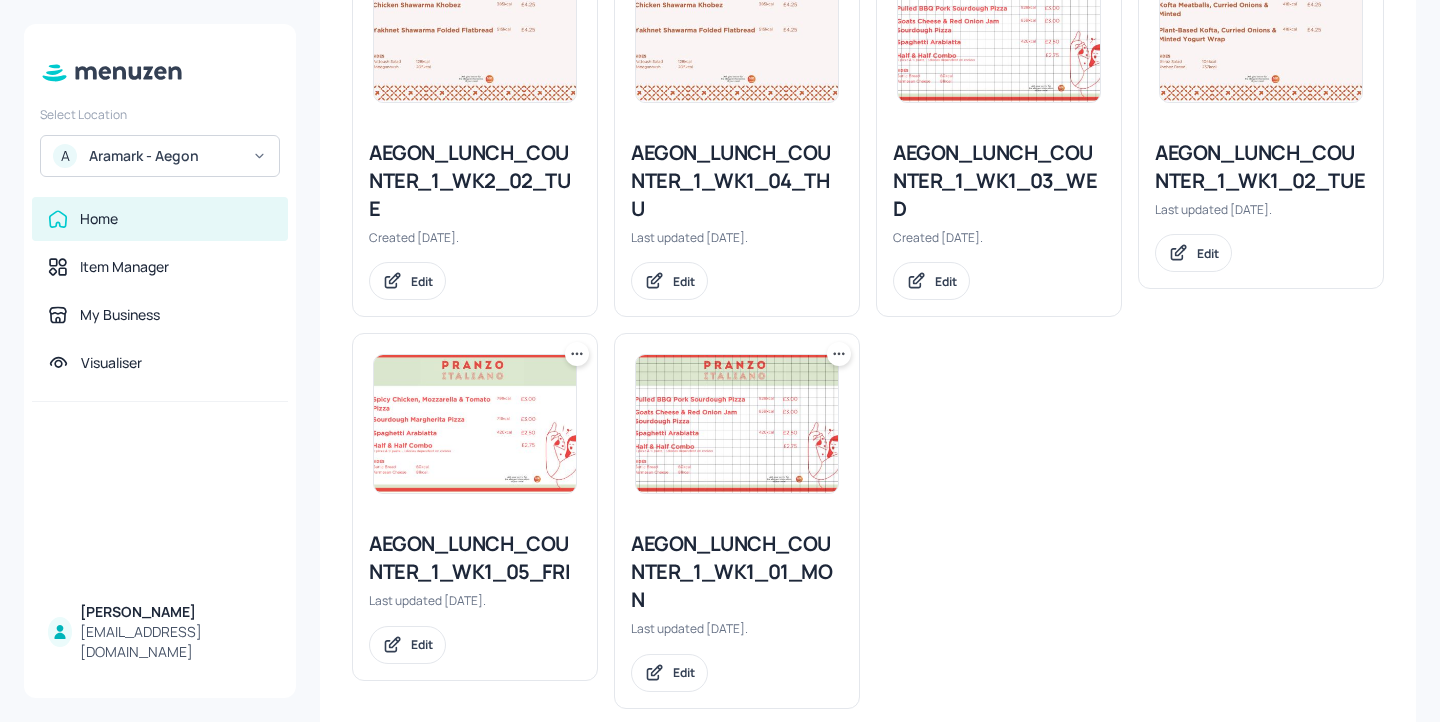 click on "AEGON_LUNCH_COUNTER_1_WK1_01_MON" at bounding box center (737, 572) 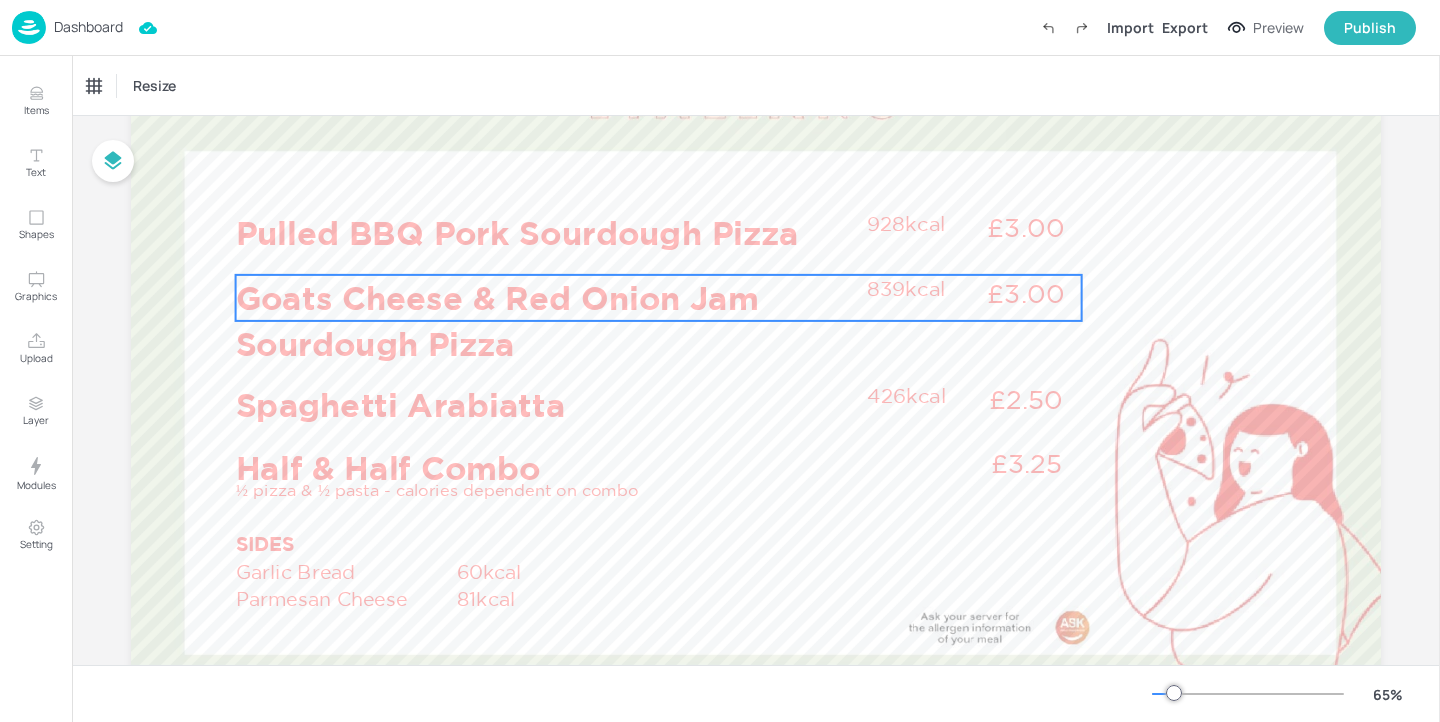 scroll, scrollTop: 194, scrollLeft: 0, axis: vertical 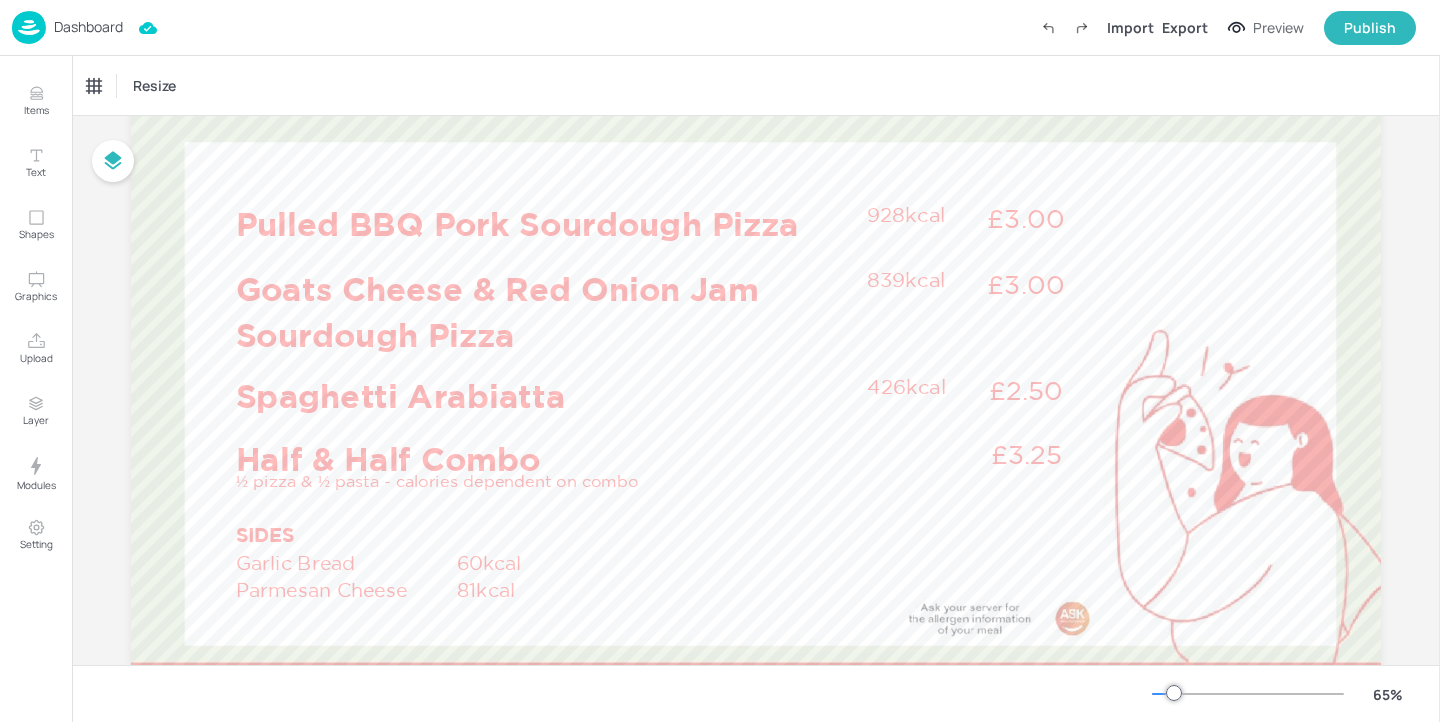 click on "Dashboard" at bounding box center [88, 27] 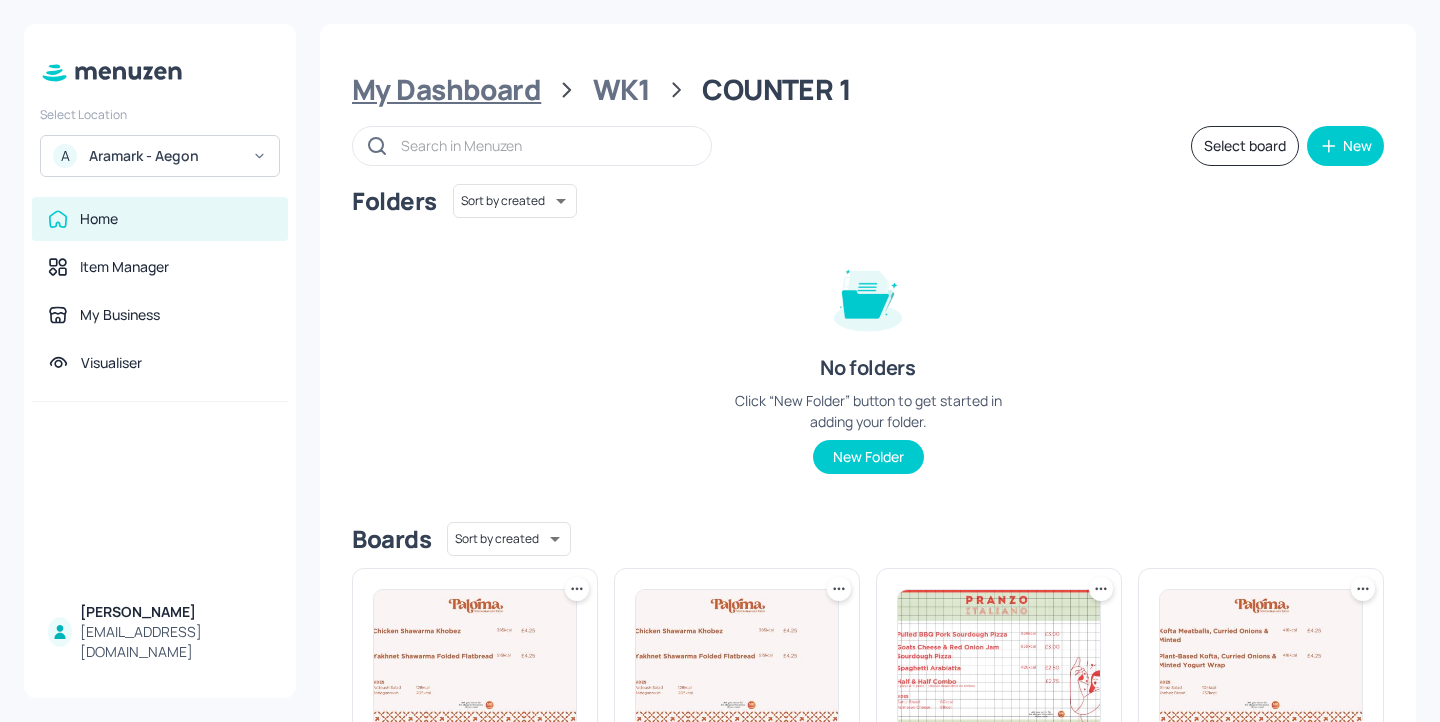 click on "My Dashboard" at bounding box center (446, 90) 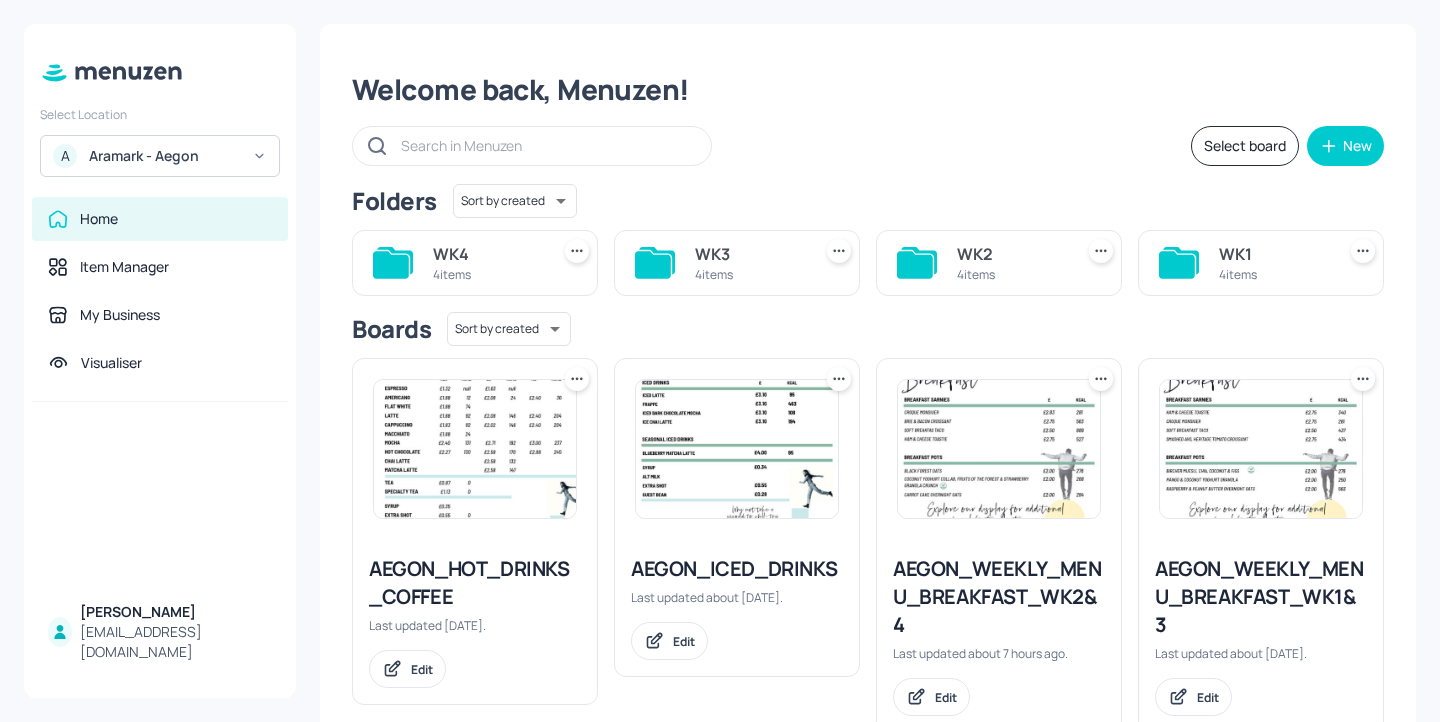 click on "WK1 4  items" at bounding box center [1261, 263] 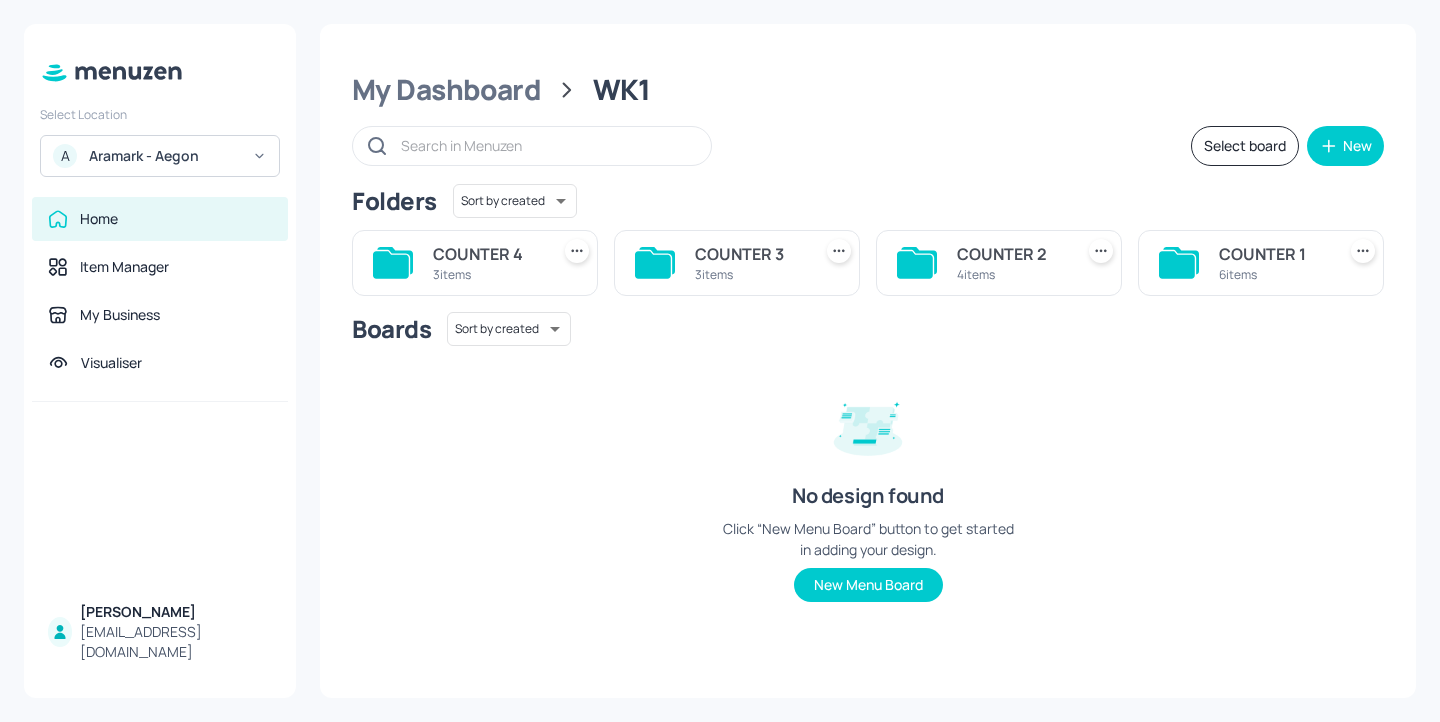click on "COUNTER 2" at bounding box center [1011, 254] 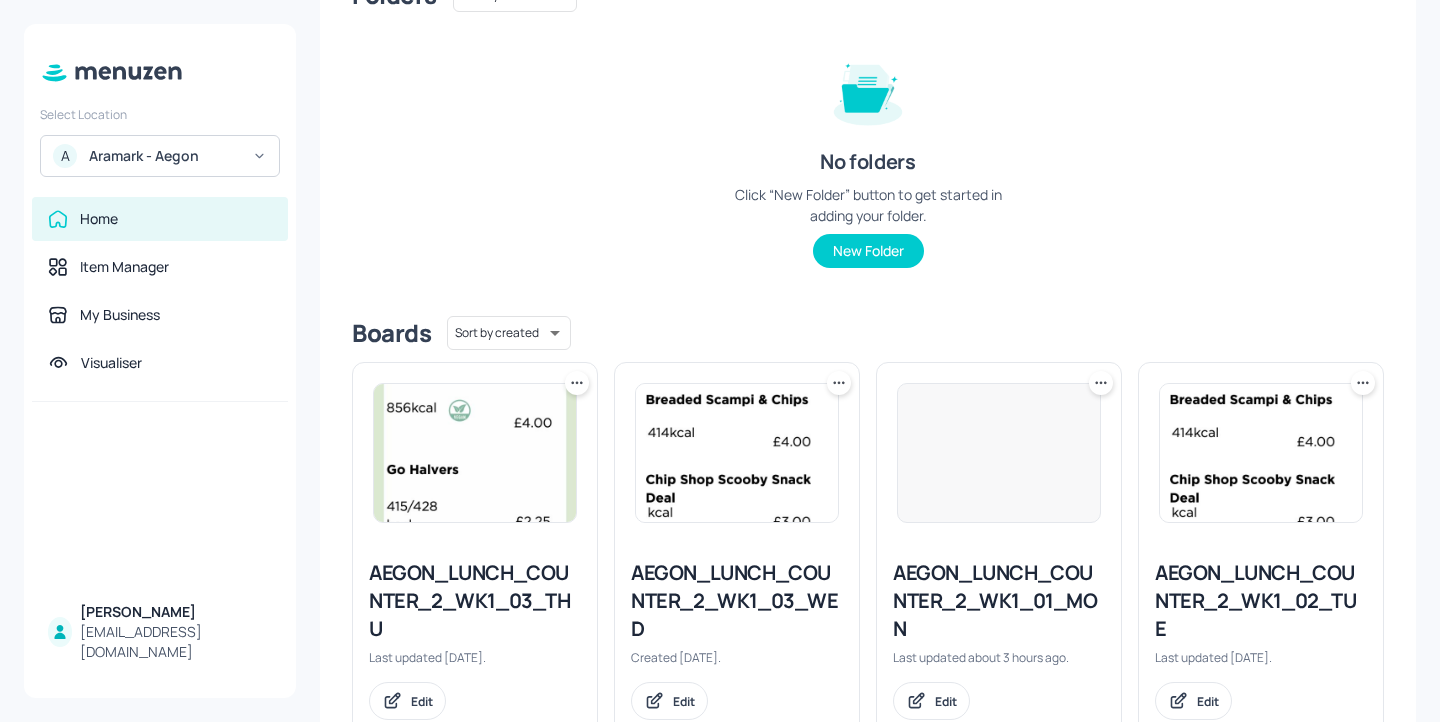 scroll, scrollTop: 240, scrollLeft: 0, axis: vertical 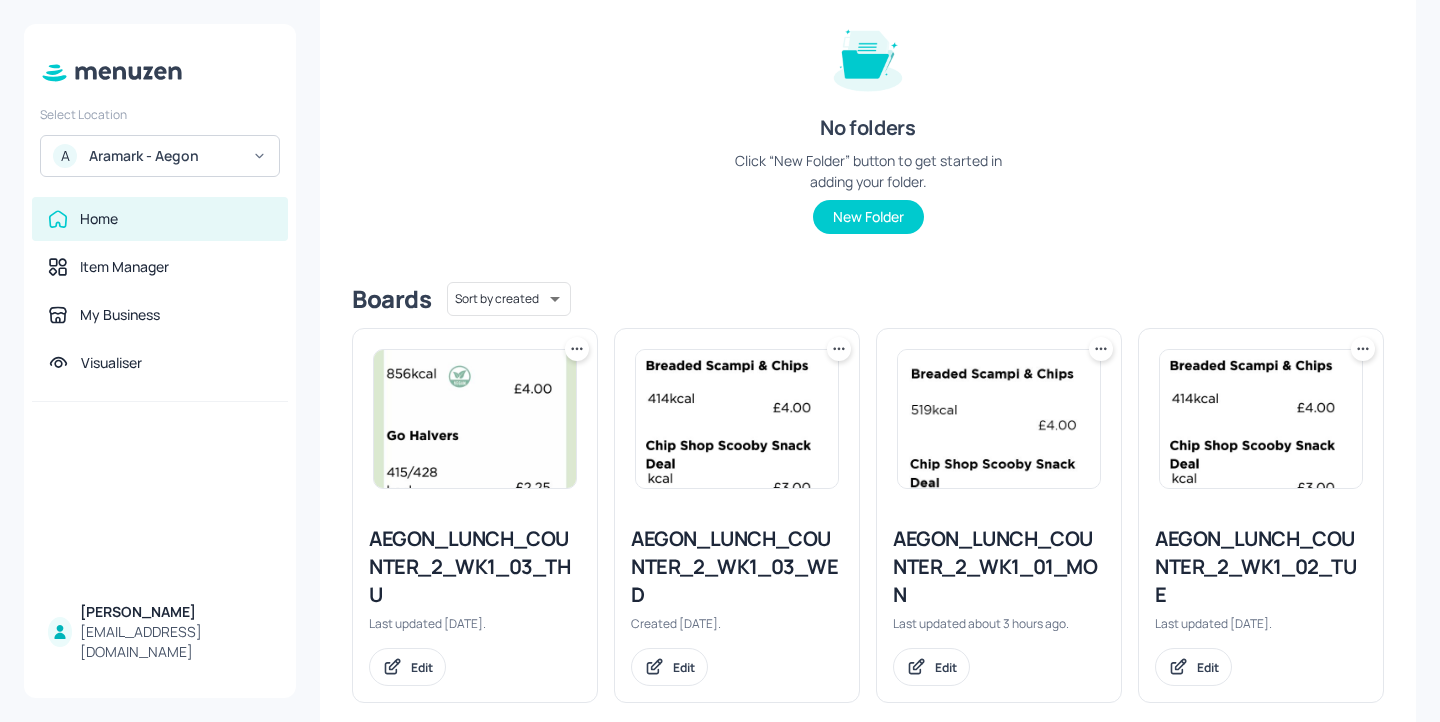 click on "AEGON_LUNCH_COUNTER_2_WK1_01_MON" at bounding box center [999, 567] 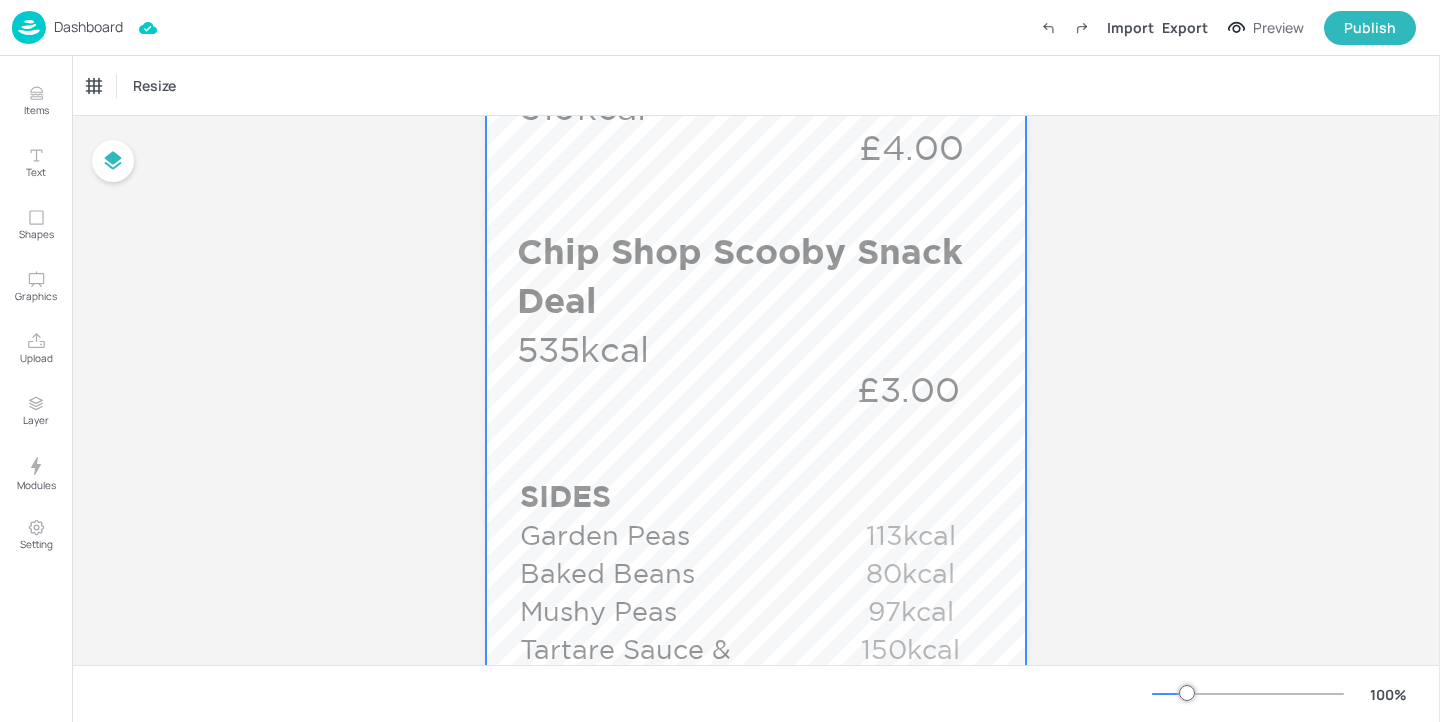 scroll, scrollTop: 1015, scrollLeft: 0, axis: vertical 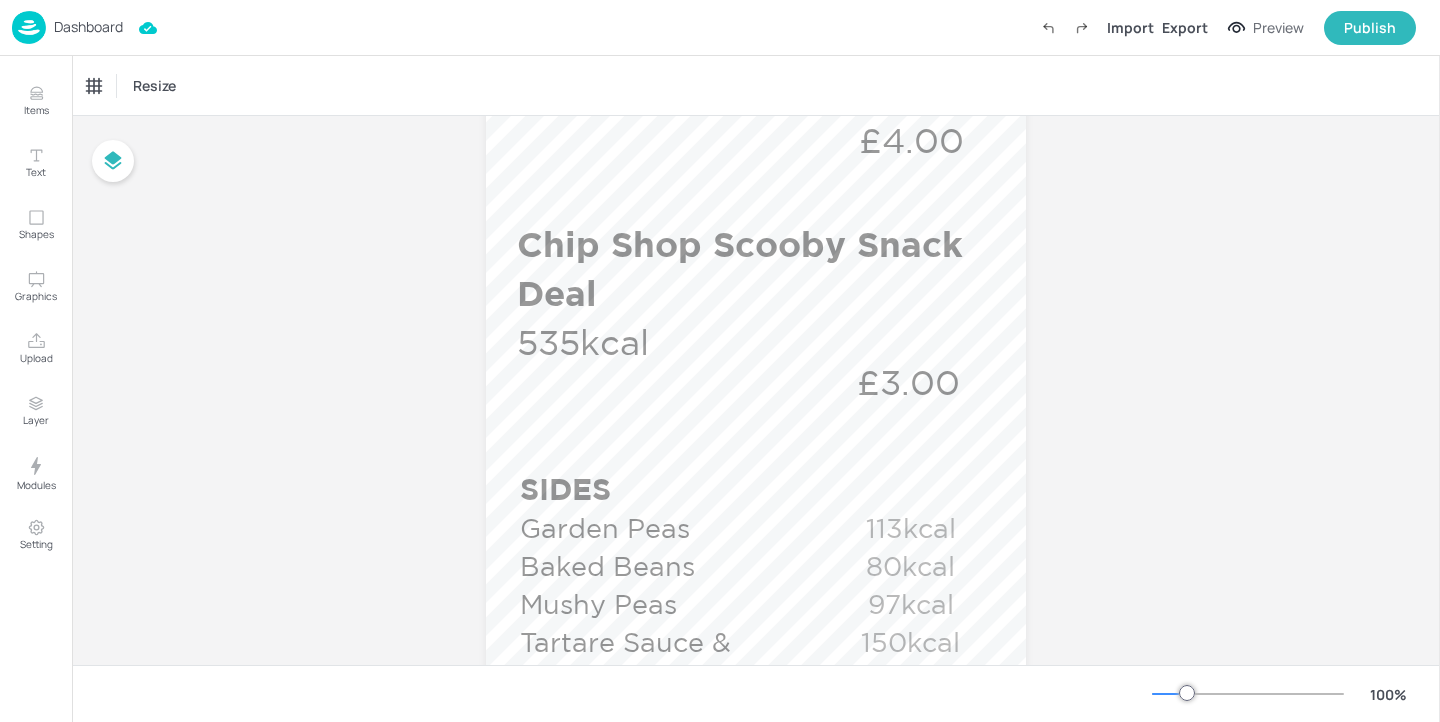 click on "Dashboard" at bounding box center [67, 27] 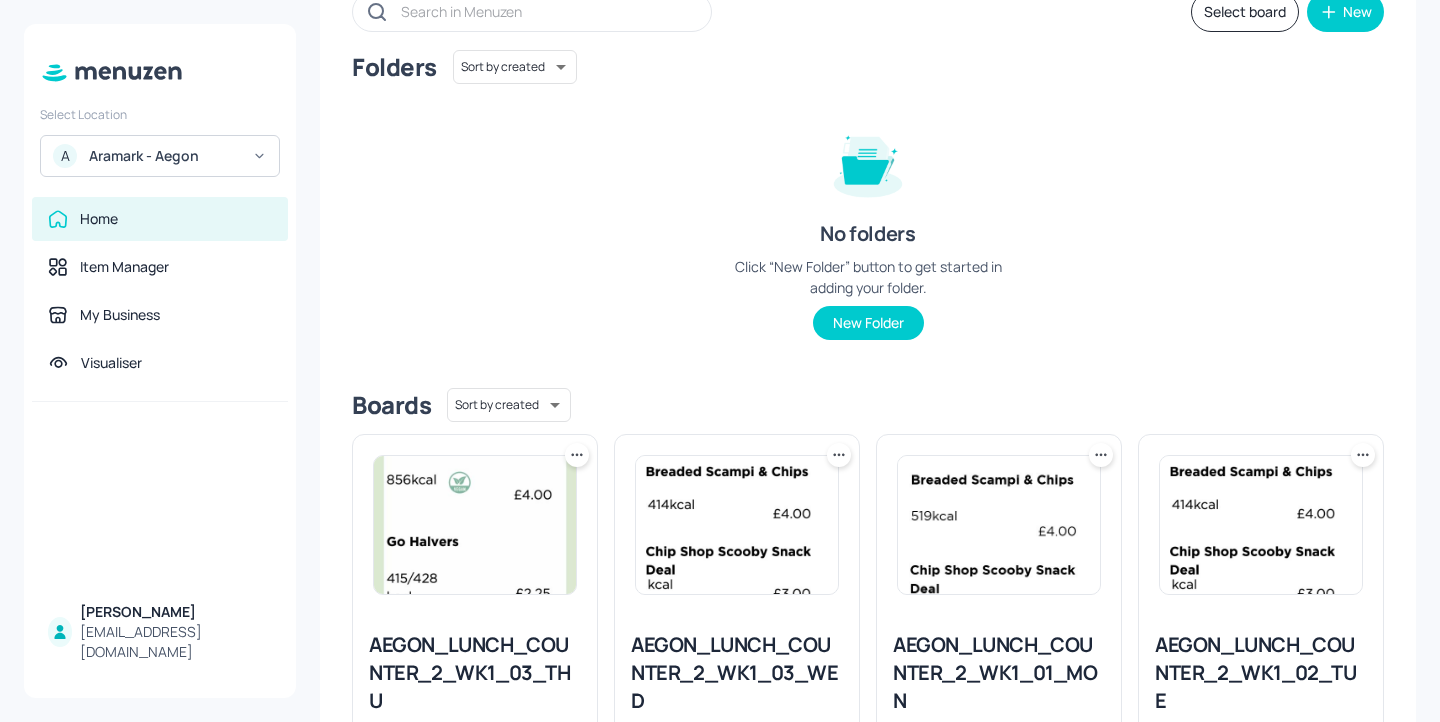 scroll, scrollTop: 244, scrollLeft: 0, axis: vertical 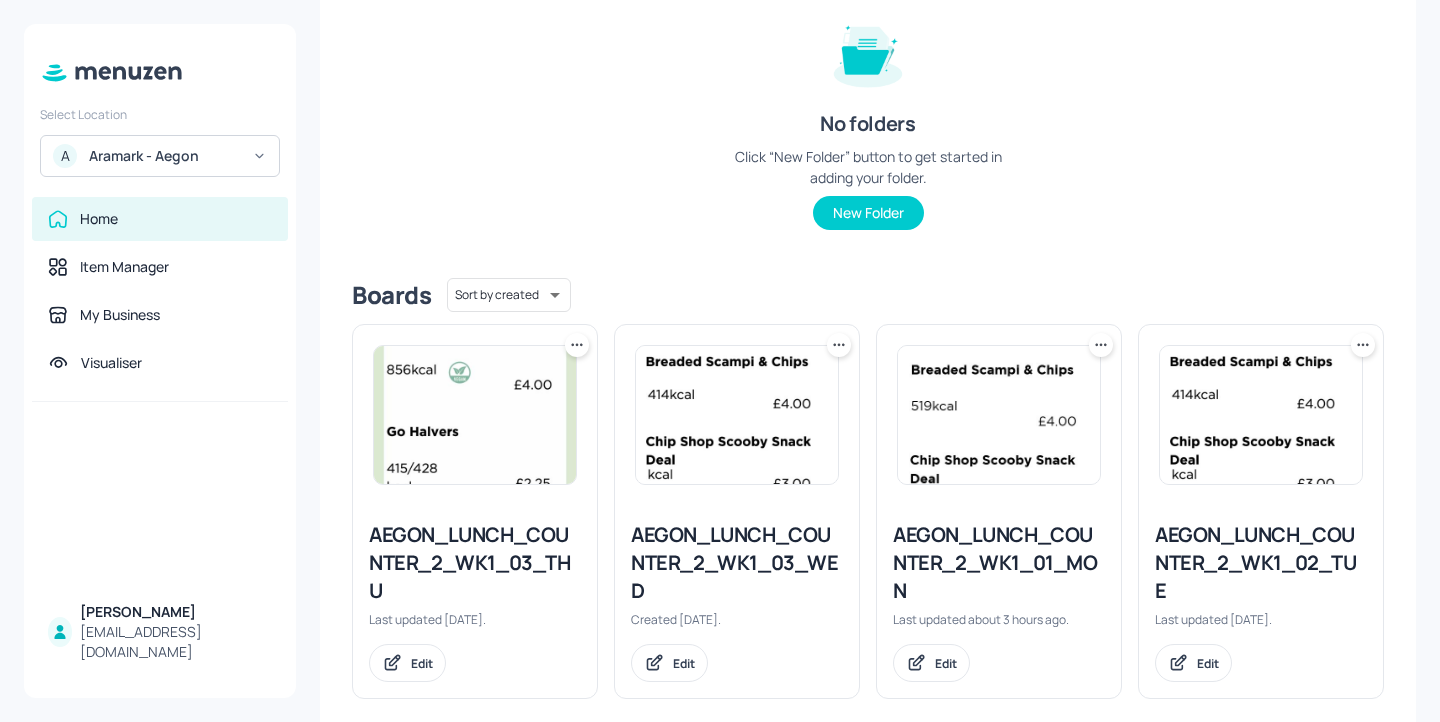 click on "AEGON_LUNCH_COUNTER_2_WK1_03_WED" at bounding box center (737, 563) 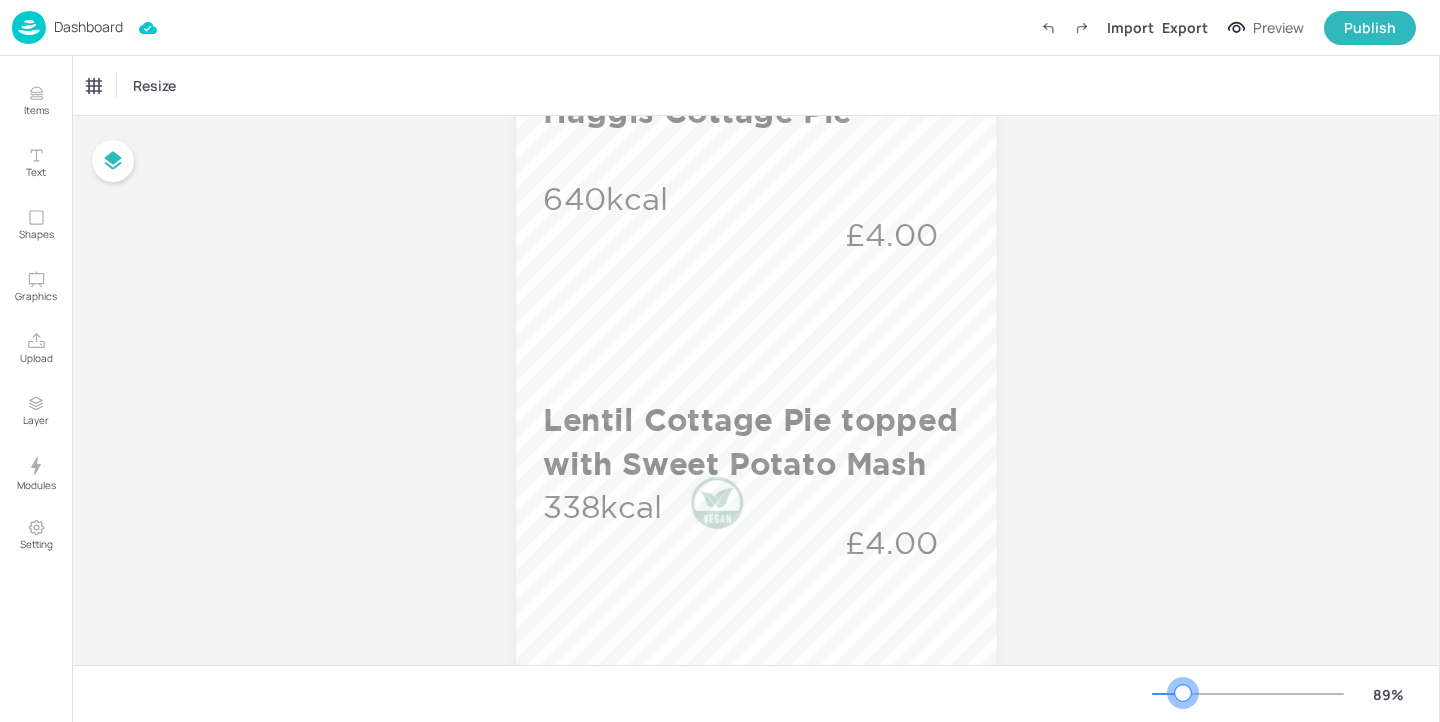 scroll, scrollTop: 0, scrollLeft: 0, axis: both 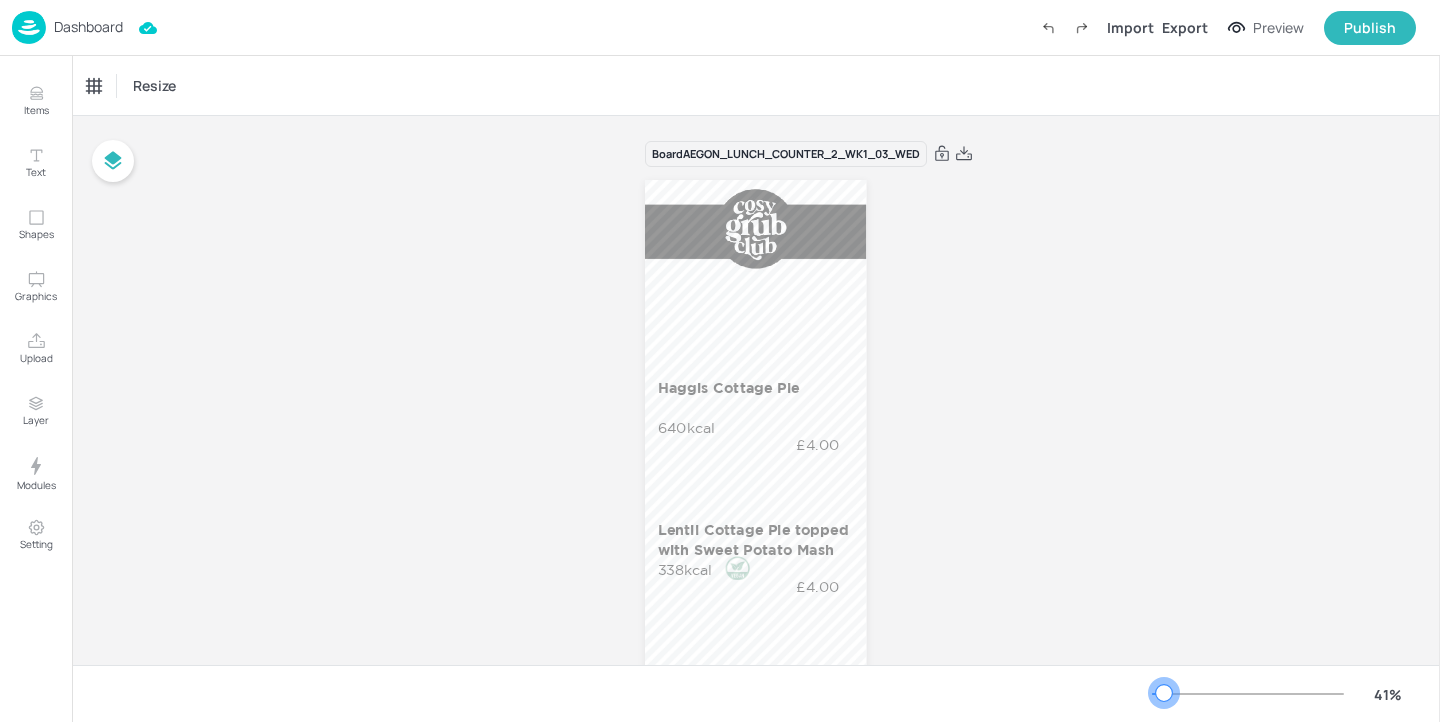 drag, startPoint x: 1183, startPoint y: 690, endPoint x: 1164, endPoint y: 683, distance: 20.248457 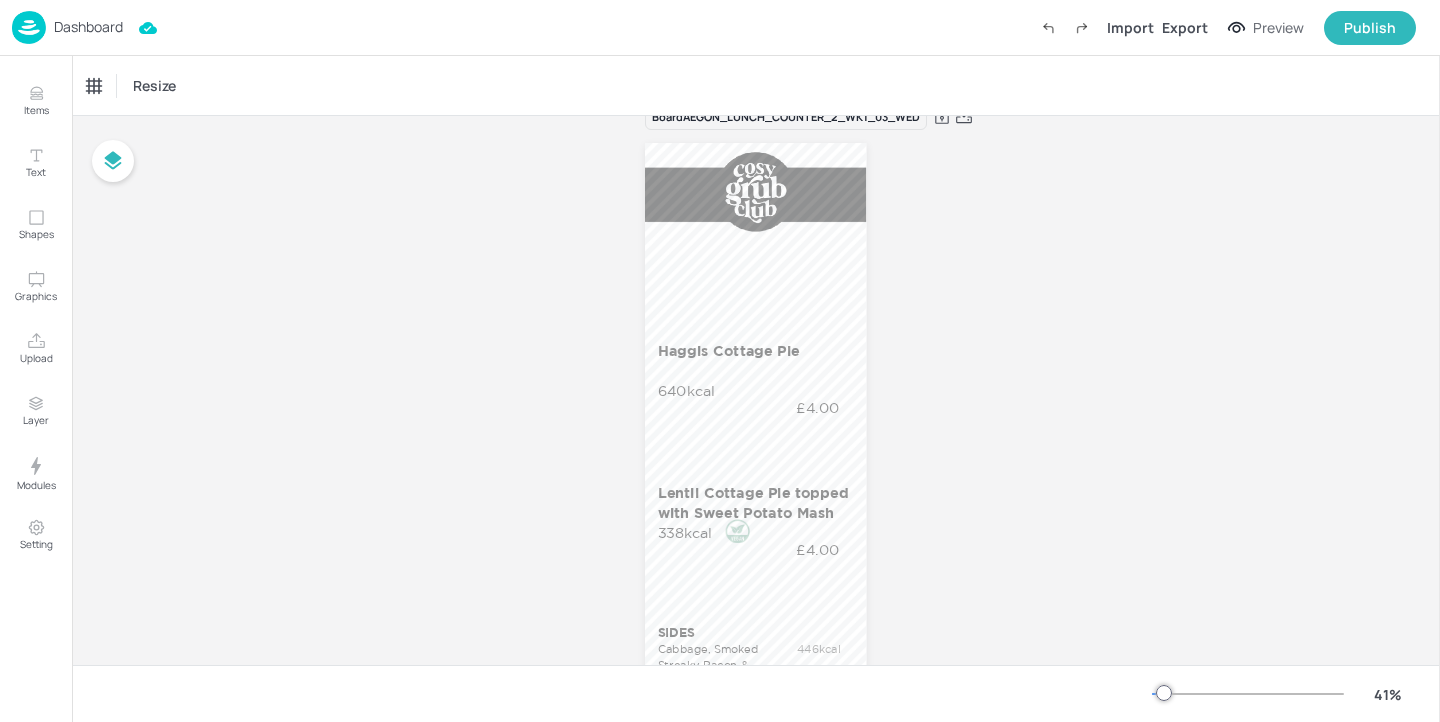 scroll, scrollTop: 128, scrollLeft: 0, axis: vertical 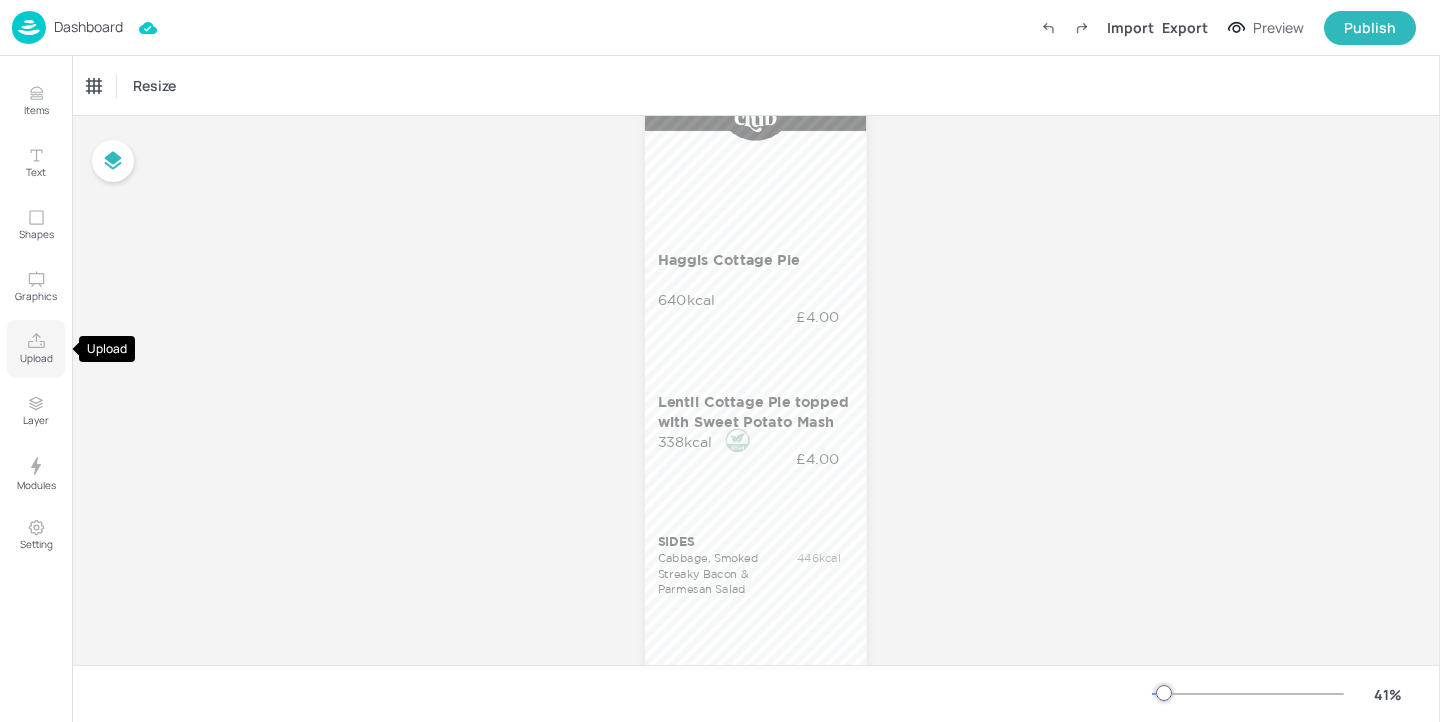 click 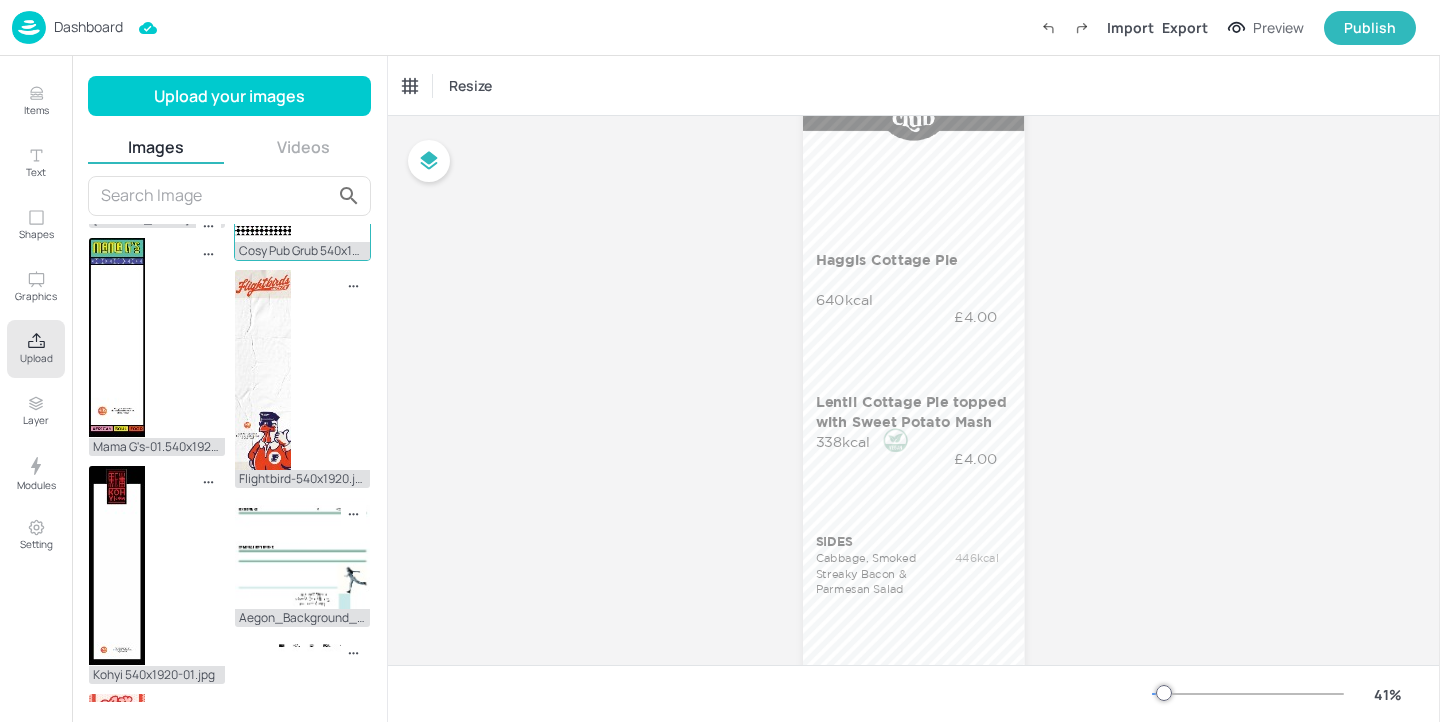 scroll, scrollTop: 284, scrollLeft: 0, axis: vertical 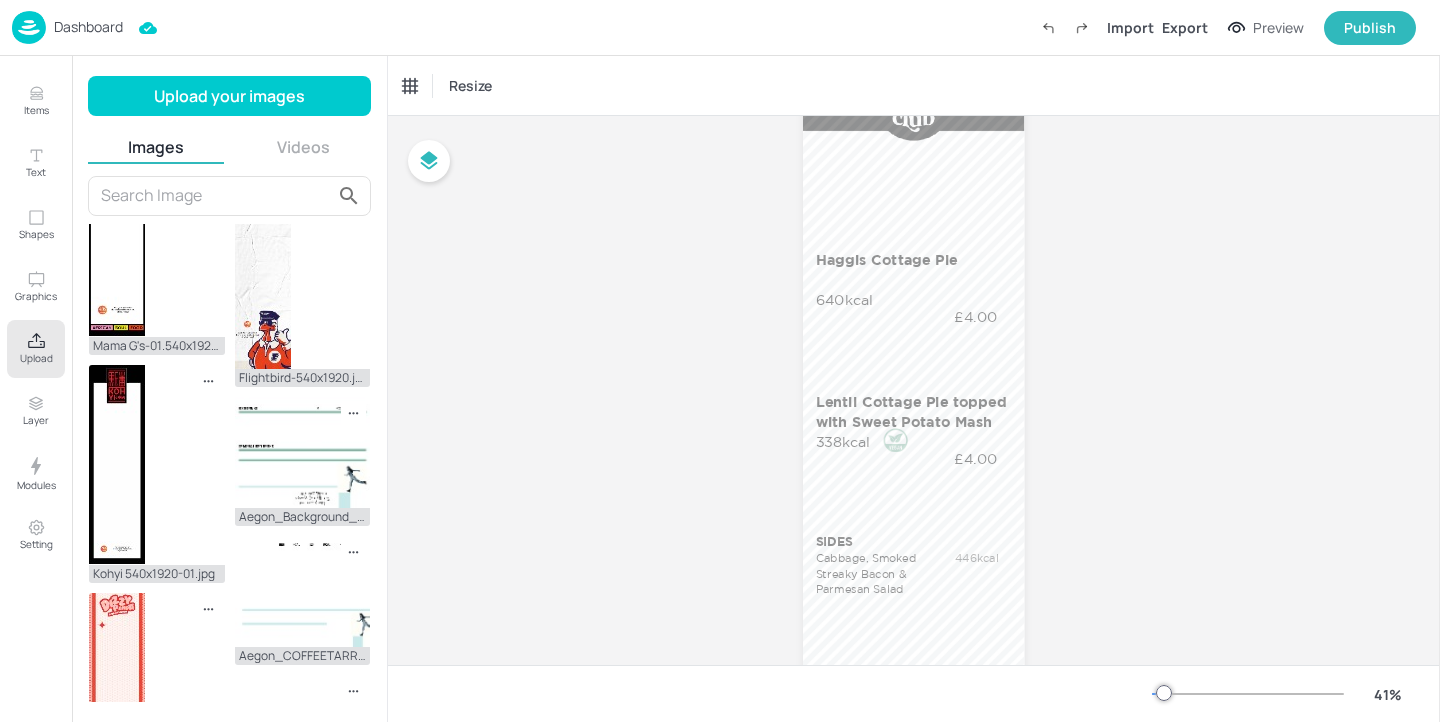 click on "Mexico 540x1920-01.jpg" at bounding box center [157, 6] 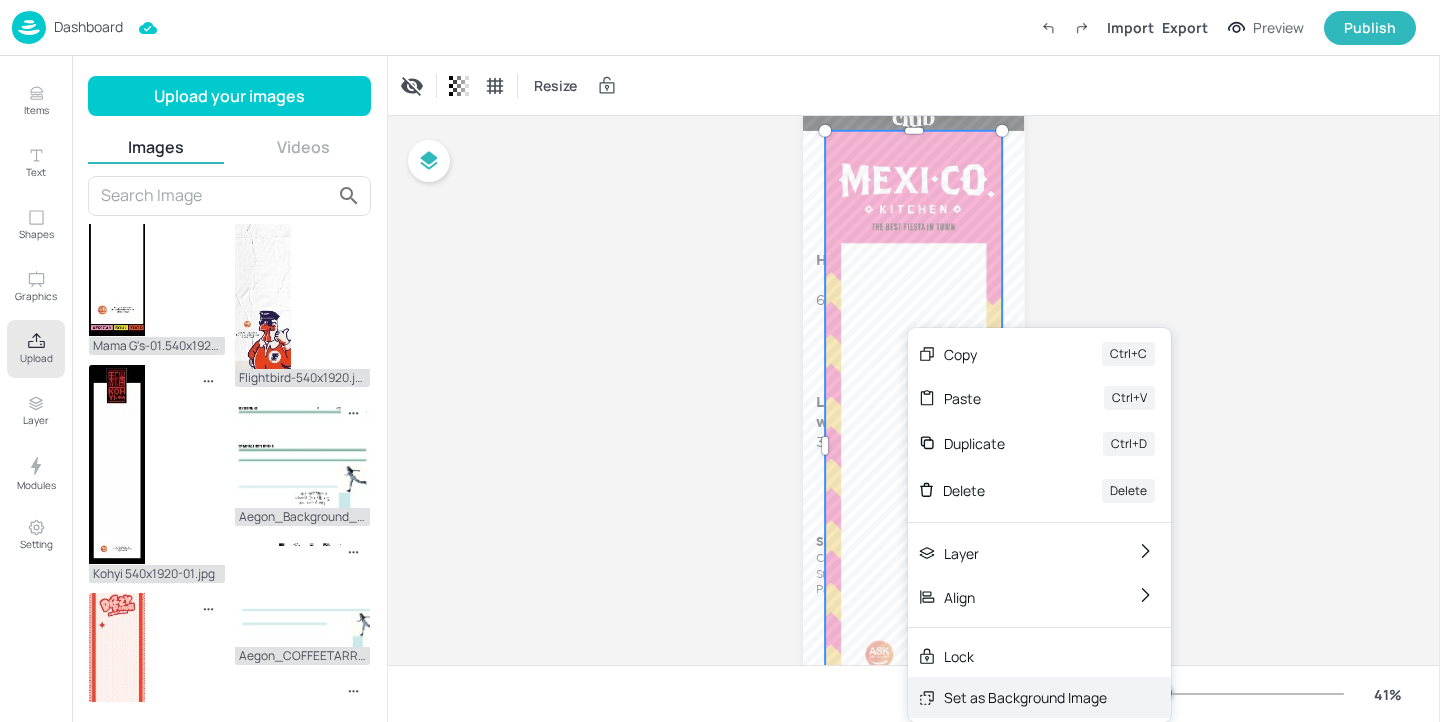 click on "Set as Background Image" at bounding box center [1025, 697] 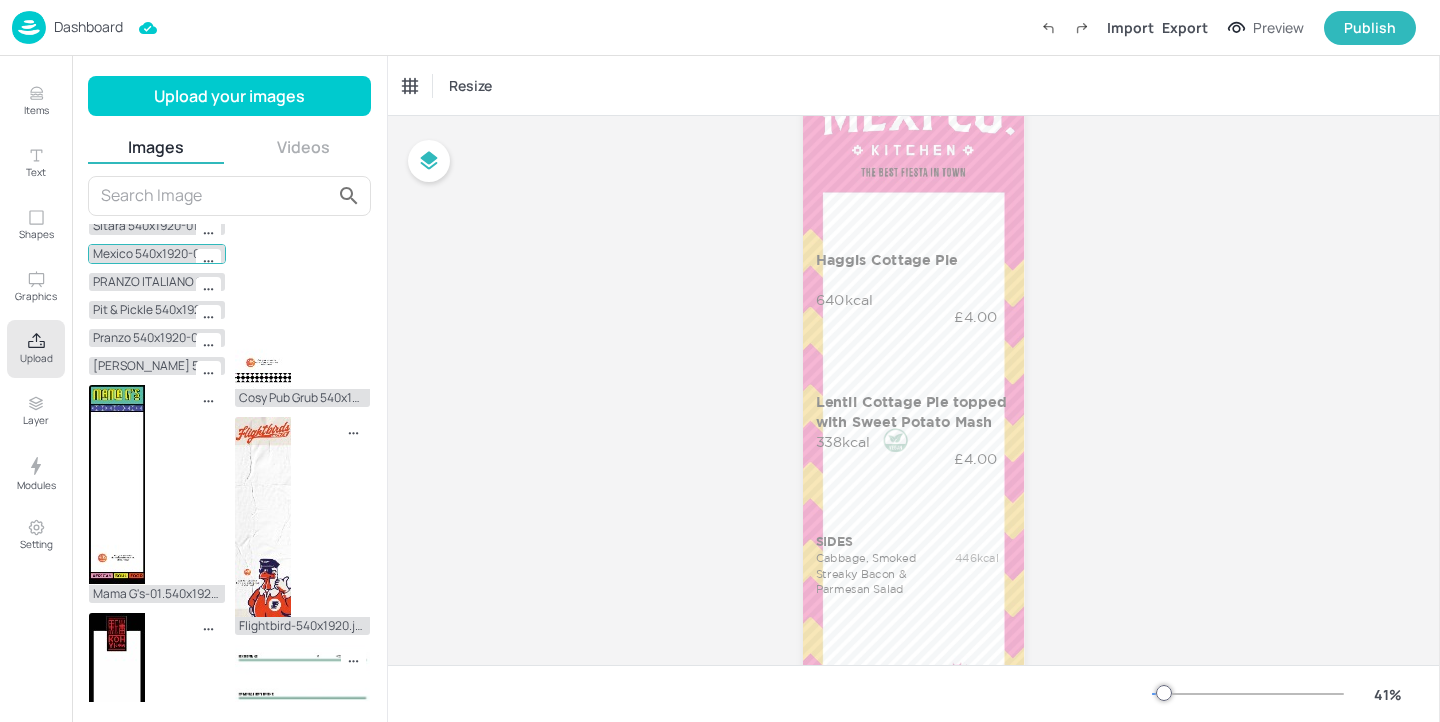 scroll, scrollTop: 0, scrollLeft: 0, axis: both 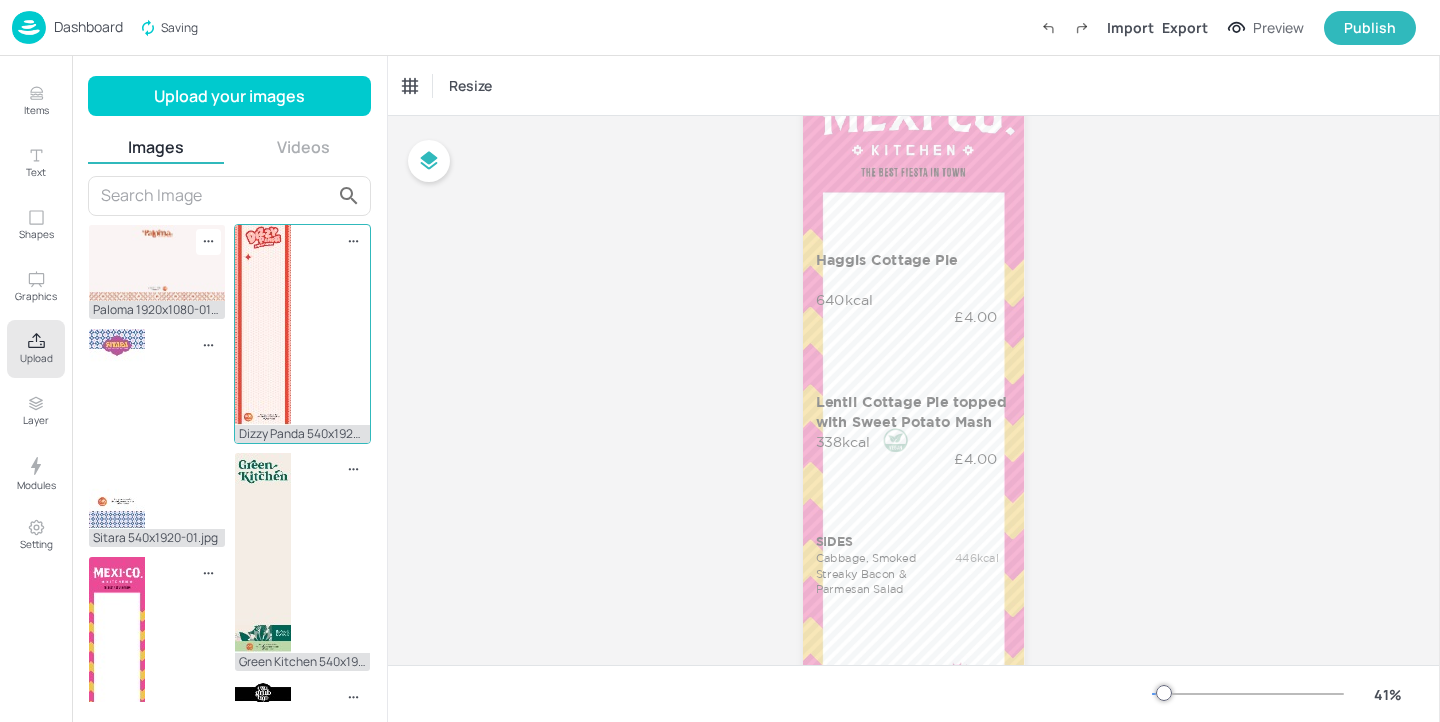 click at bounding box center [263, 325] 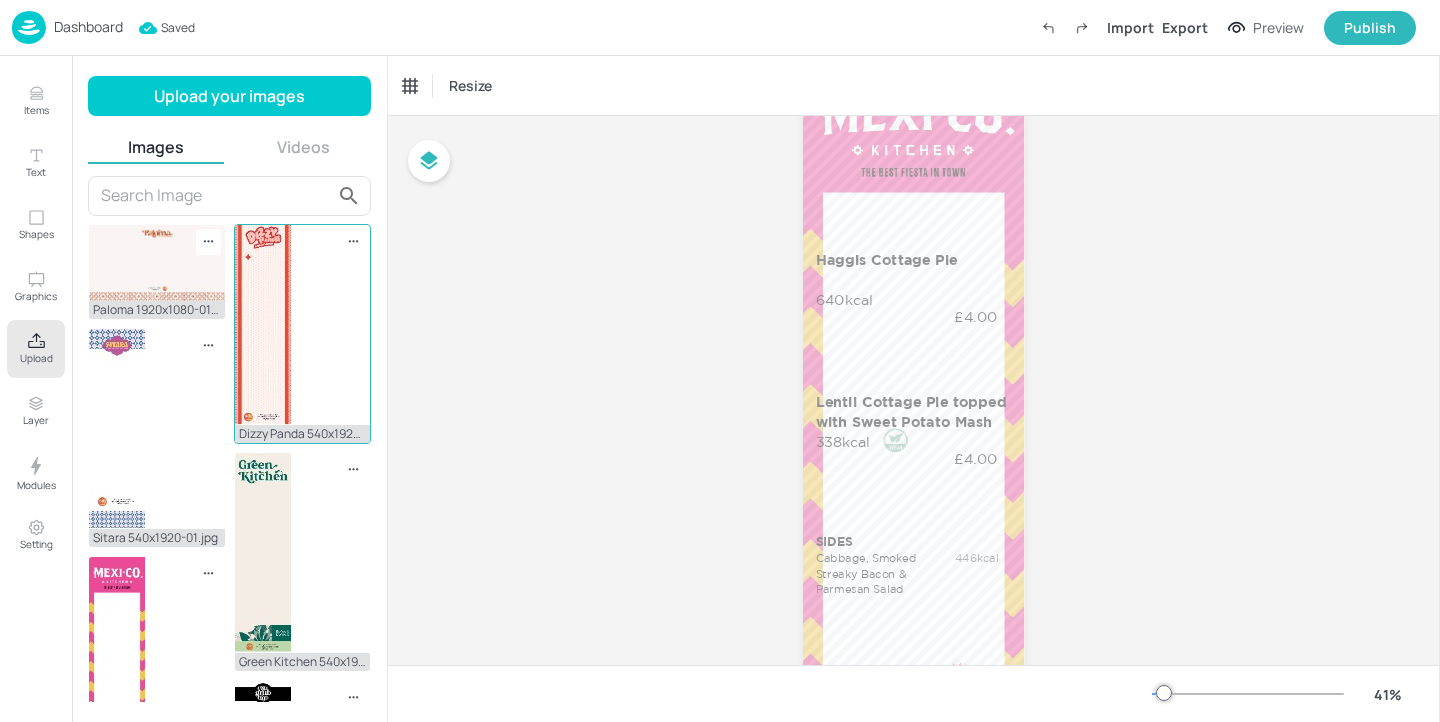 click at bounding box center [263, 325] 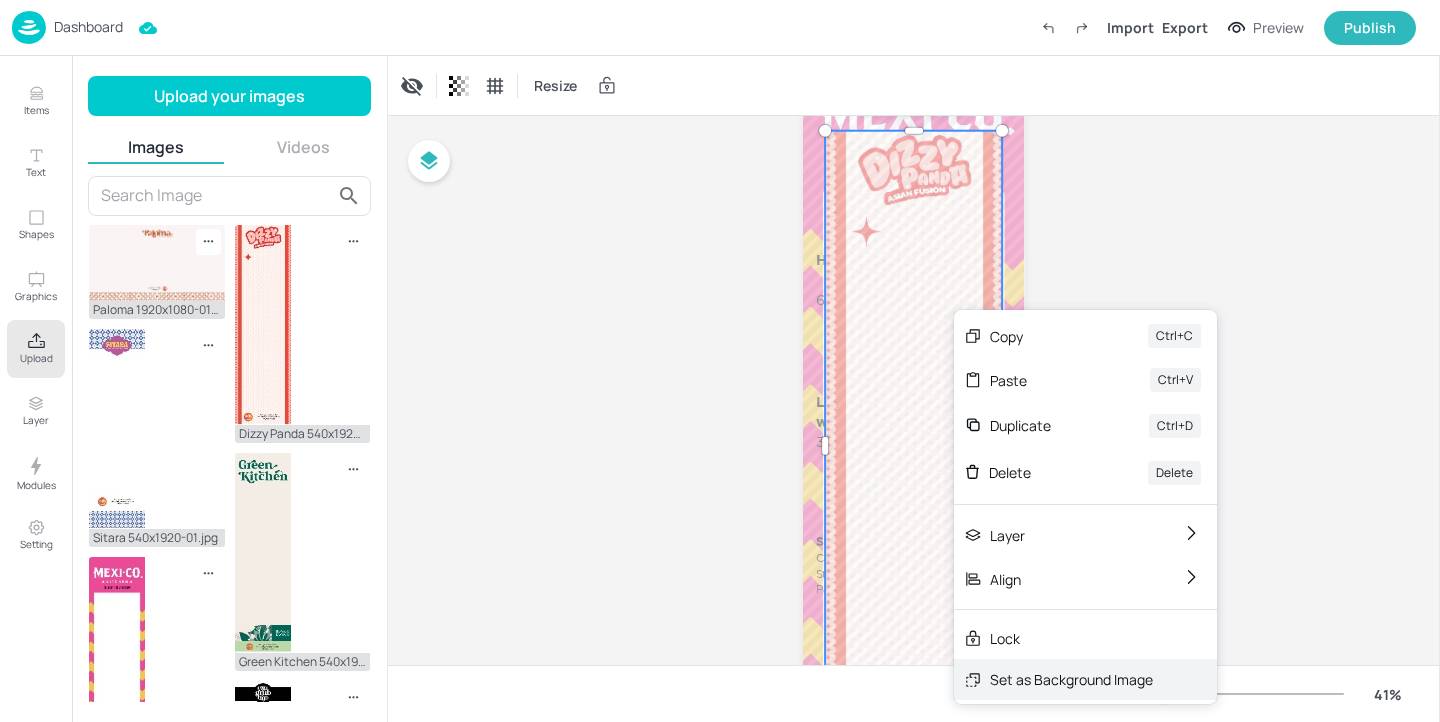 click on "Set as Background Image" at bounding box center [1085, 679] 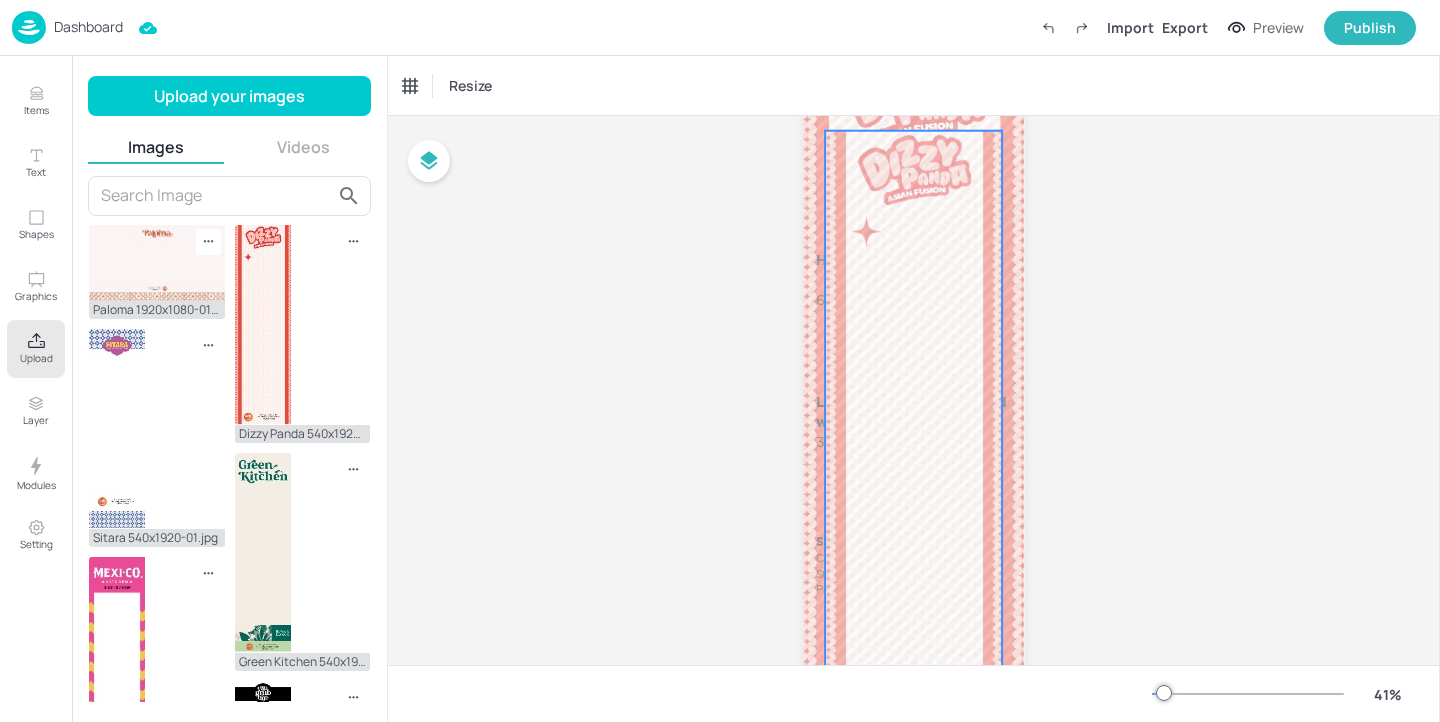 click at bounding box center (913, 446) 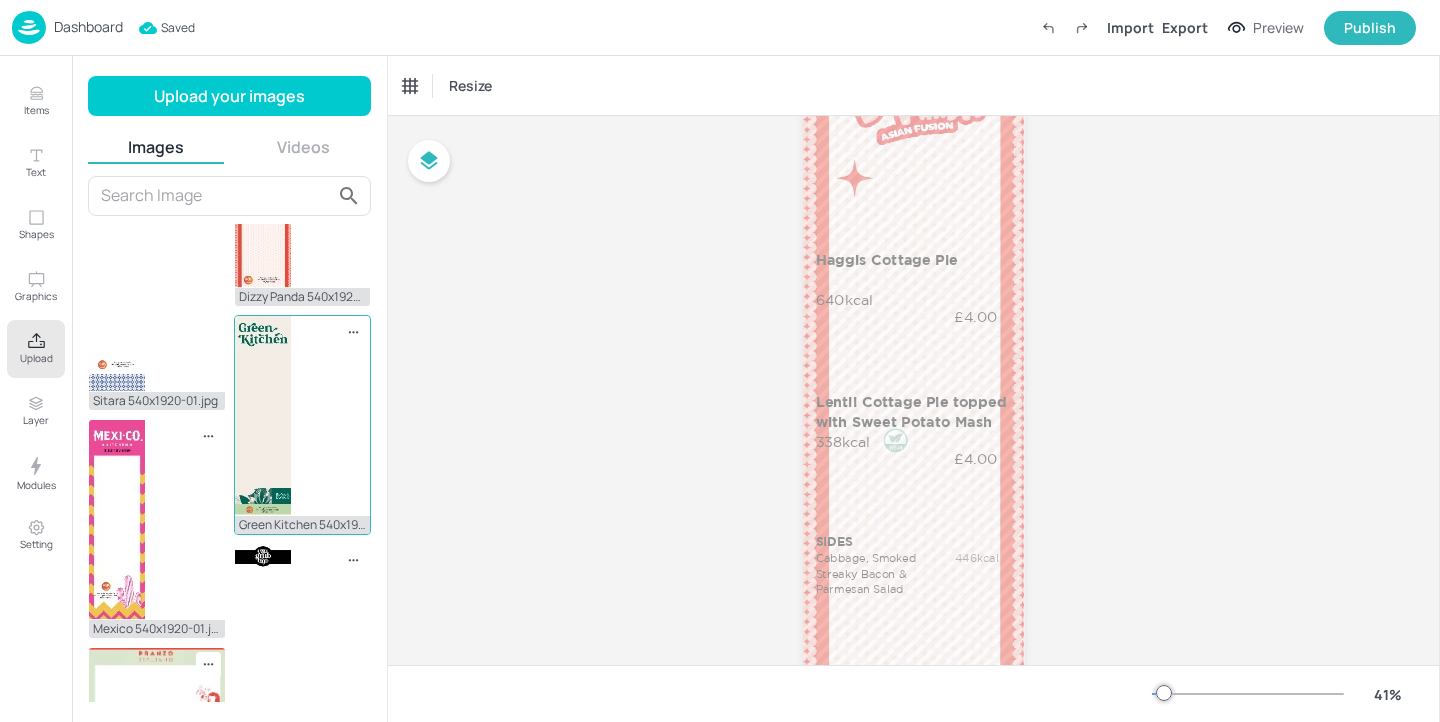 scroll, scrollTop: 205, scrollLeft: 0, axis: vertical 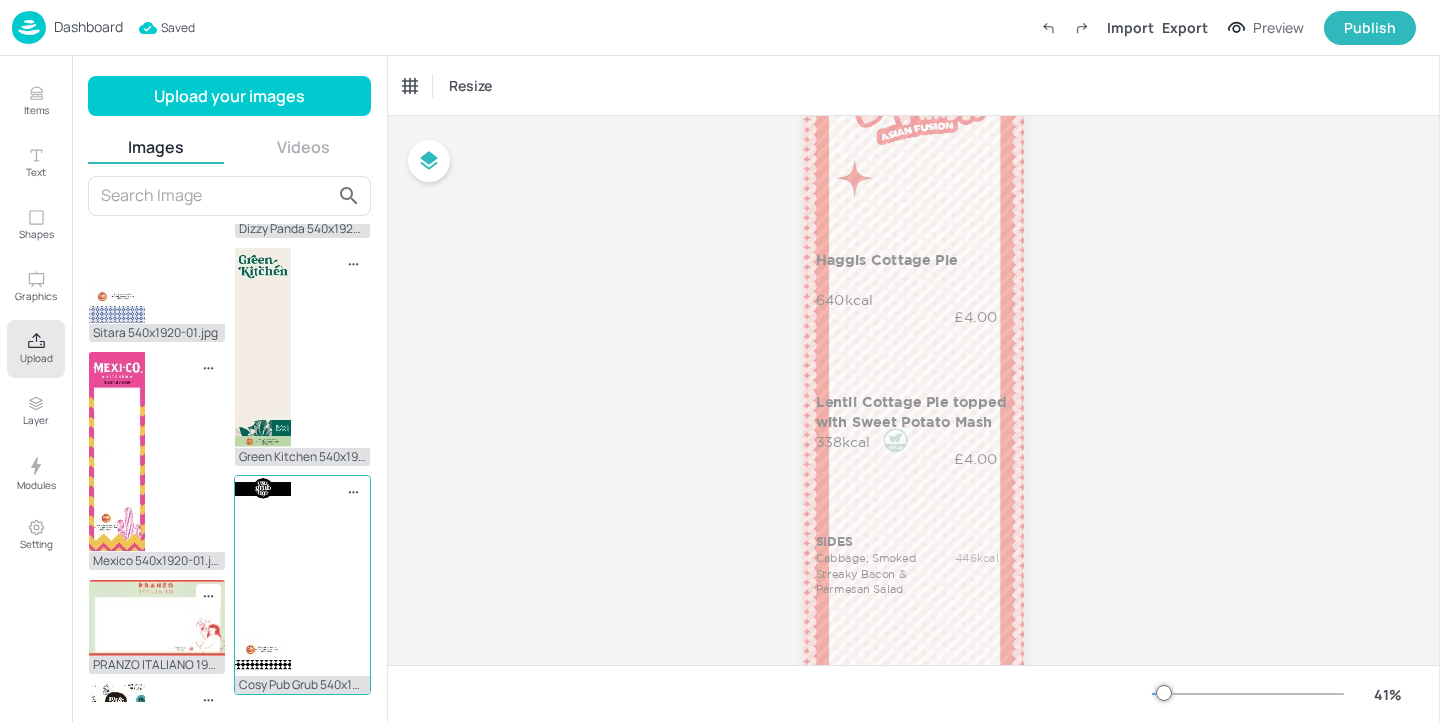 click on "Cosy Pub Grub 540x1920-01.jpg" at bounding box center (303, 585) 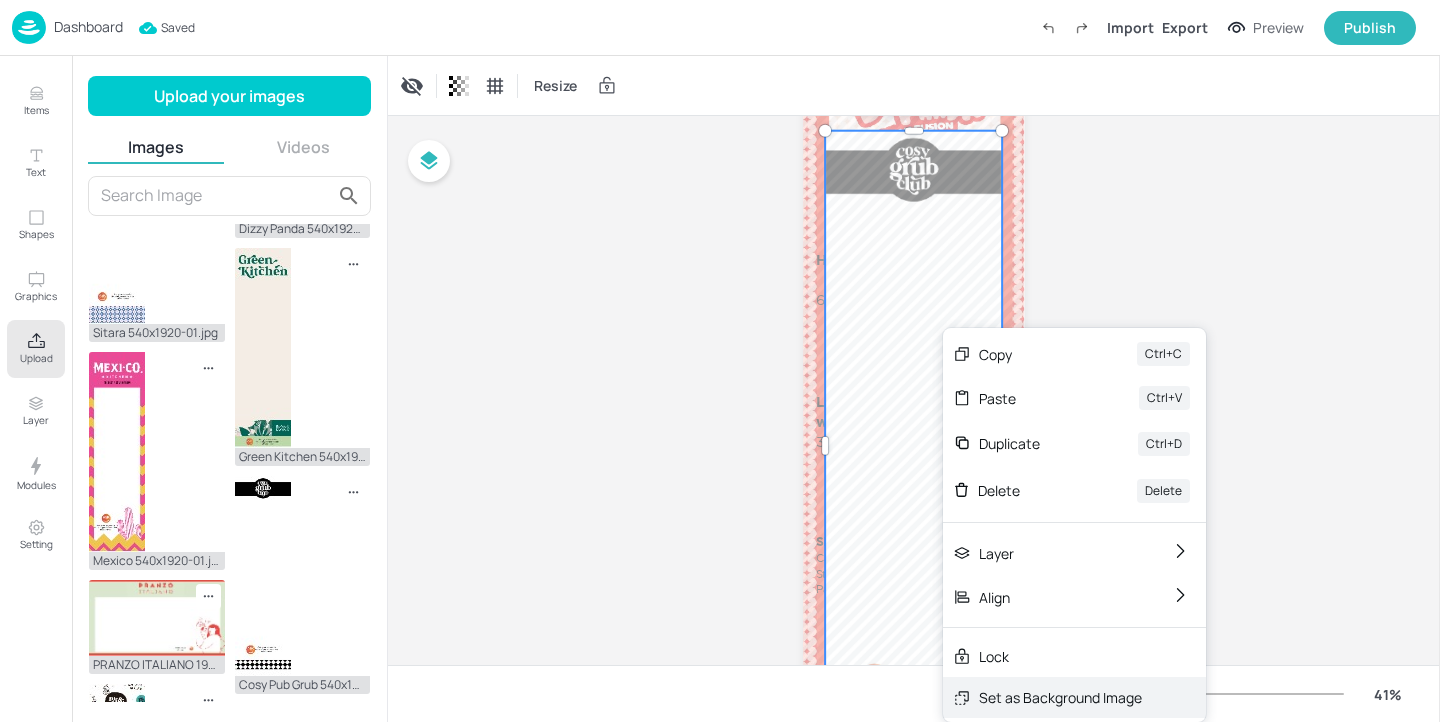 click on "Set as Background Image" at bounding box center [1060, 697] 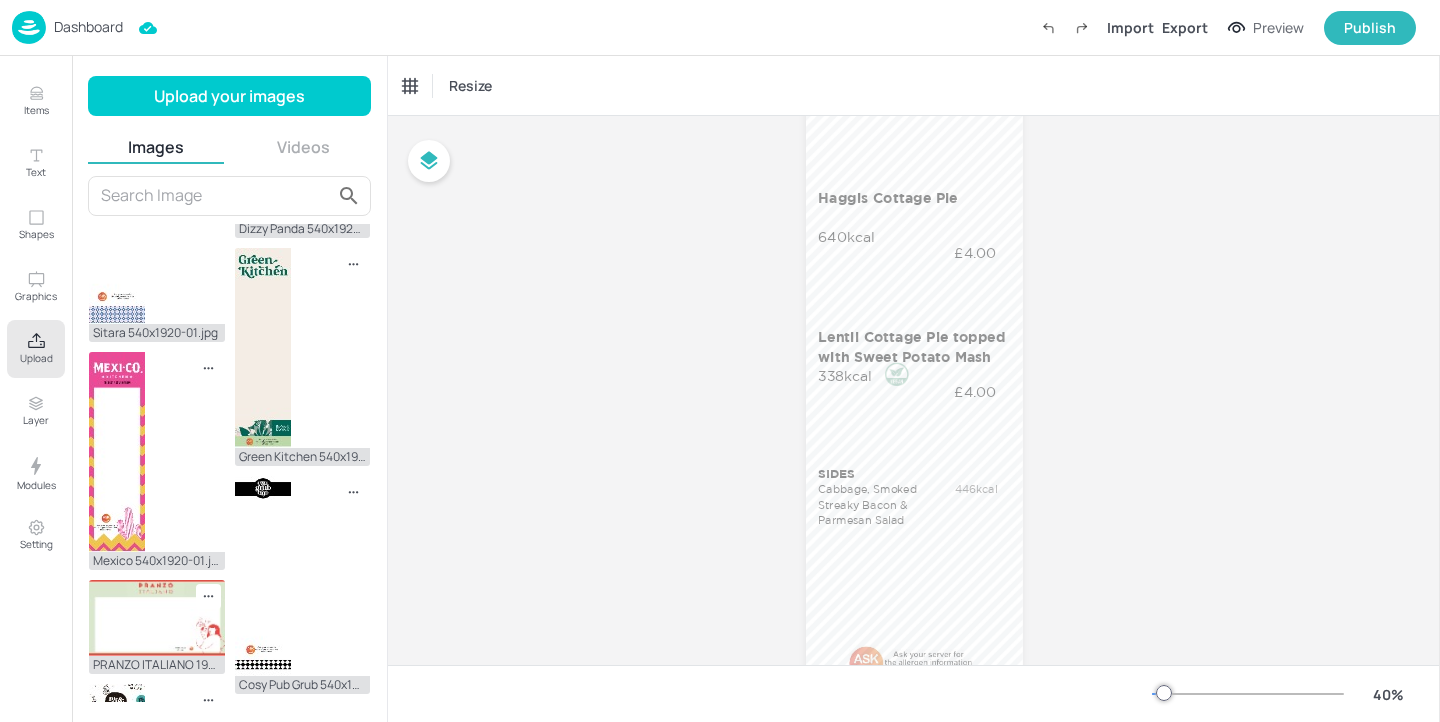 scroll, scrollTop: 187, scrollLeft: 0, axis: vertical 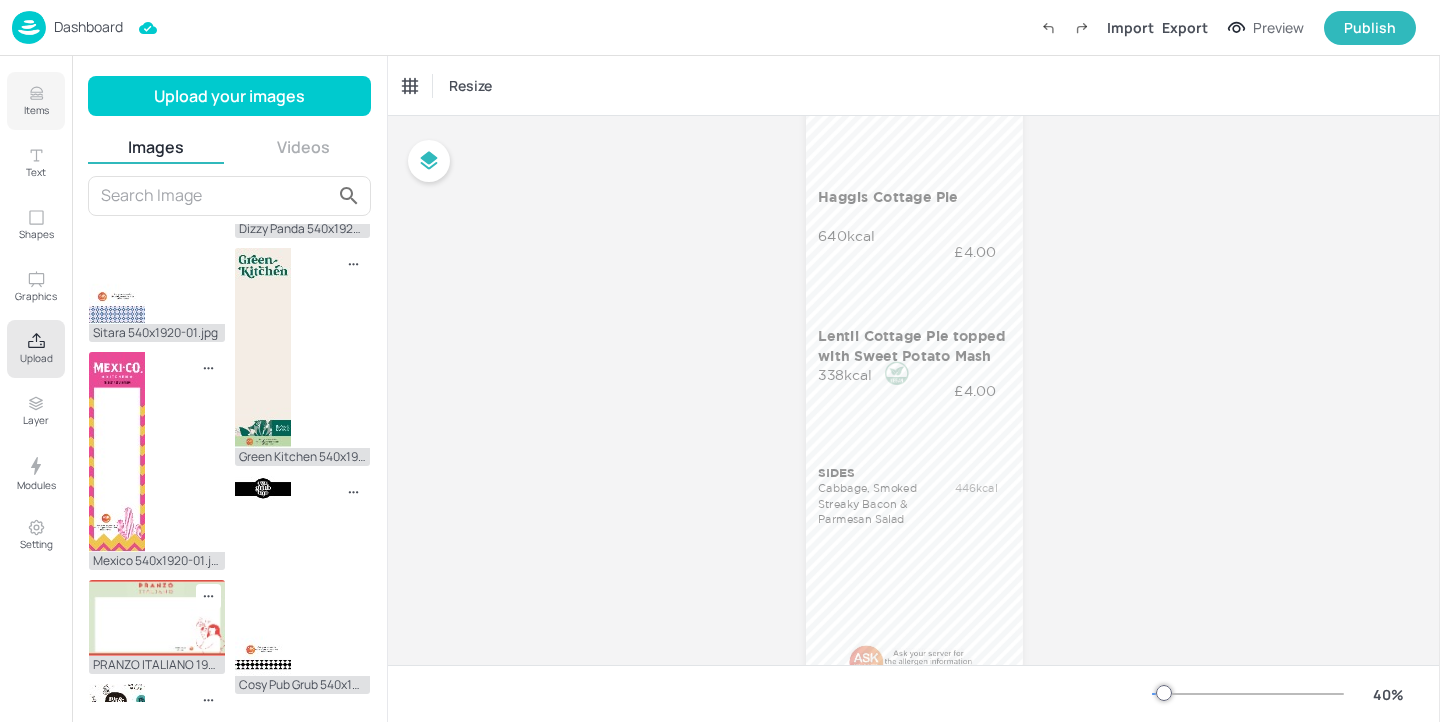 click on "Items" at bounding box center [36, 101] 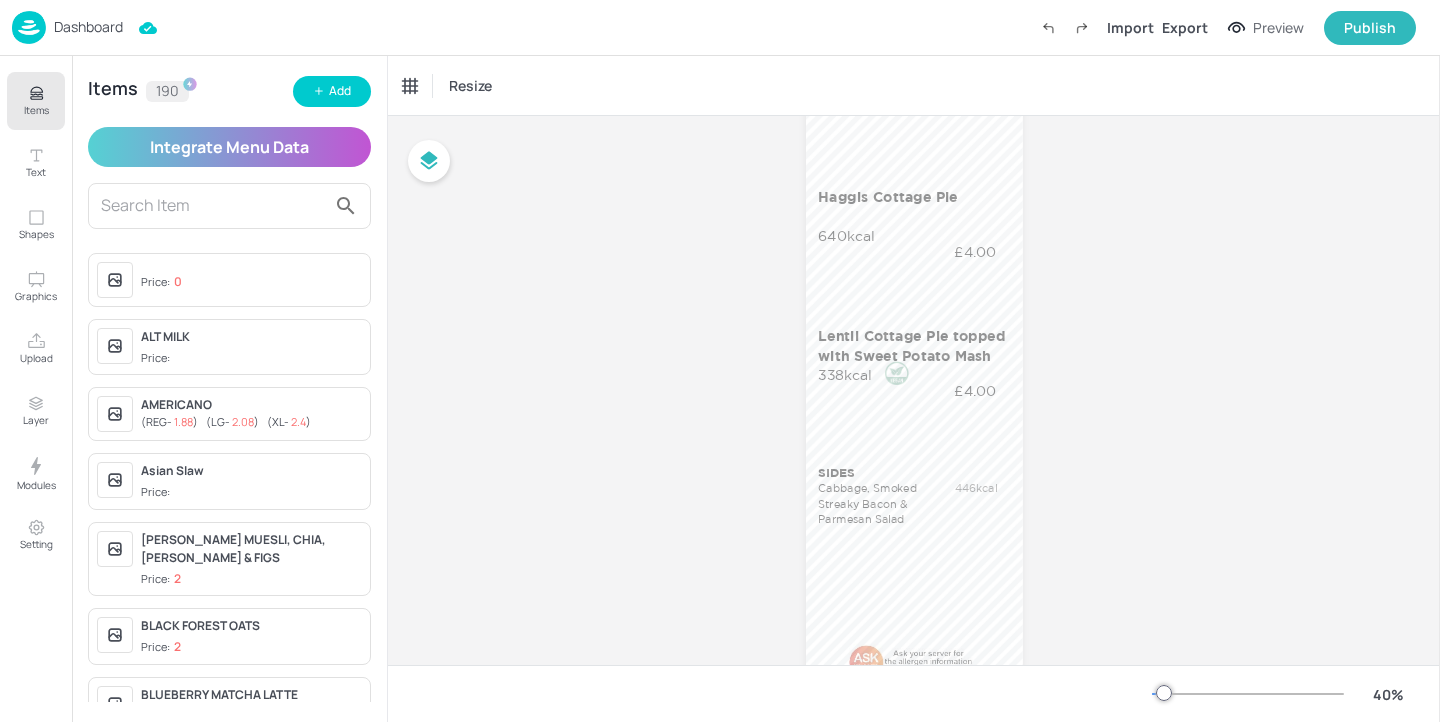 click on "Dashboard" at bounding box center [88, 27] 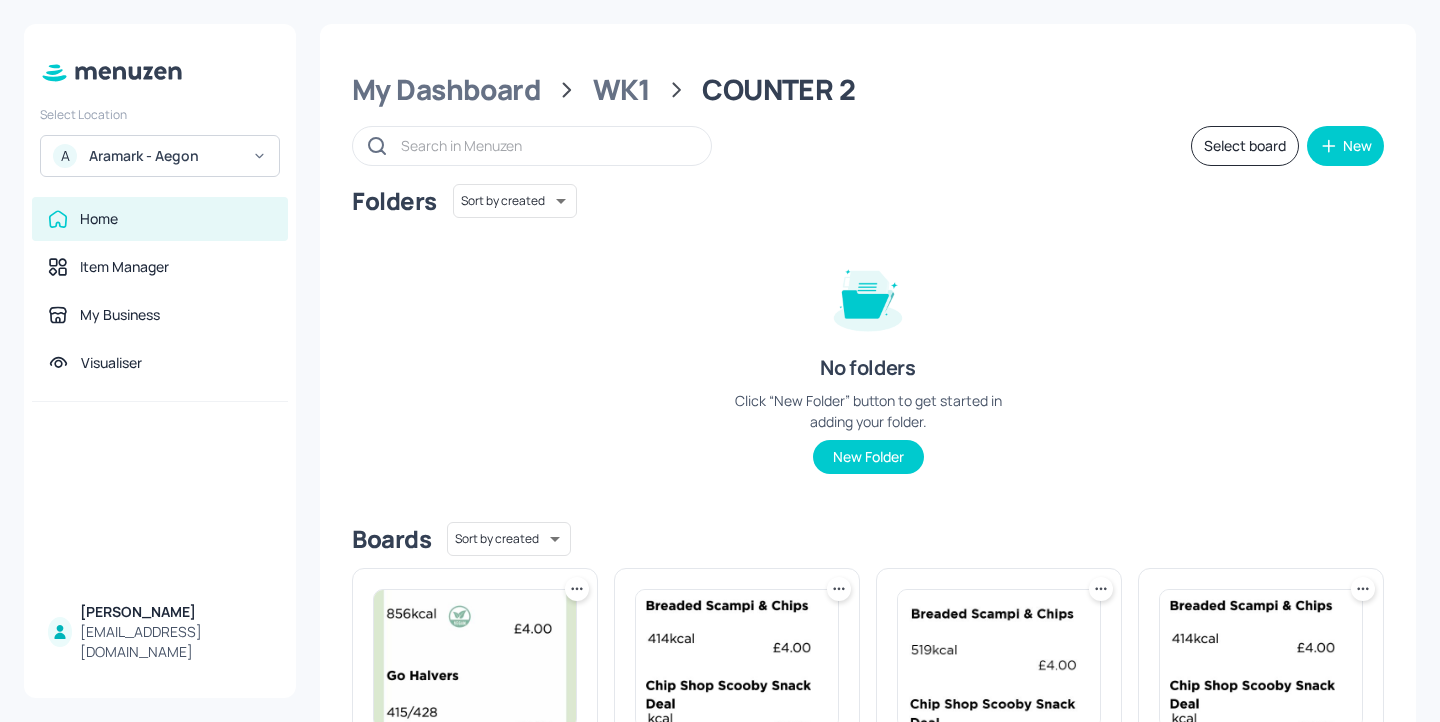 scroll, scrollTop: 70, scrollLeft: 0, axis: vertical 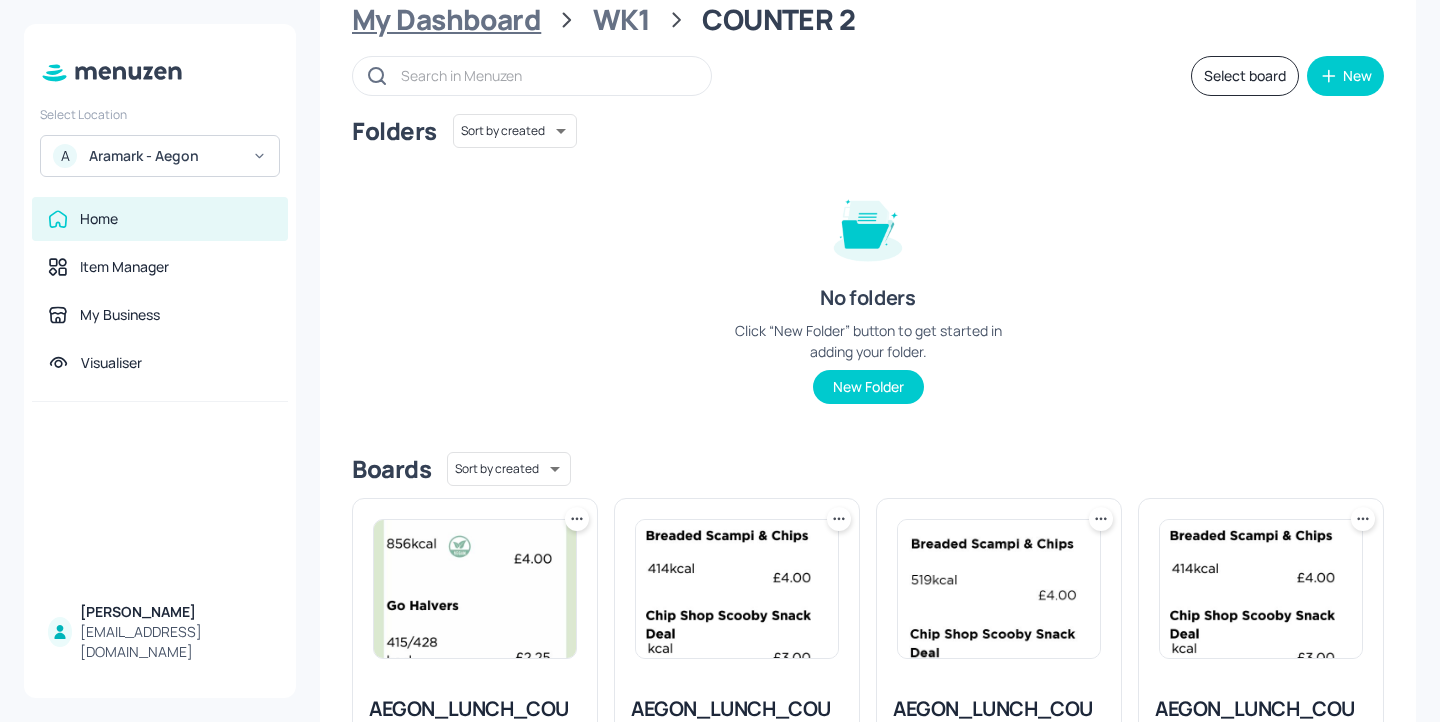 click on "My Dashboard" at bounding box center [446, 20] 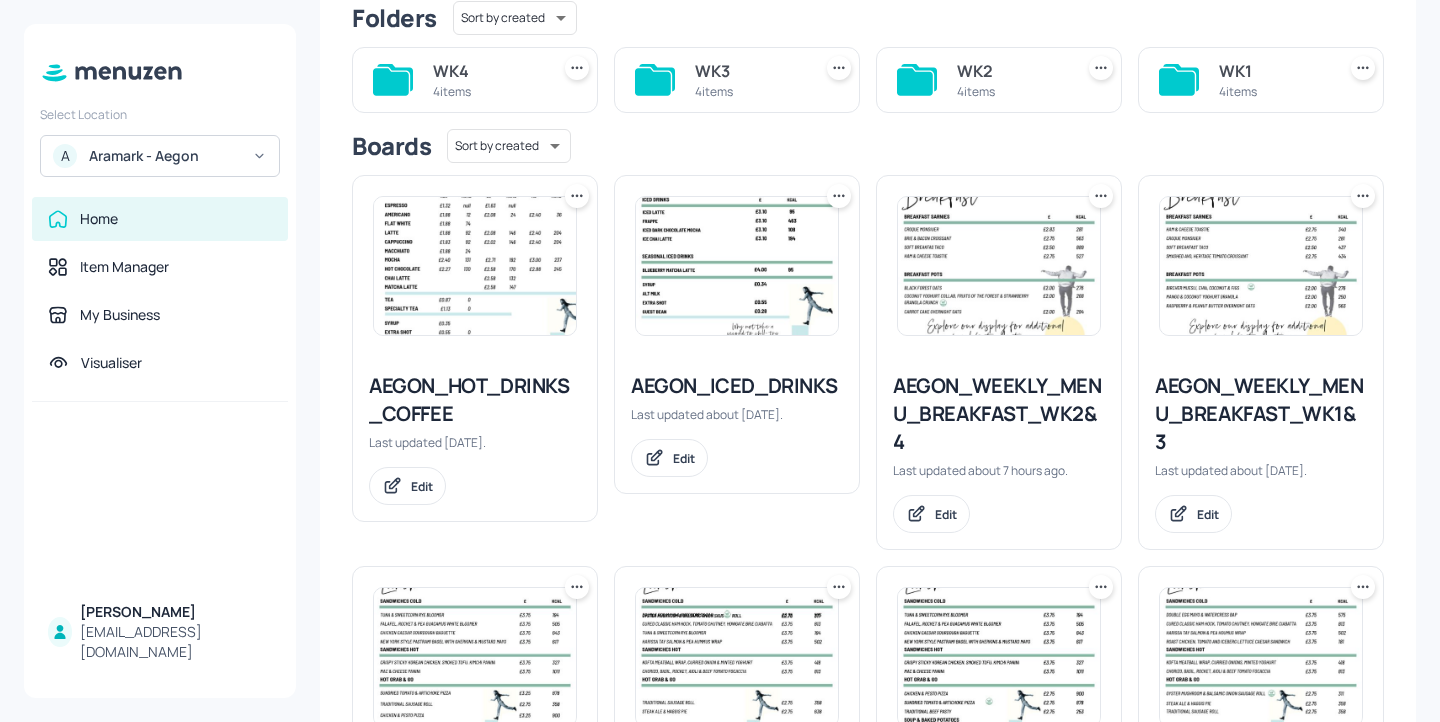 scroll, scrollTop: 197, scrollLeft: 0, axis: vertical 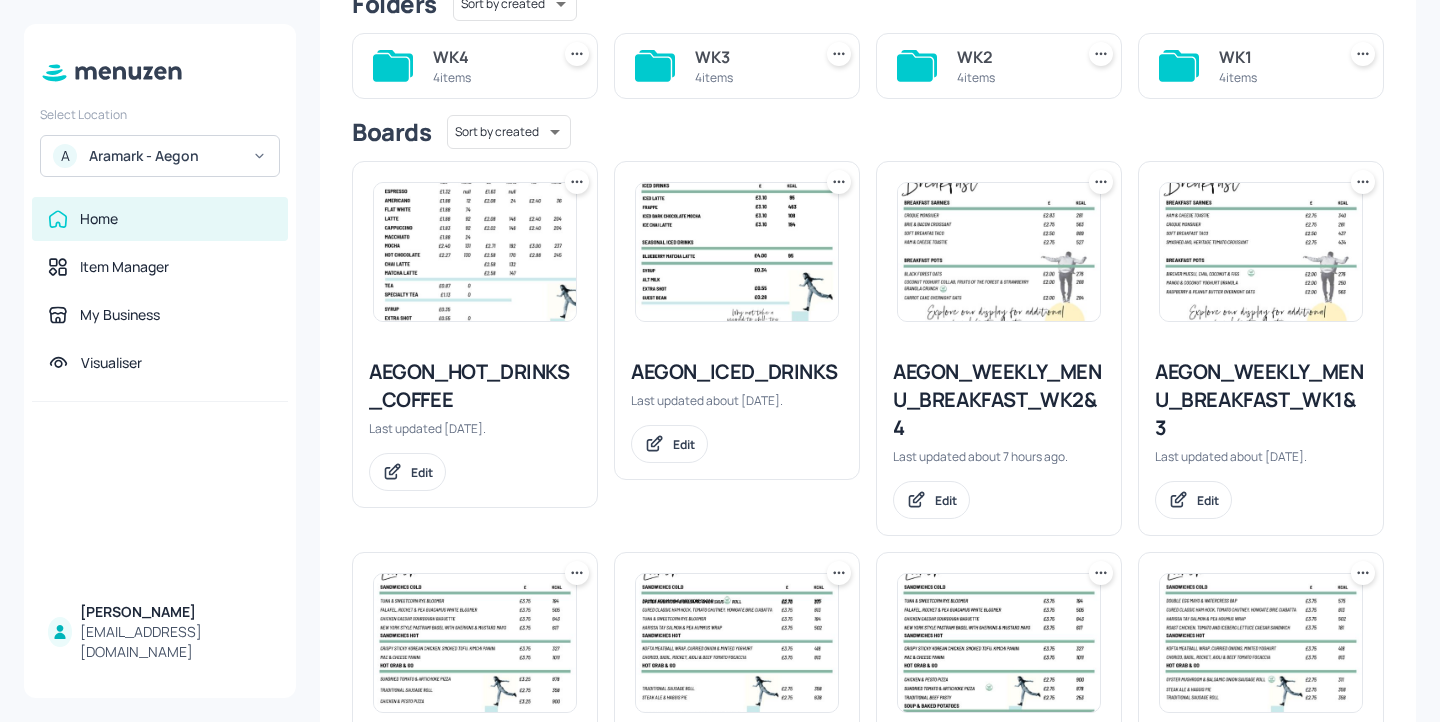 click on "AEGON_WEEKLY_MENU_BREAKFAST_WK2&4" at bounding box center (999, 400) 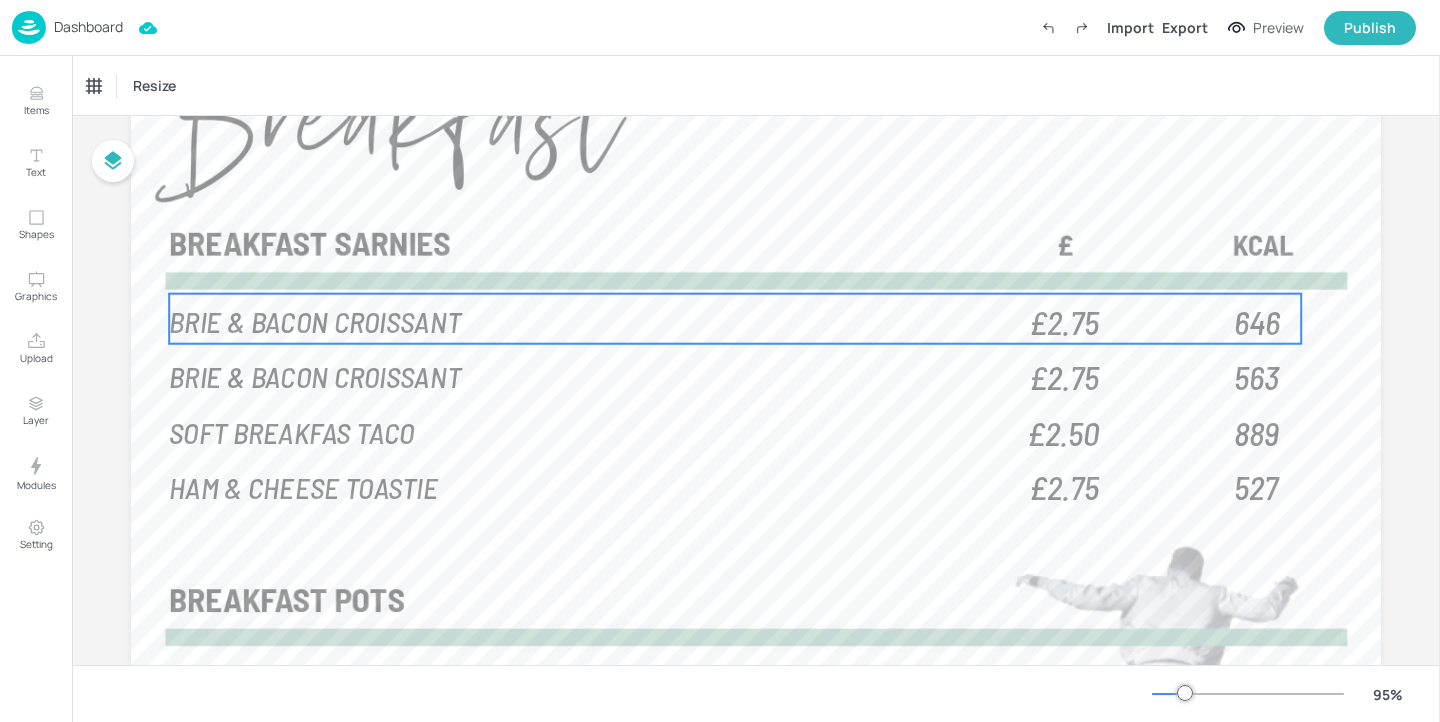 scroll, scrollTop: 216, scrollLeft: 0, axis: vertical 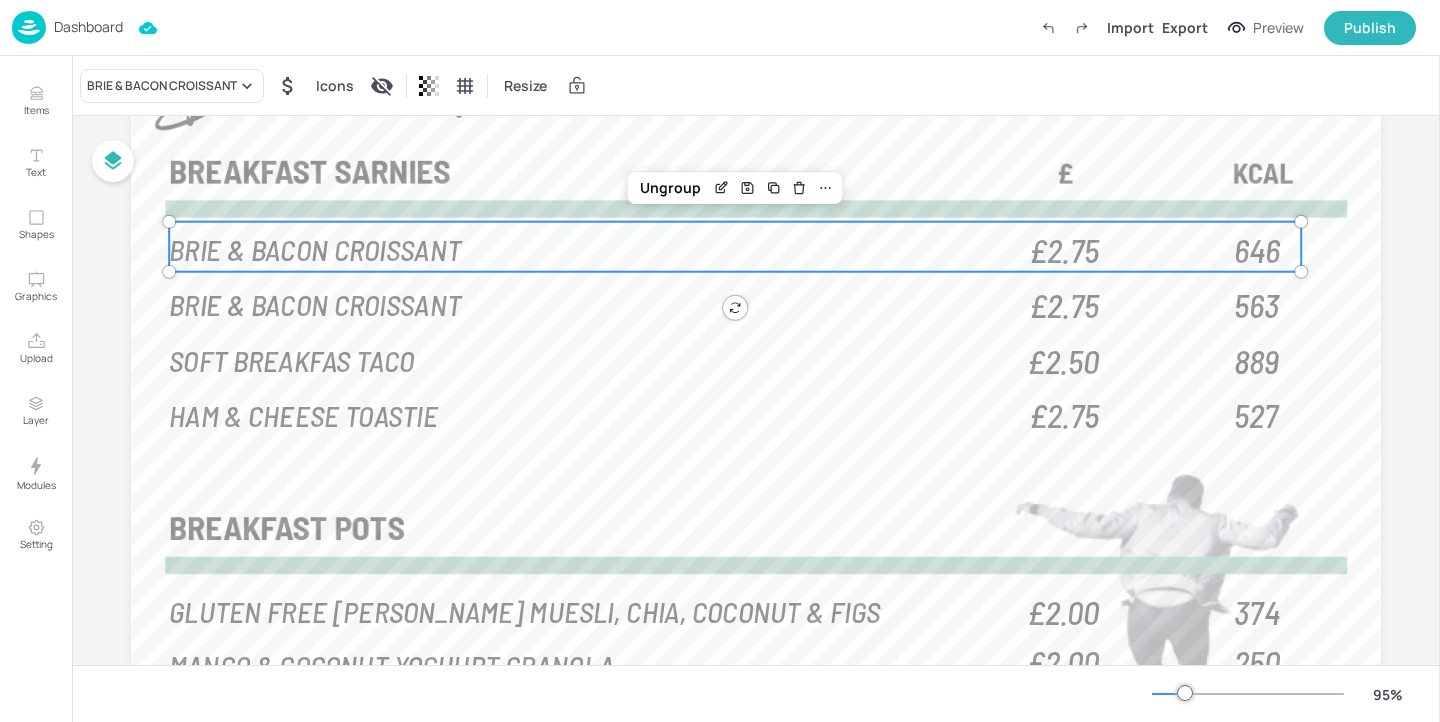 click on "BRIE & BACON CROISSANT" at bounding box center (592, 248) 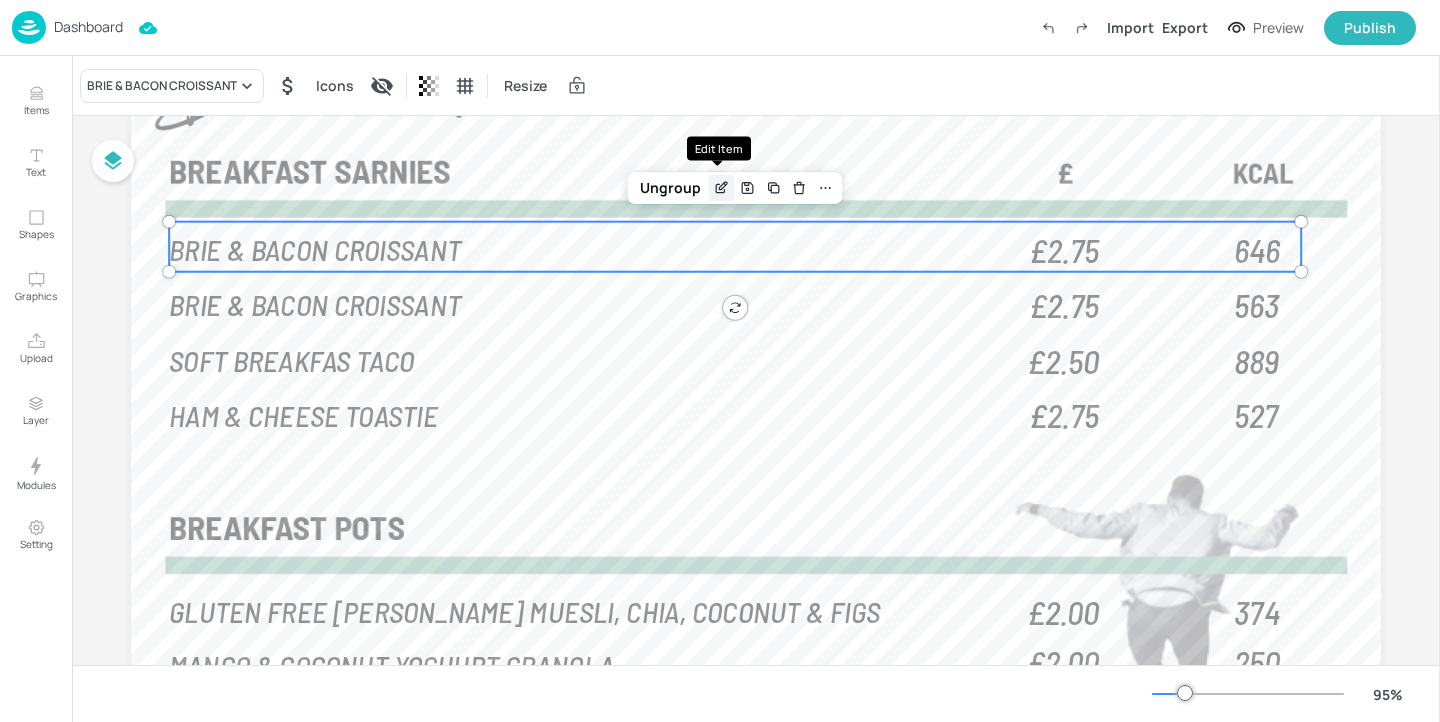 click at bounding box center (722, 188) 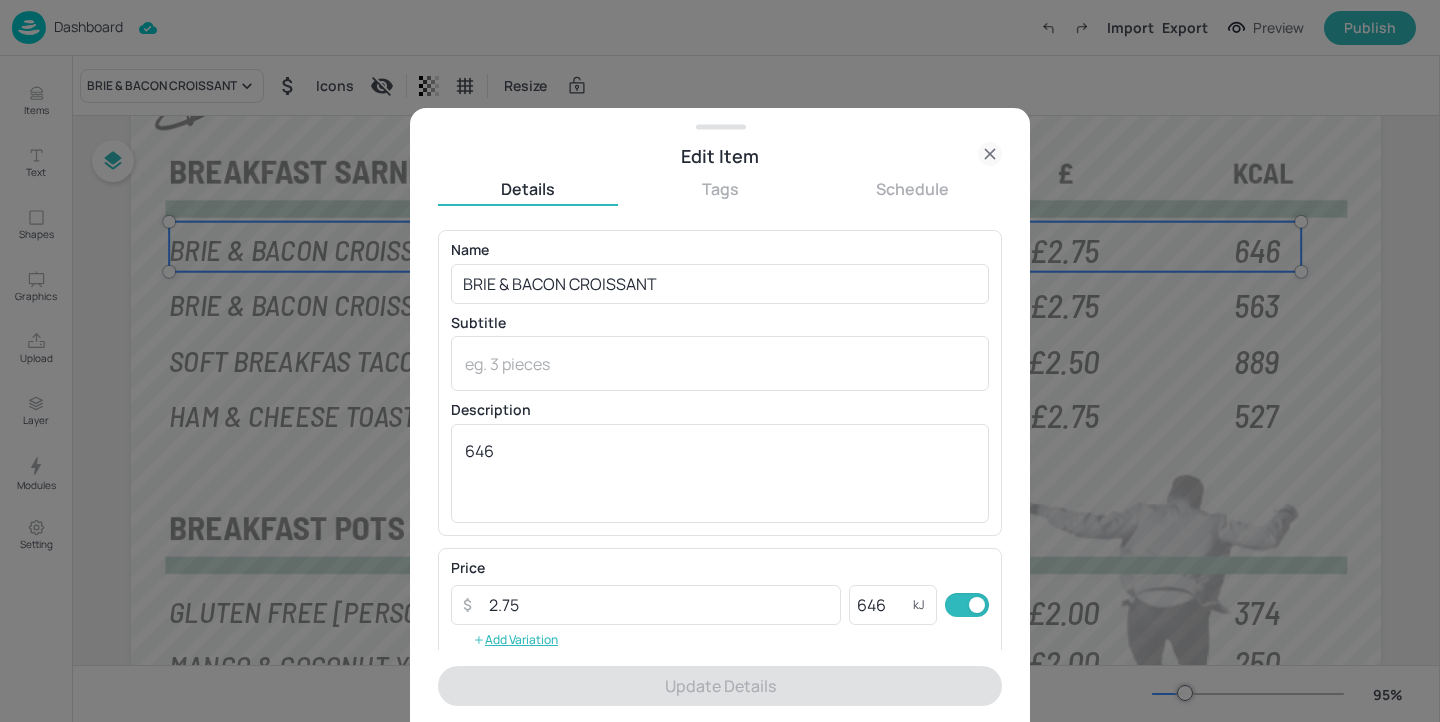 click at bounding box center (720, 361) 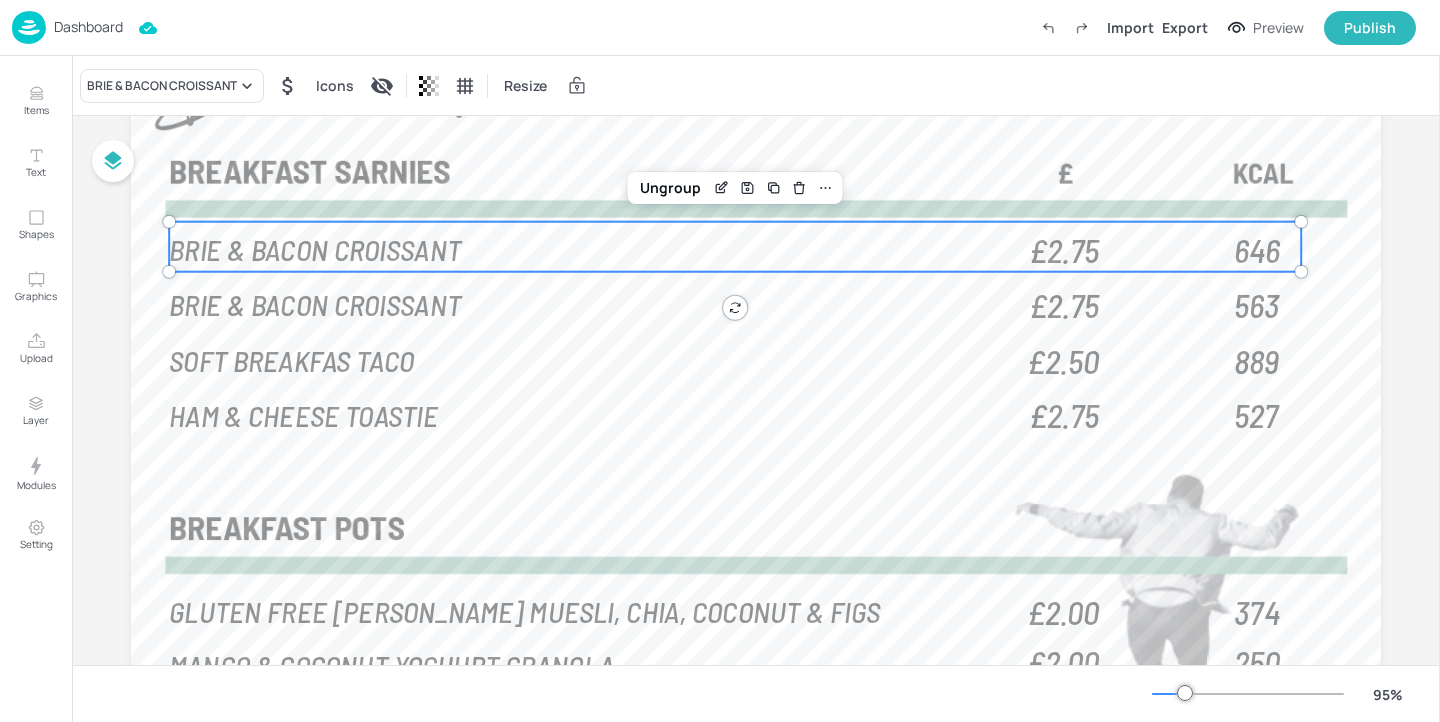click on "Dashboard" at bounding box center [88, 27] 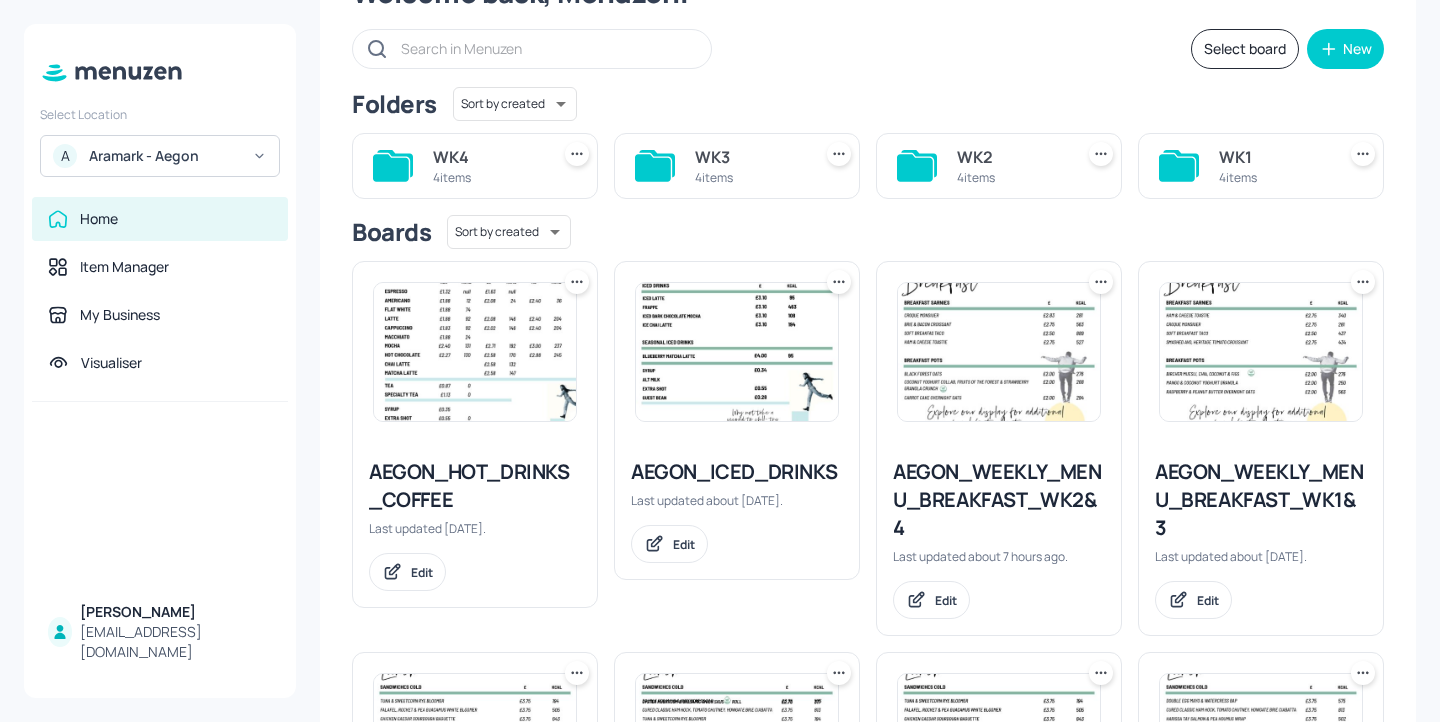 scroll, scrollTop: 120, scrollLeft: 0, axis: vertical 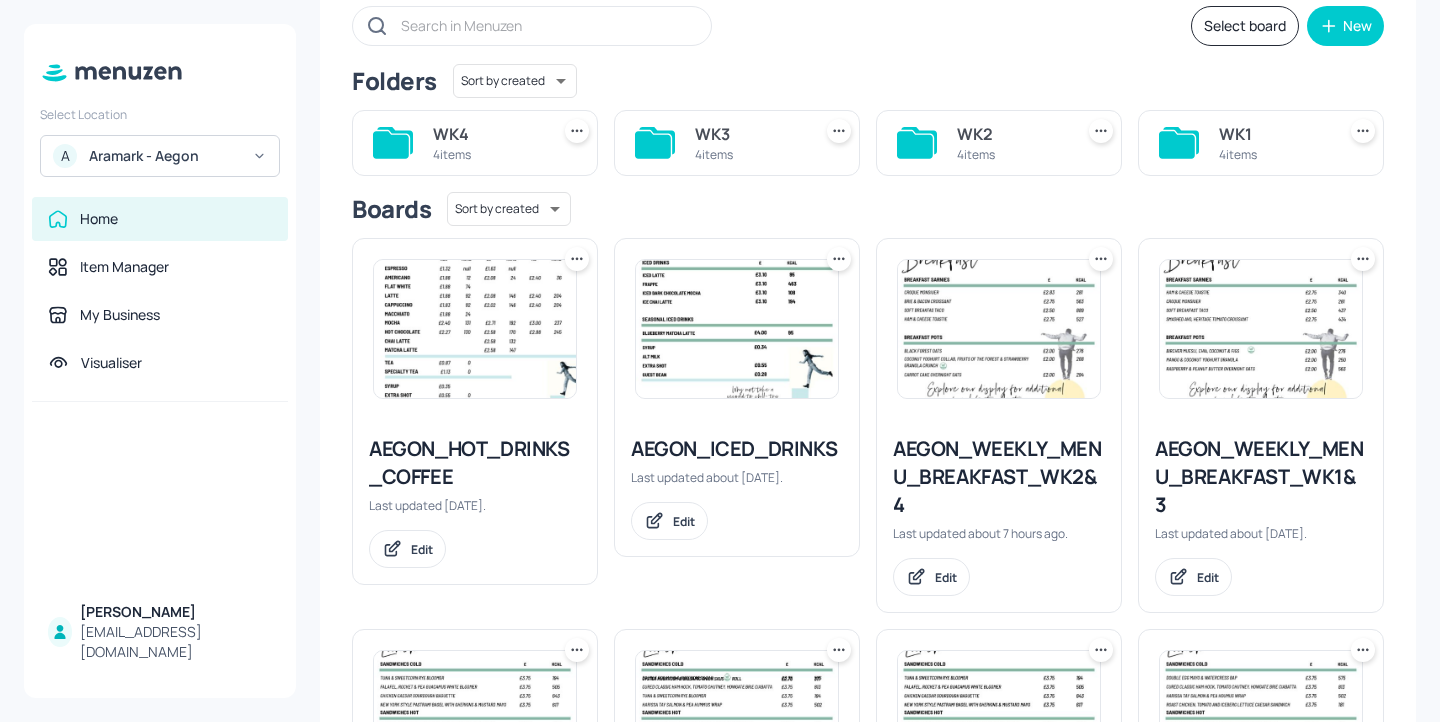 click on "4  items" at bounding box center [1273, 154] 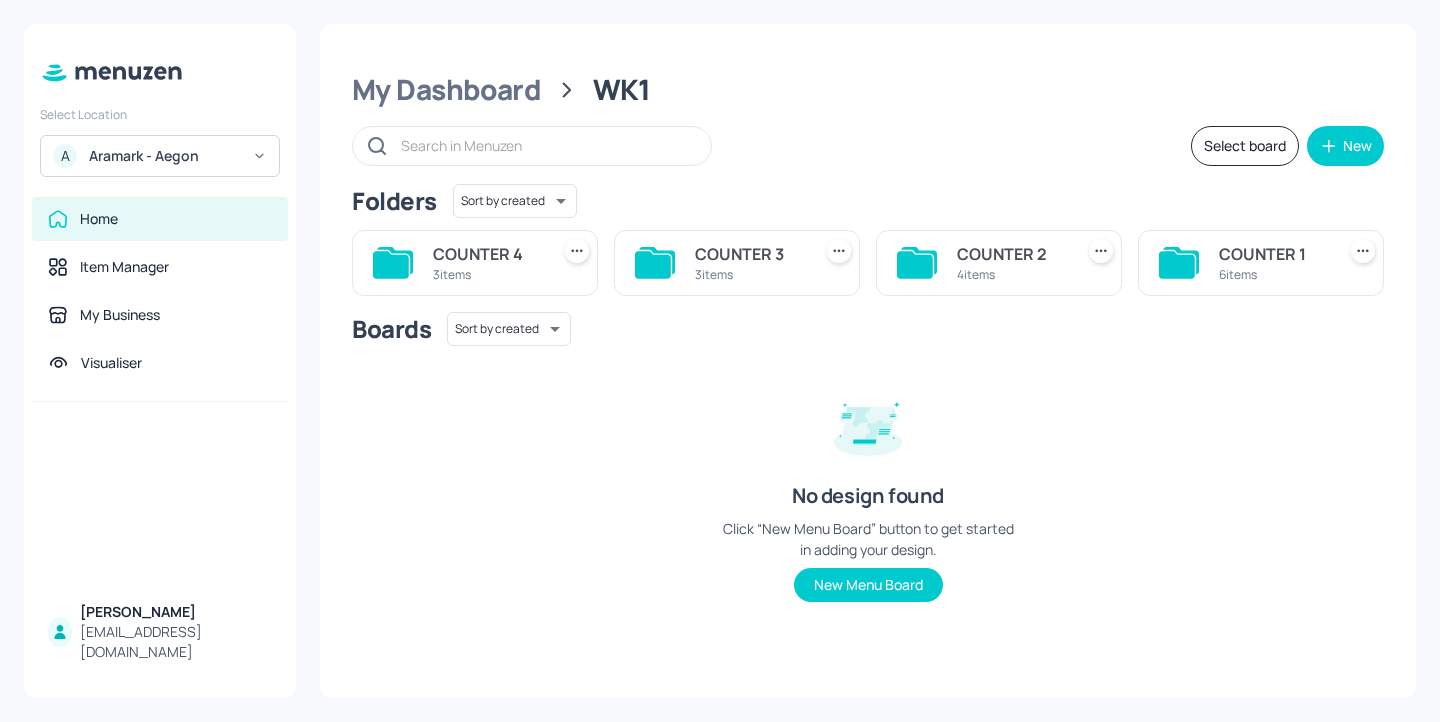 scroll, scrollTop: 0, scrollLeft: 0, axis: both 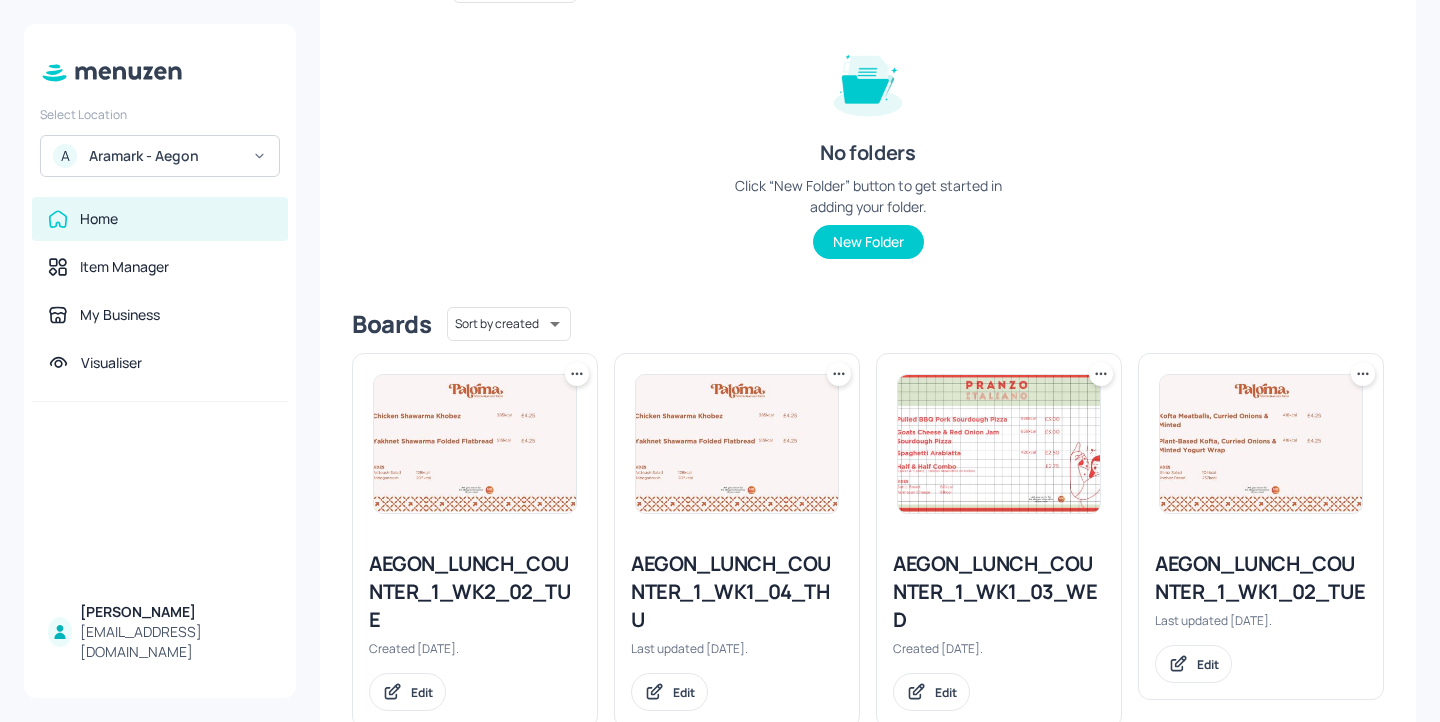 click on "AEGON_LUNCH_COUNTER_1_WK2_02_TUE Created [DATE]. Edit" at bounding box center (475, 630) 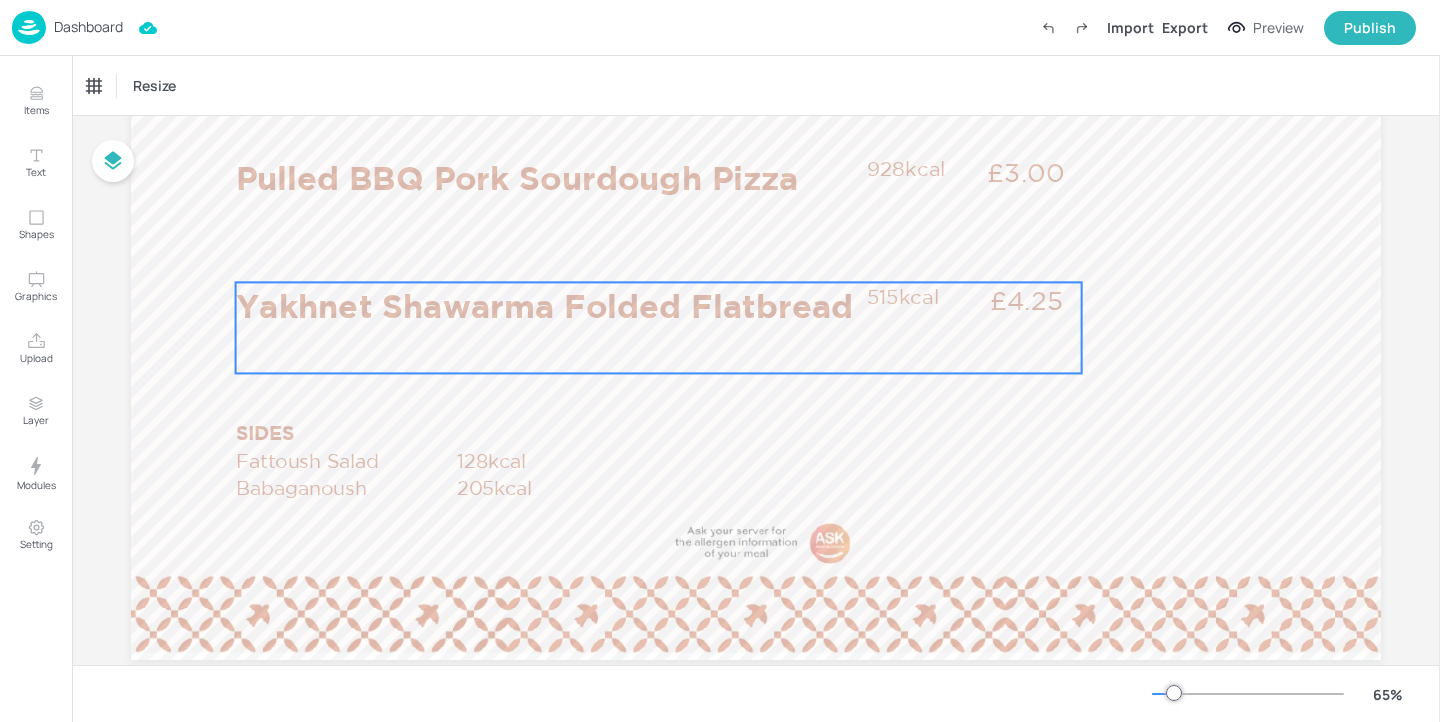 scroll, scrollTop: 255, scrollLeft: 0, axis: vertical 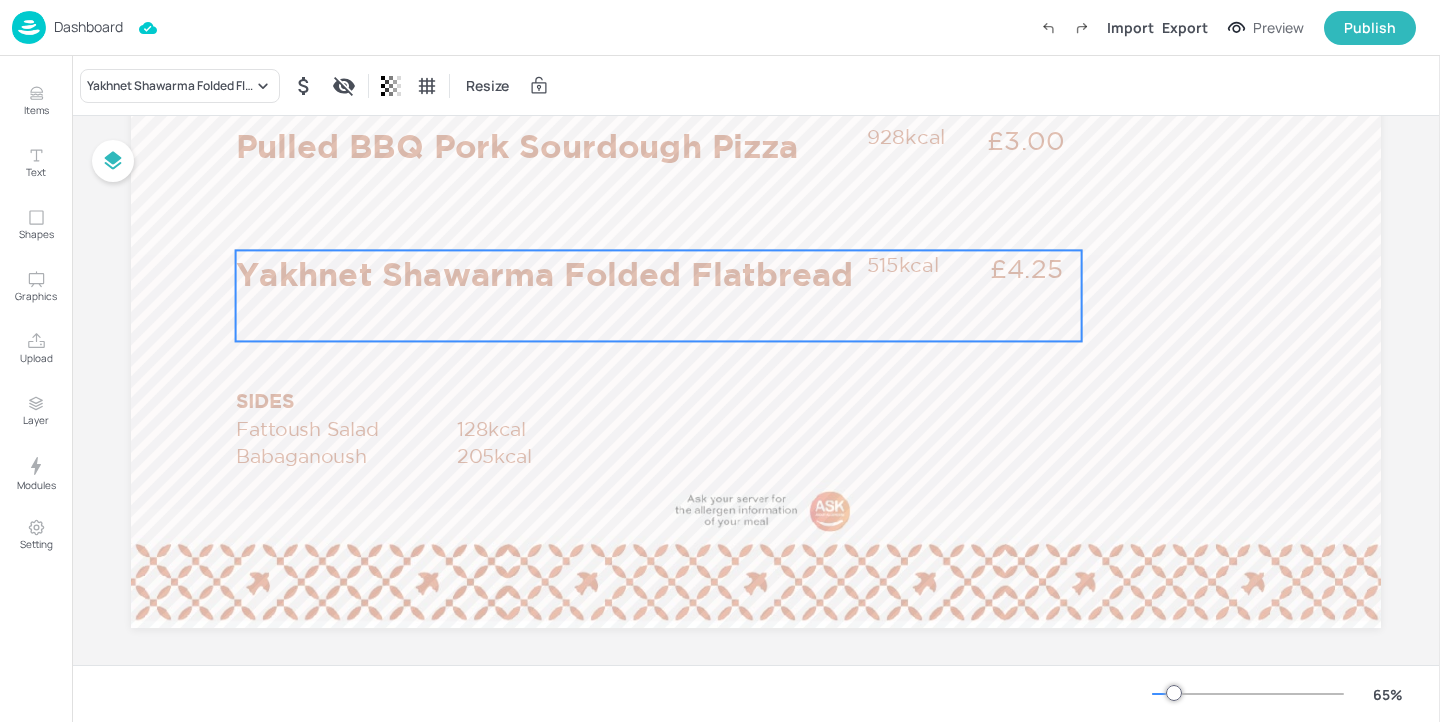 click on "Yakhnet Shawarma Folded Flatbread £4.25 515kcal" at bounding box center (659, 295) 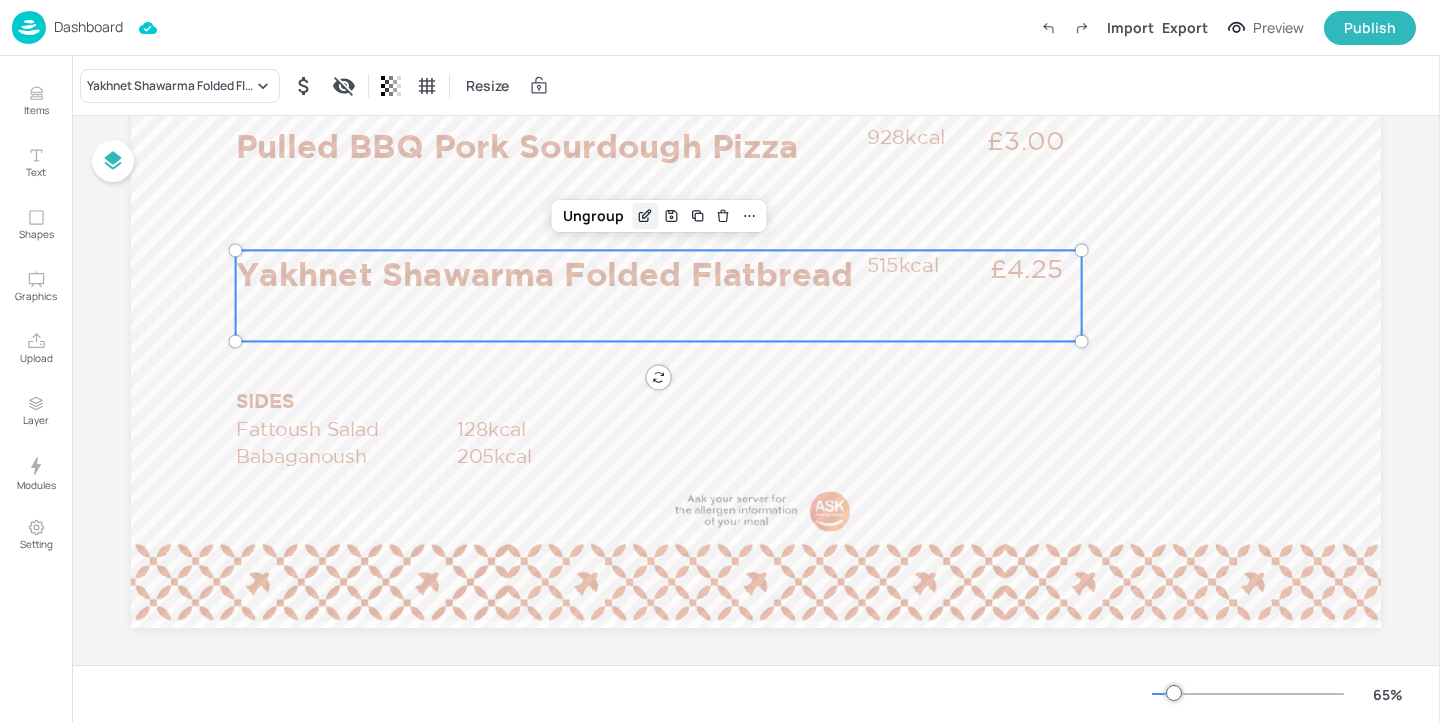 click 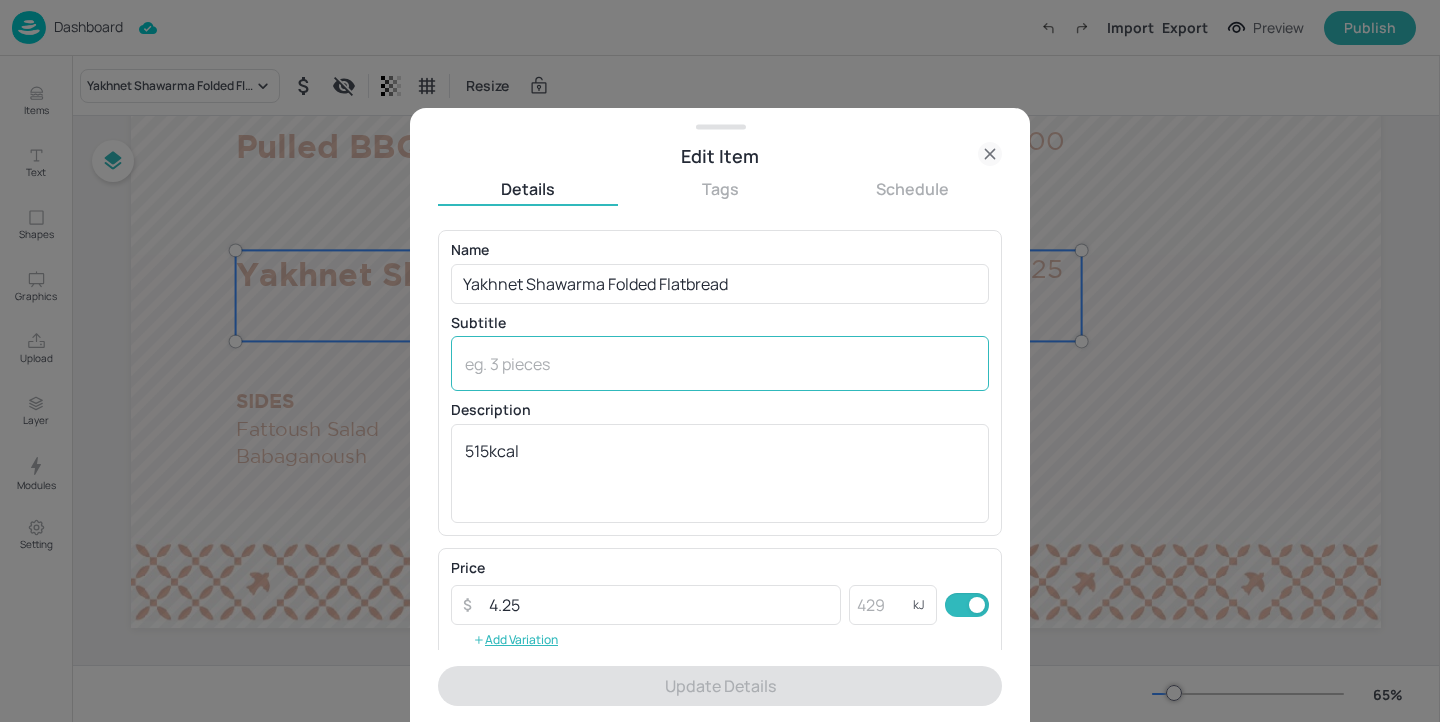 scroll, scrollTop: 94, scrollLeft: 0, axis: vertical 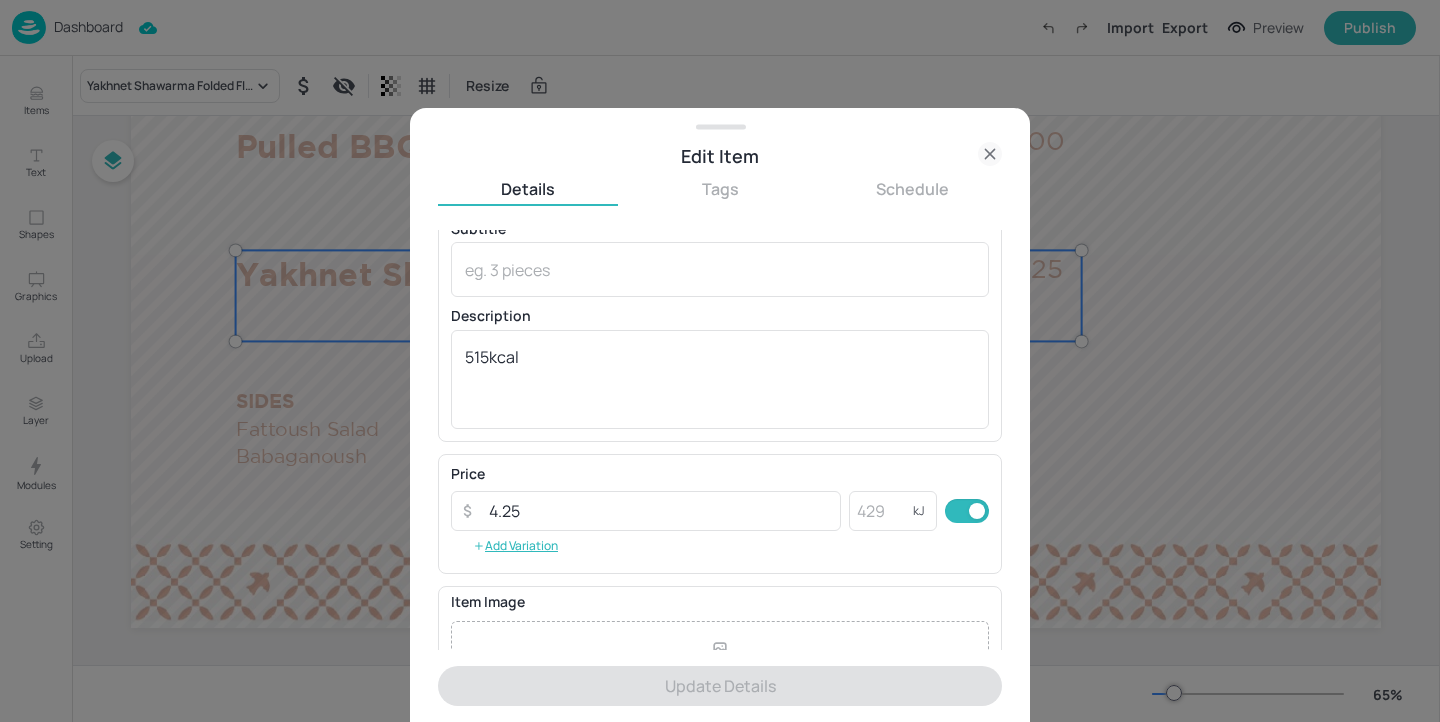 click at bounding box center (720, 361) 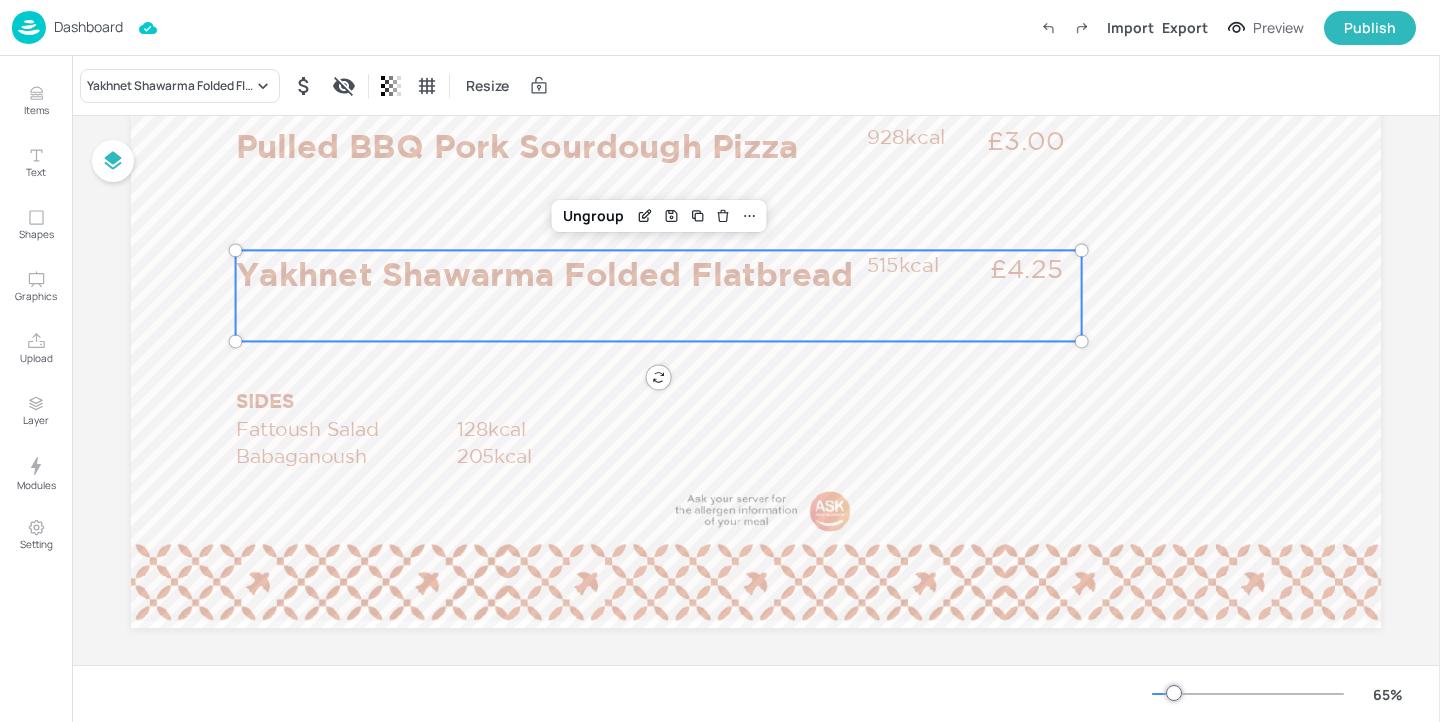 click on "Dashboard" at bounding box center (67, 27) 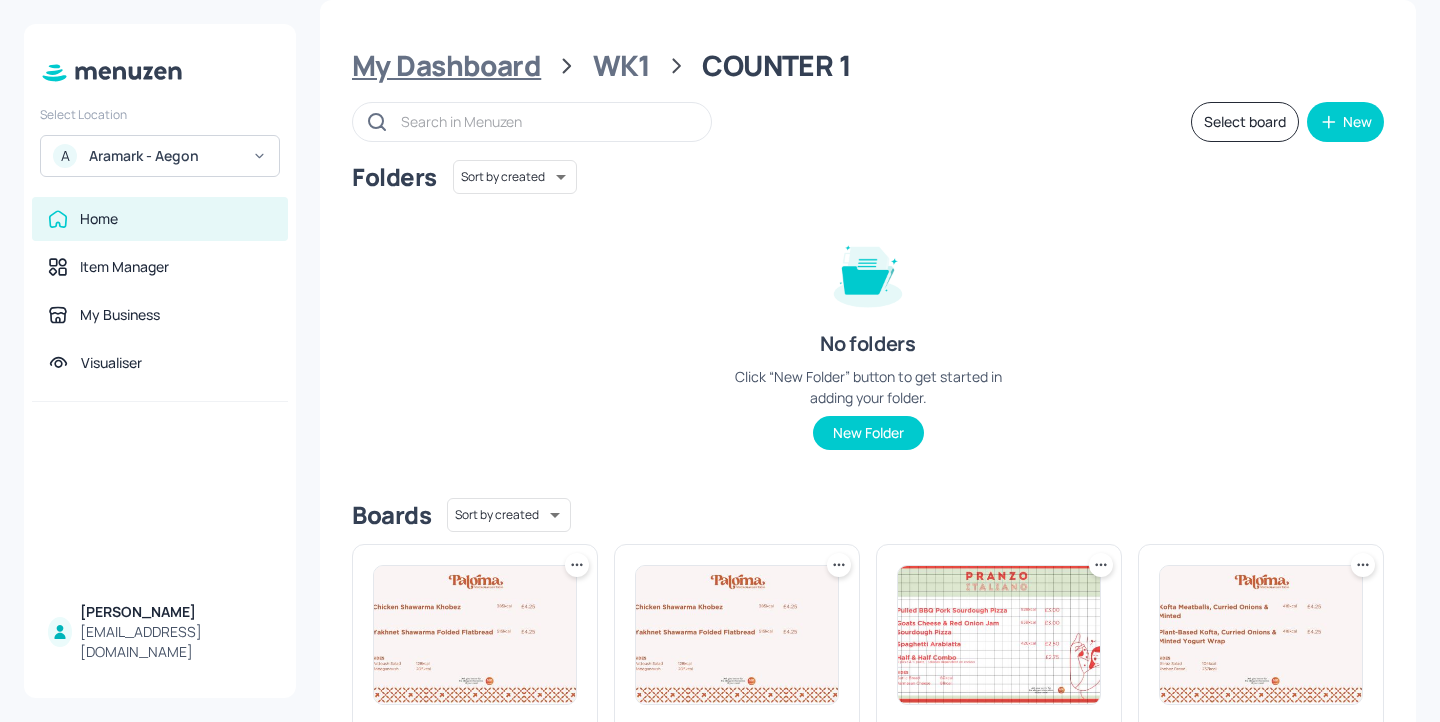 click on "My Dashboard" at bounding box center (446, 66) 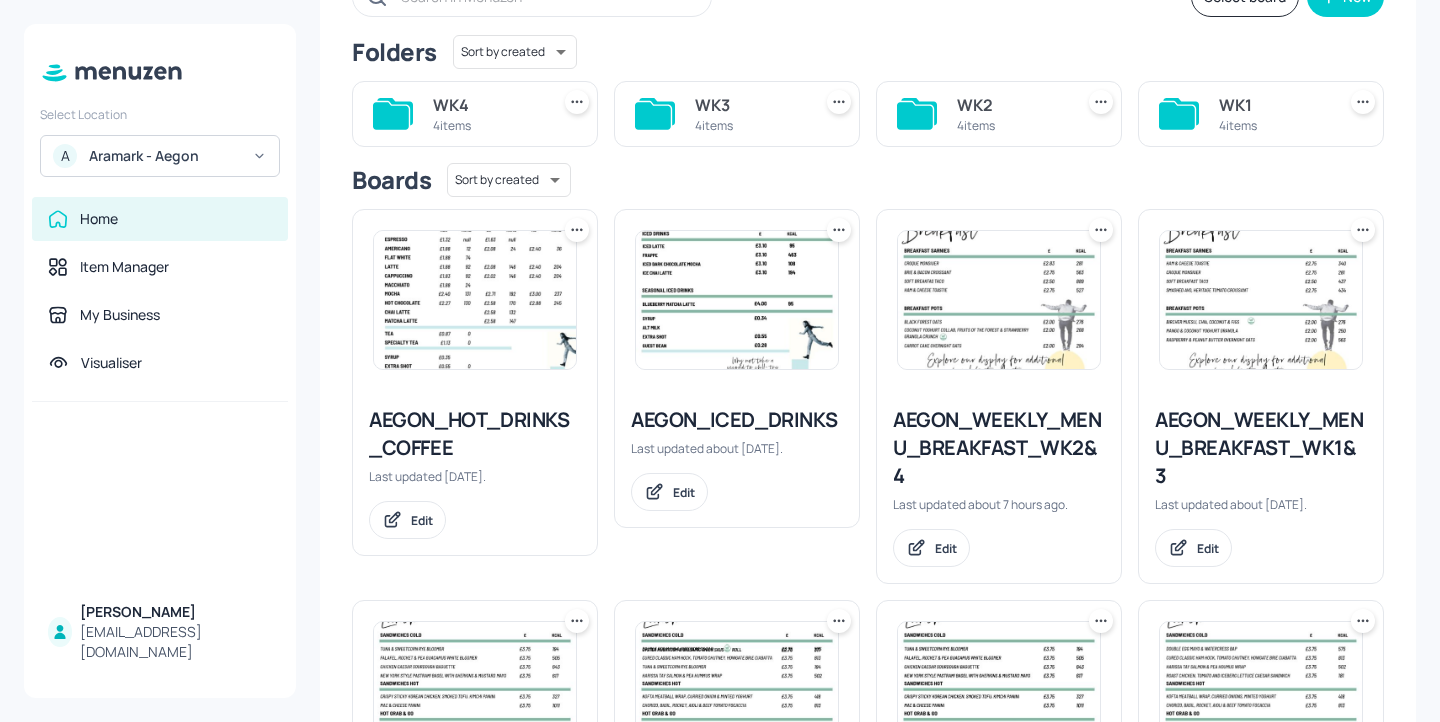 scroll, scrollTop: 176, scrollLeft: 0, axis: vertical 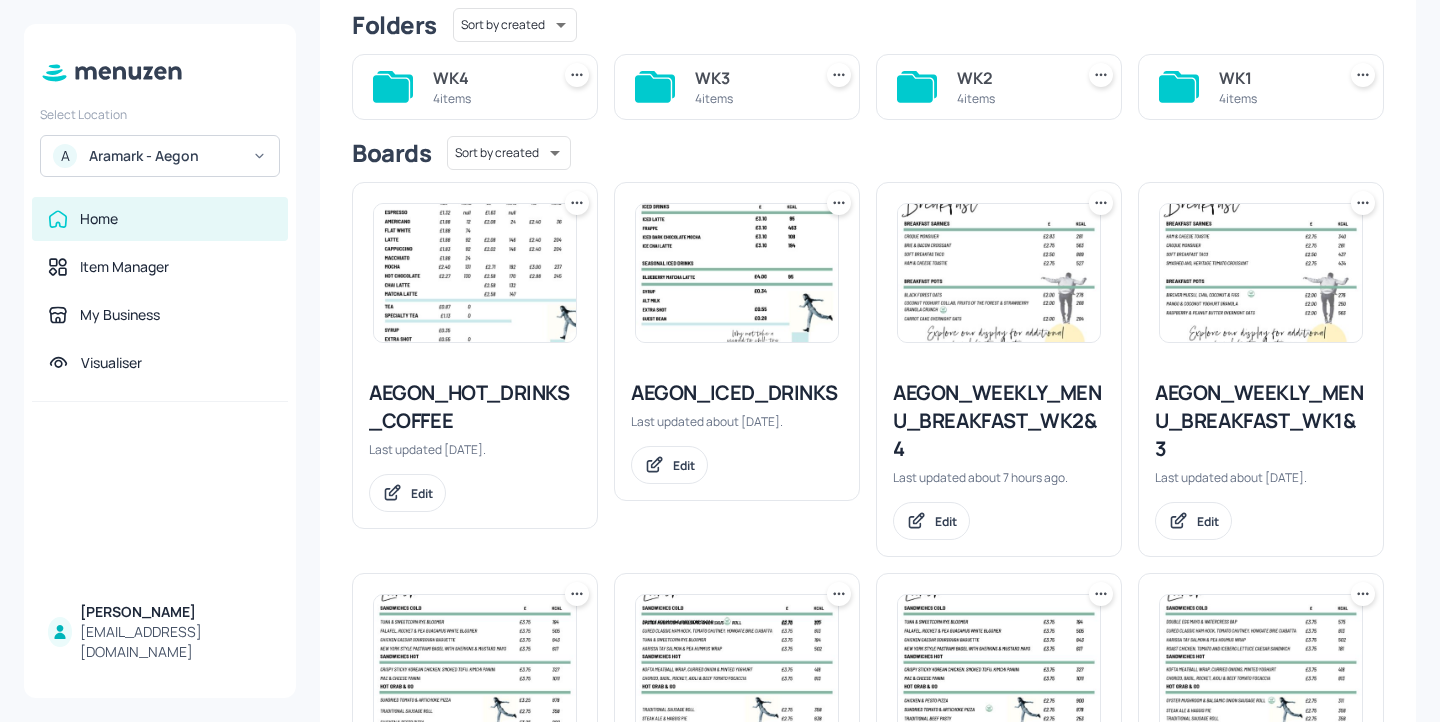 click on "AEGON_HOT_DRINKS_COFFEE" at bounding box center [475, 407] 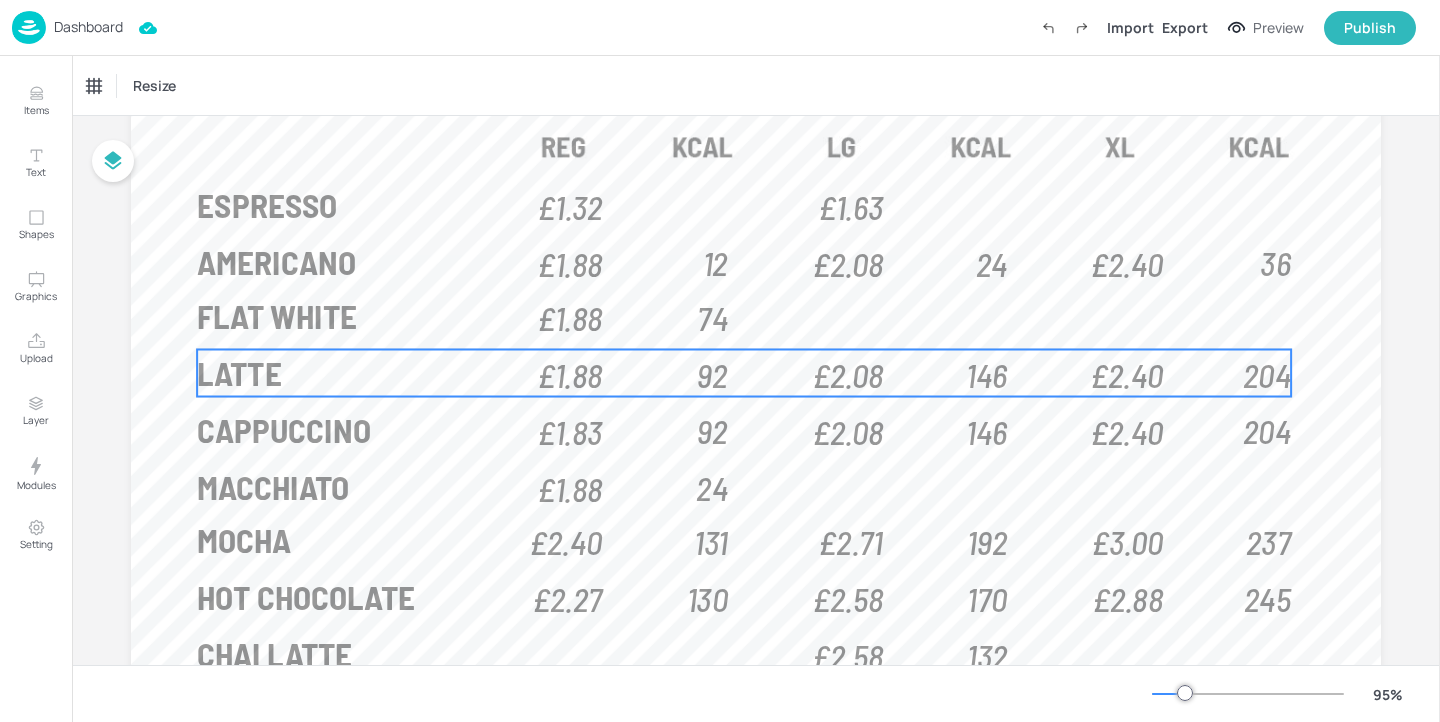 scroll, scrollTop: 131, scrollLeft: 0, axis: vertical 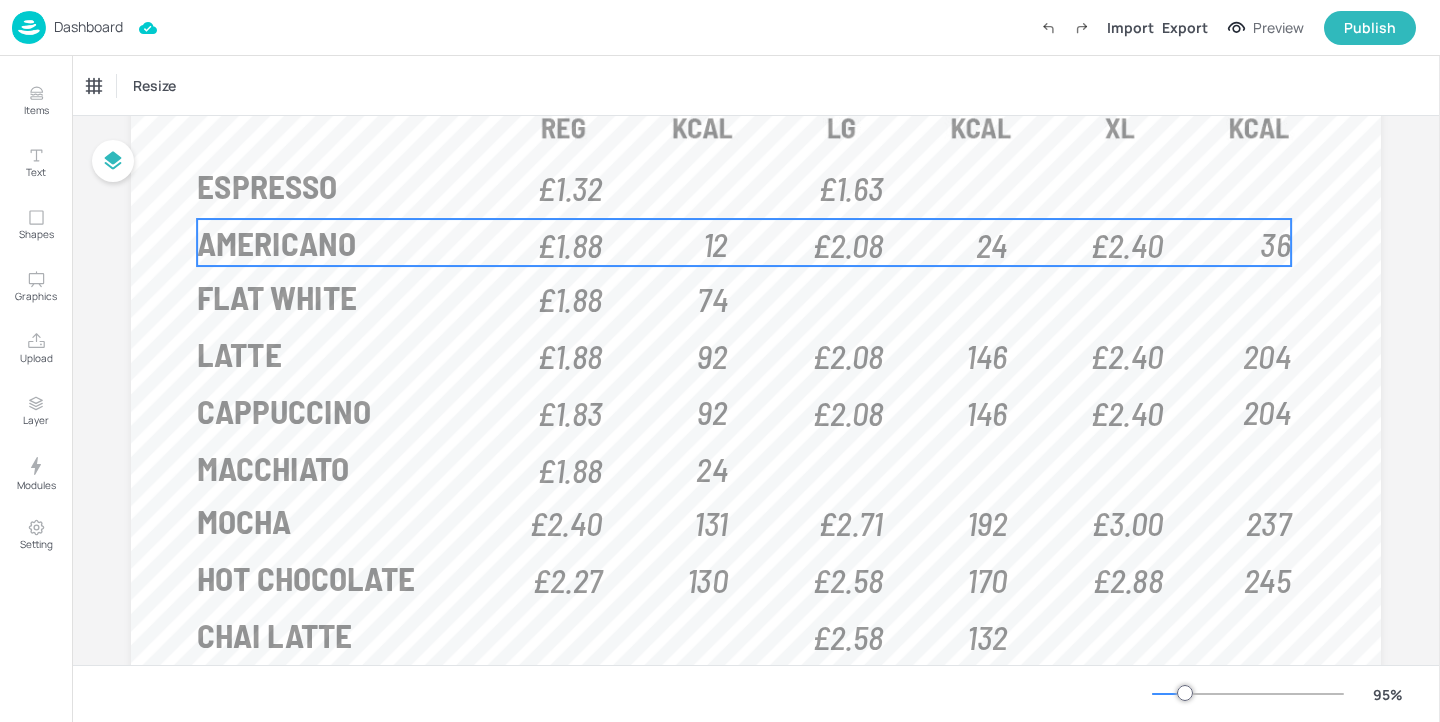 click on "ESPRESSO £1.32 £1.63" at bounding box center (602, 185) 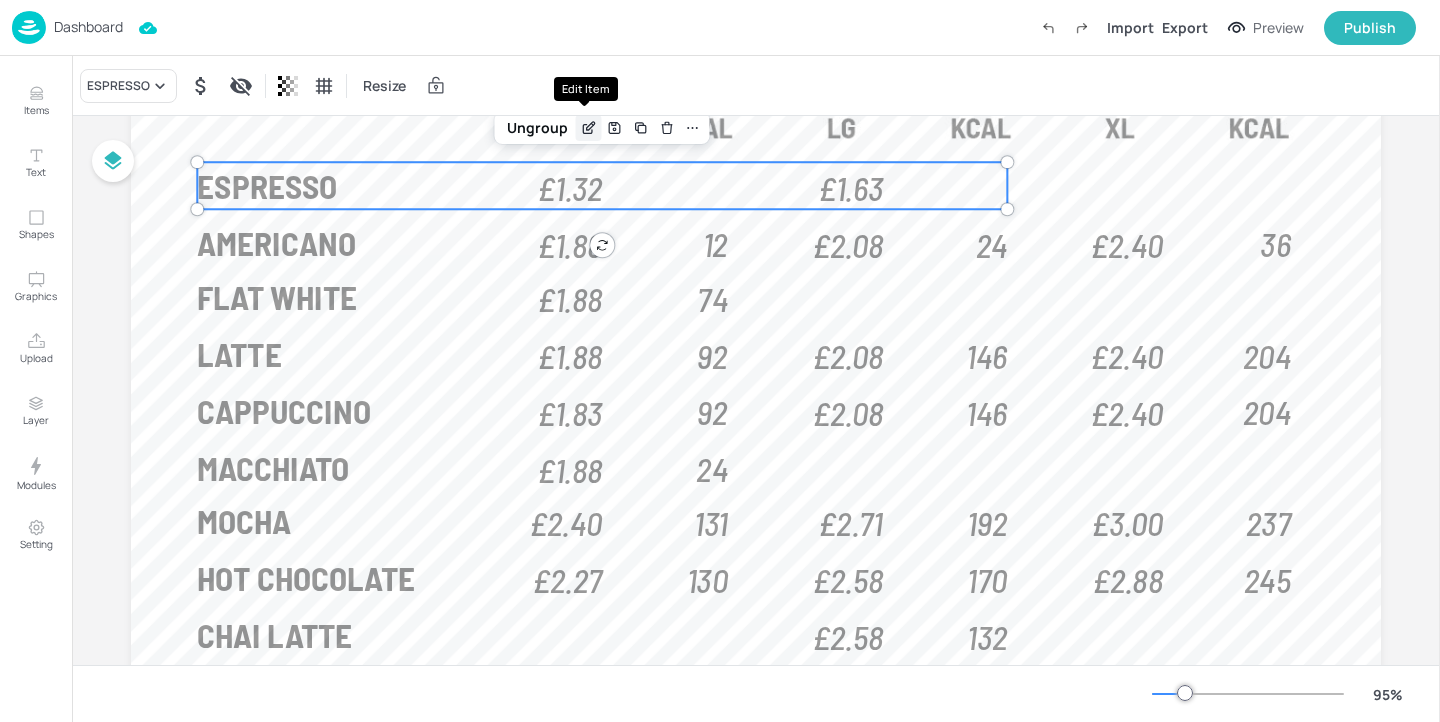 click 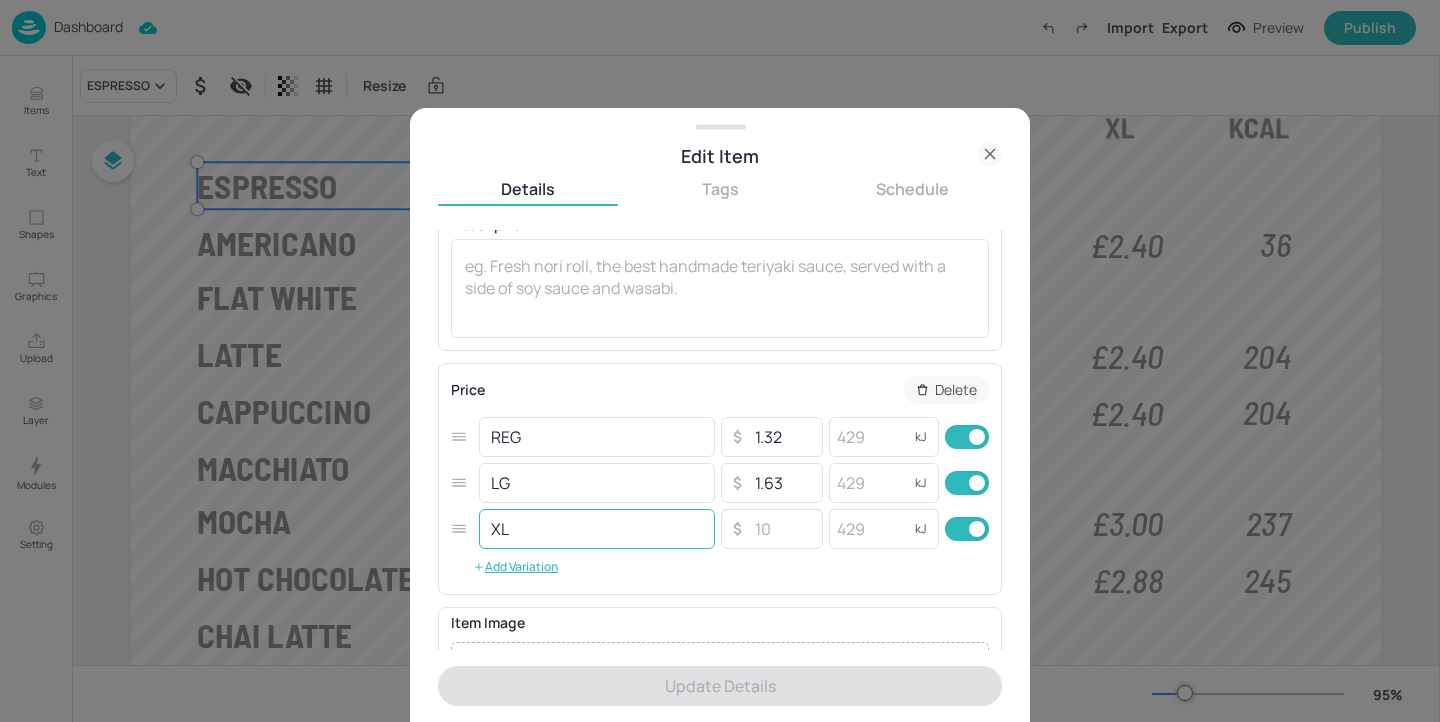 scroll, scrollTop: 217, scrollLeft: 0, axis: vertical 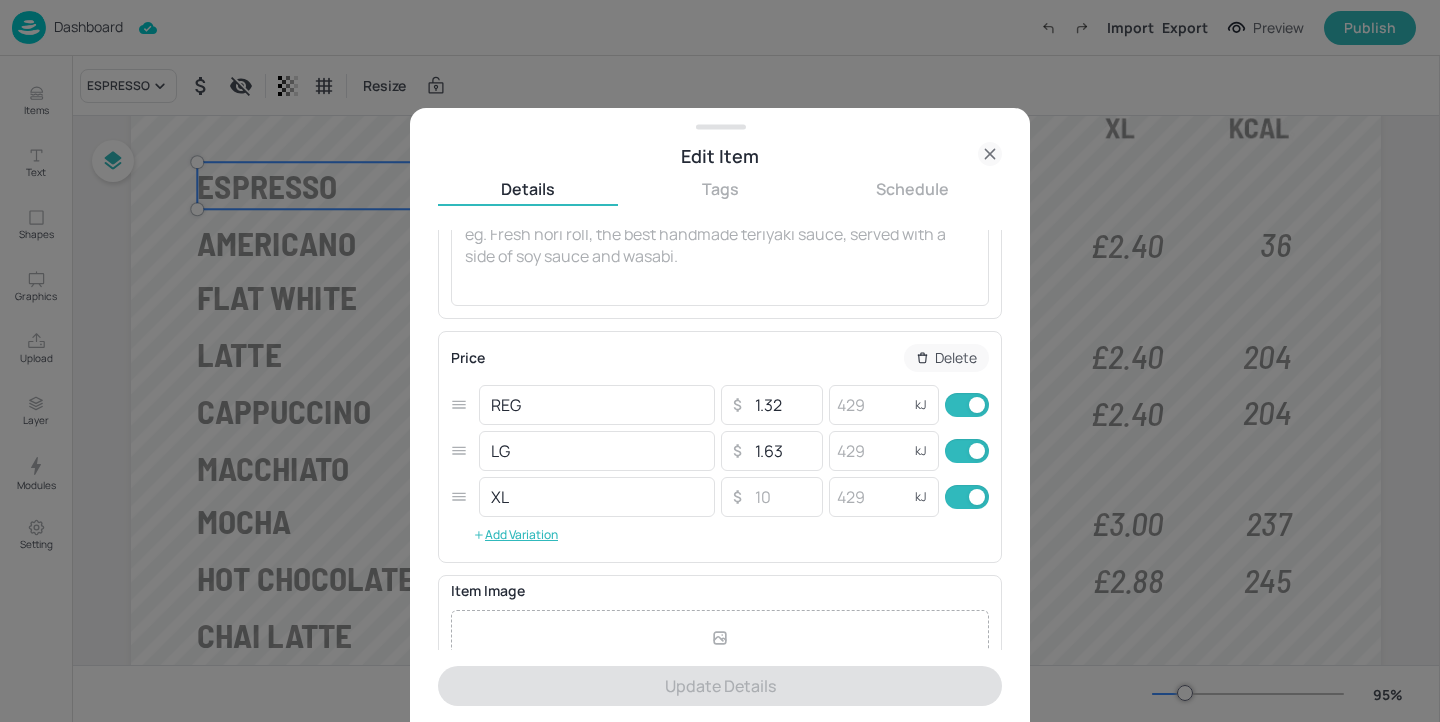 click 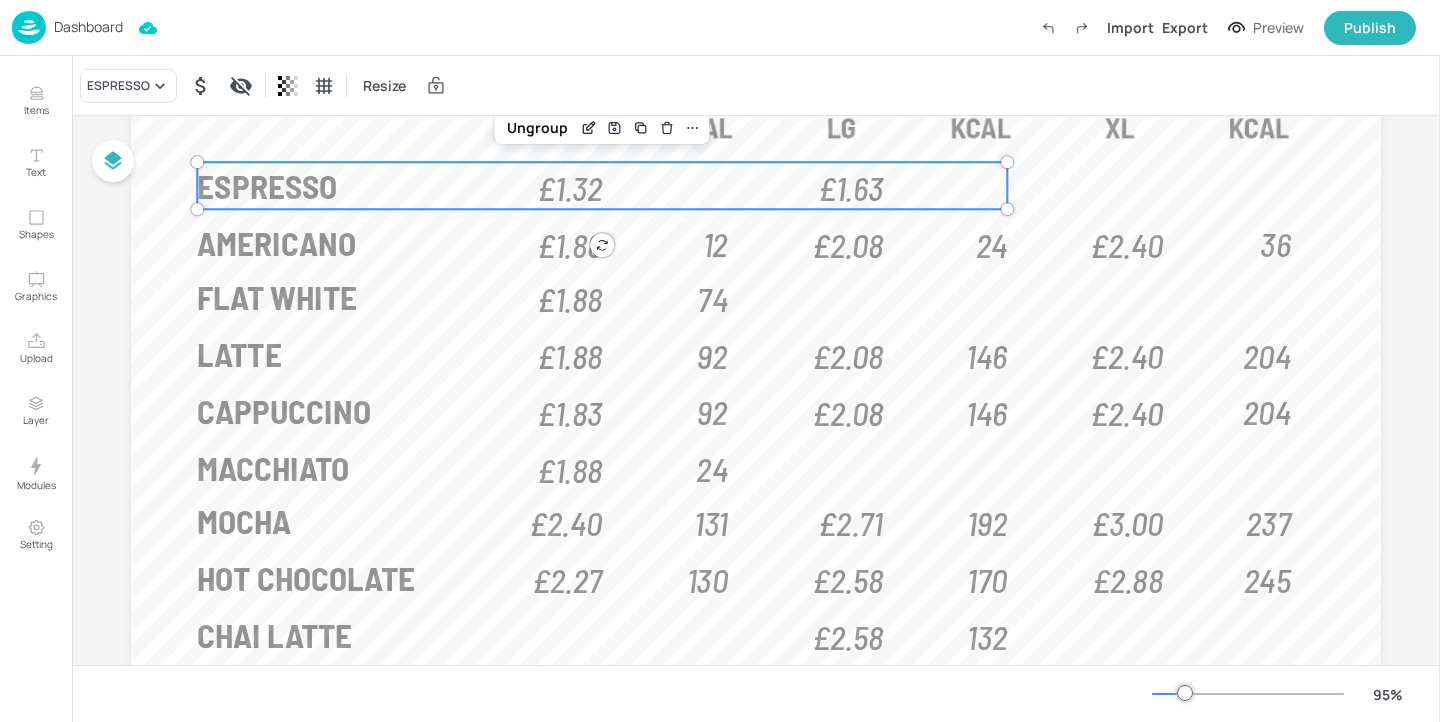 scroll, scrollTop: 90, scrollLeft: 0, axis: vertical 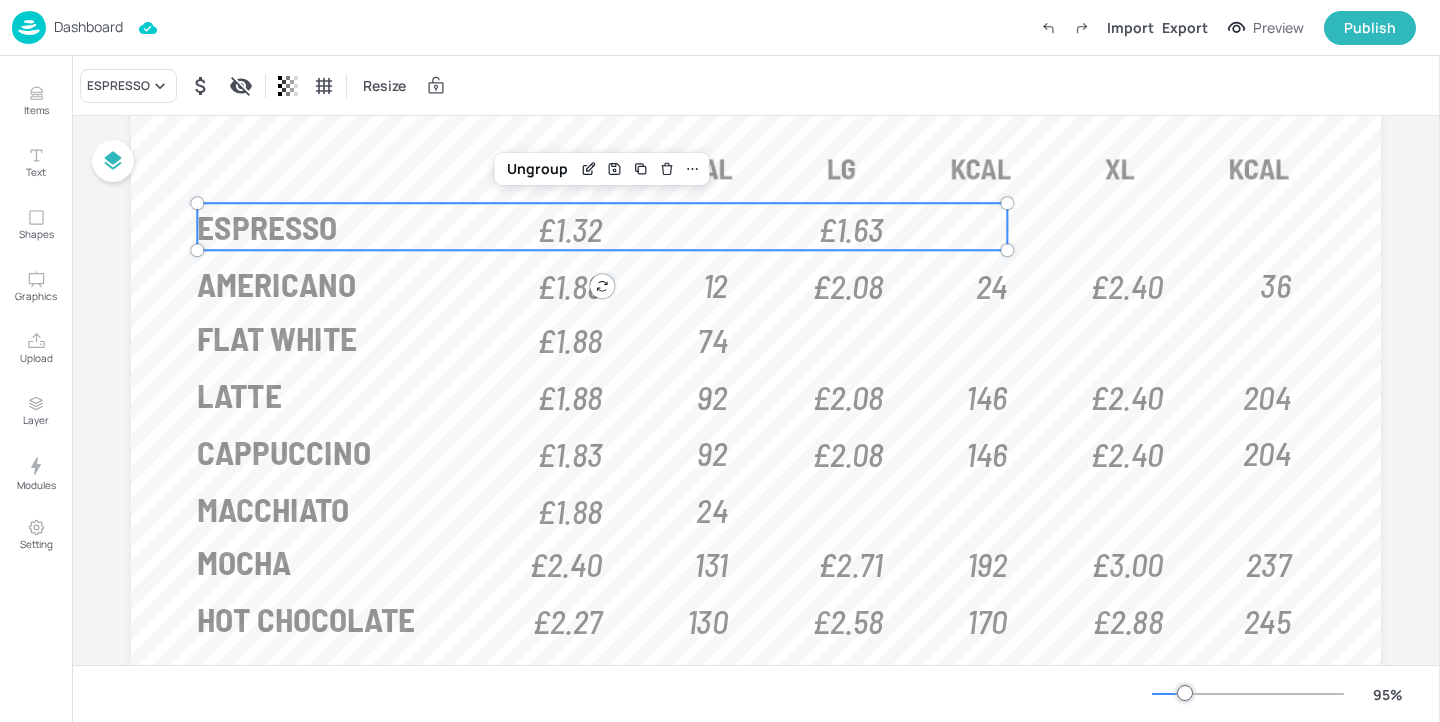 click on "Dashboard" at bounding box center [88, 27] 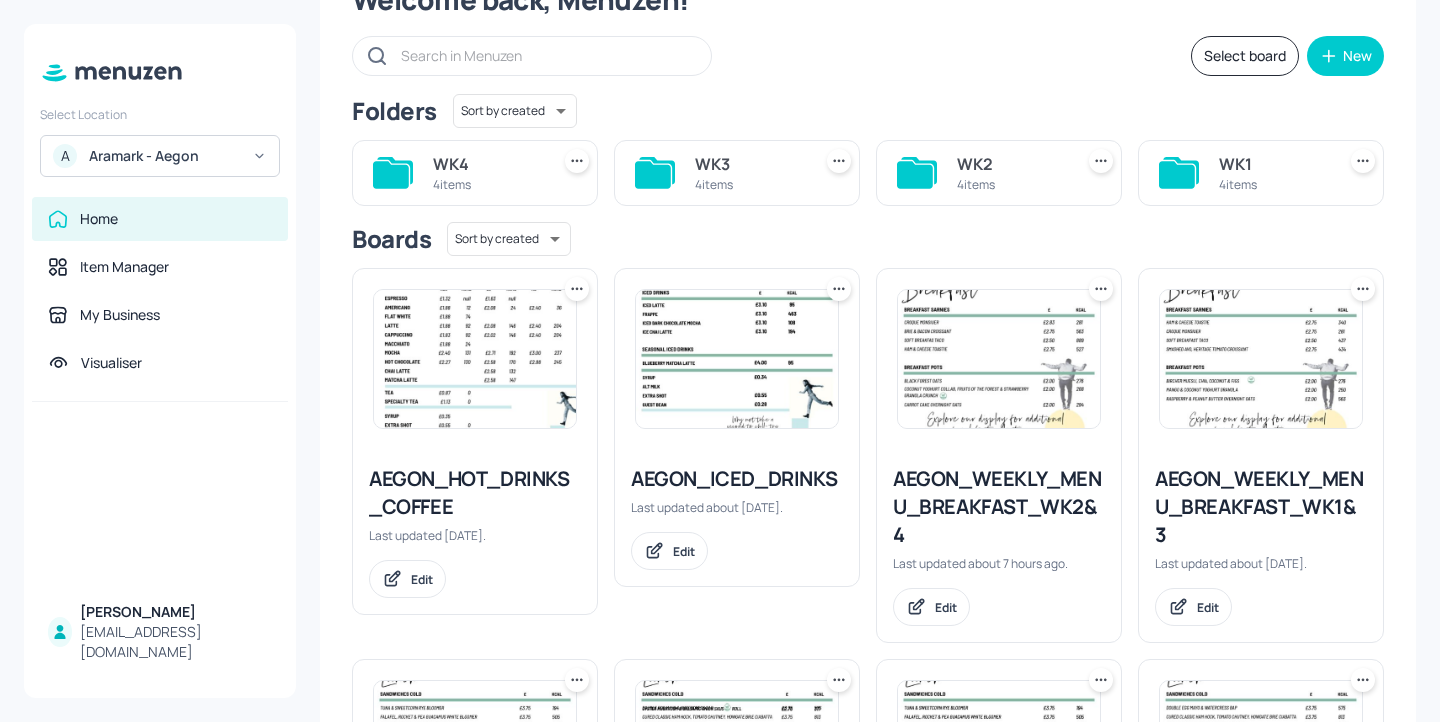 scroll, scrollTop: 69, scrollLeft: 0, axis: vertical 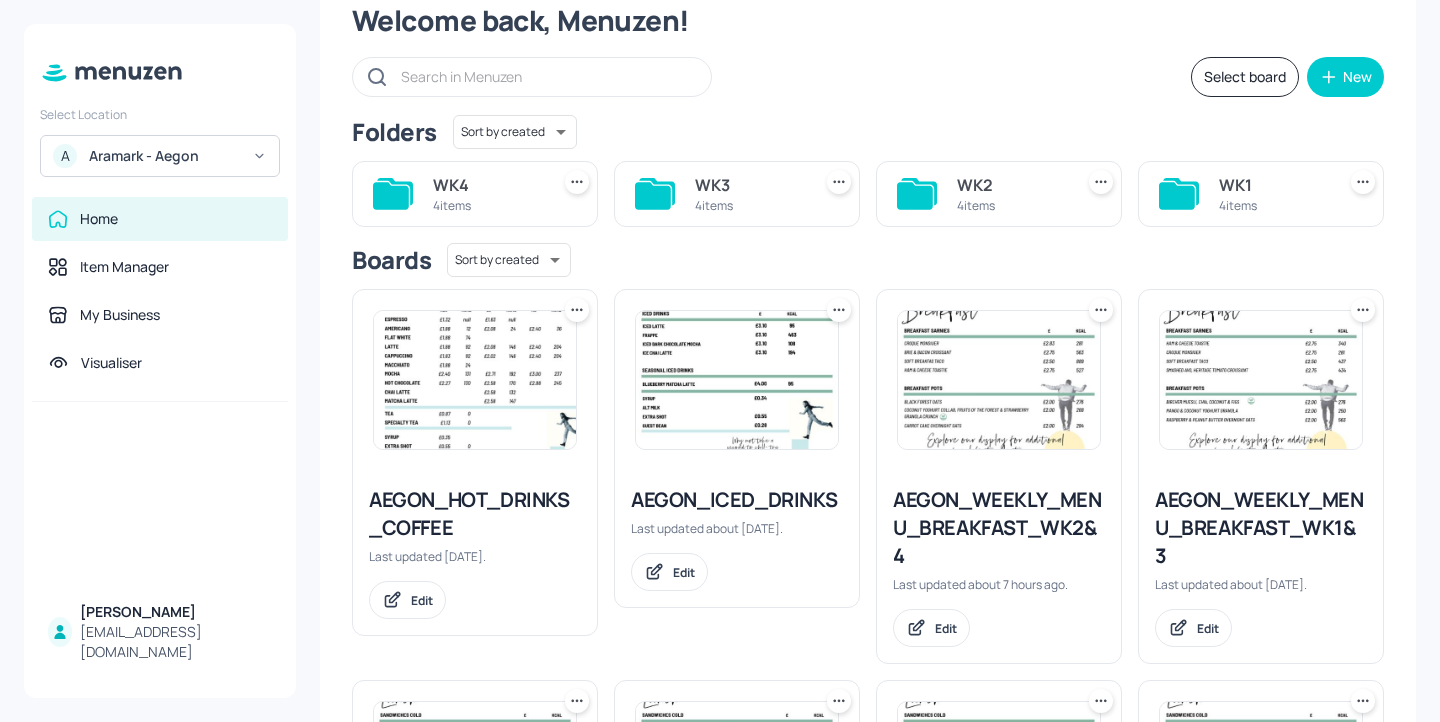click on "4  items" at bounding box center [1273, 205] 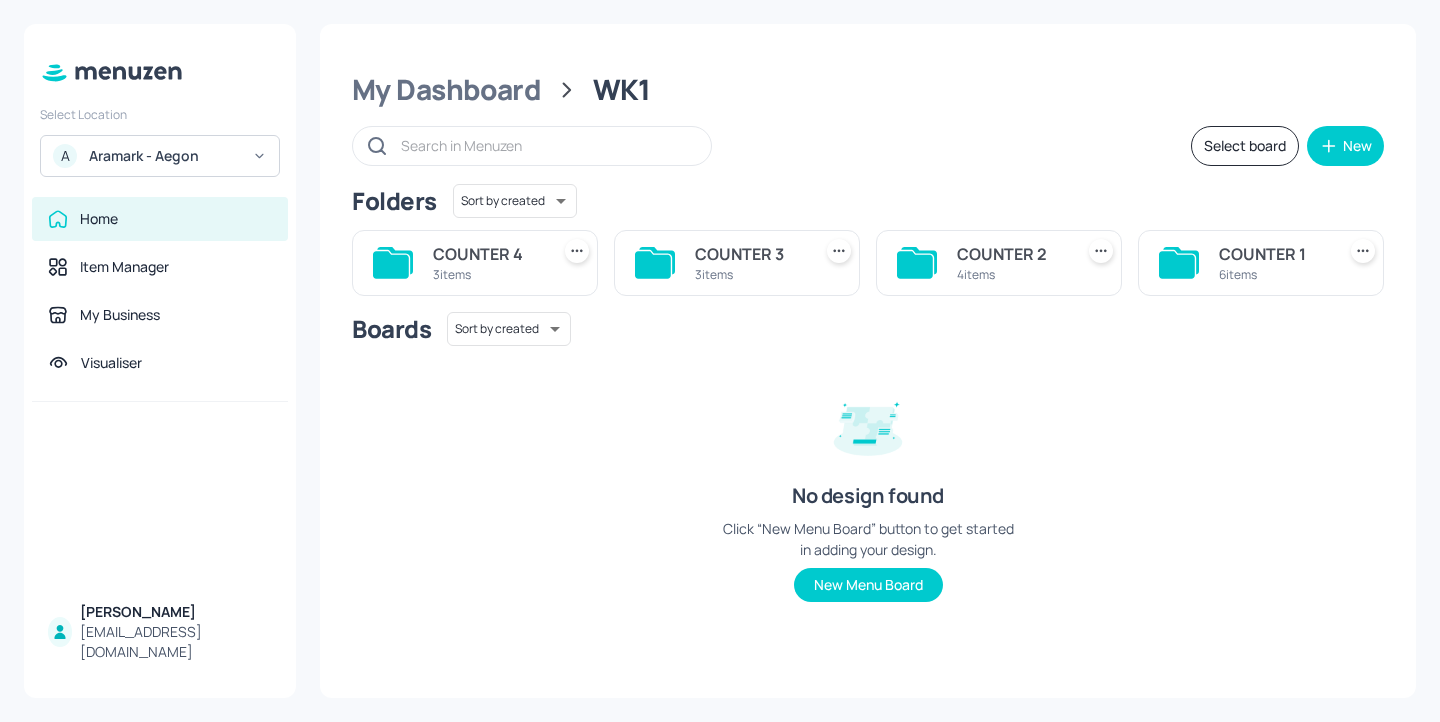 scroll, scrollTop: 0, scrollLeft: 0, axis: both 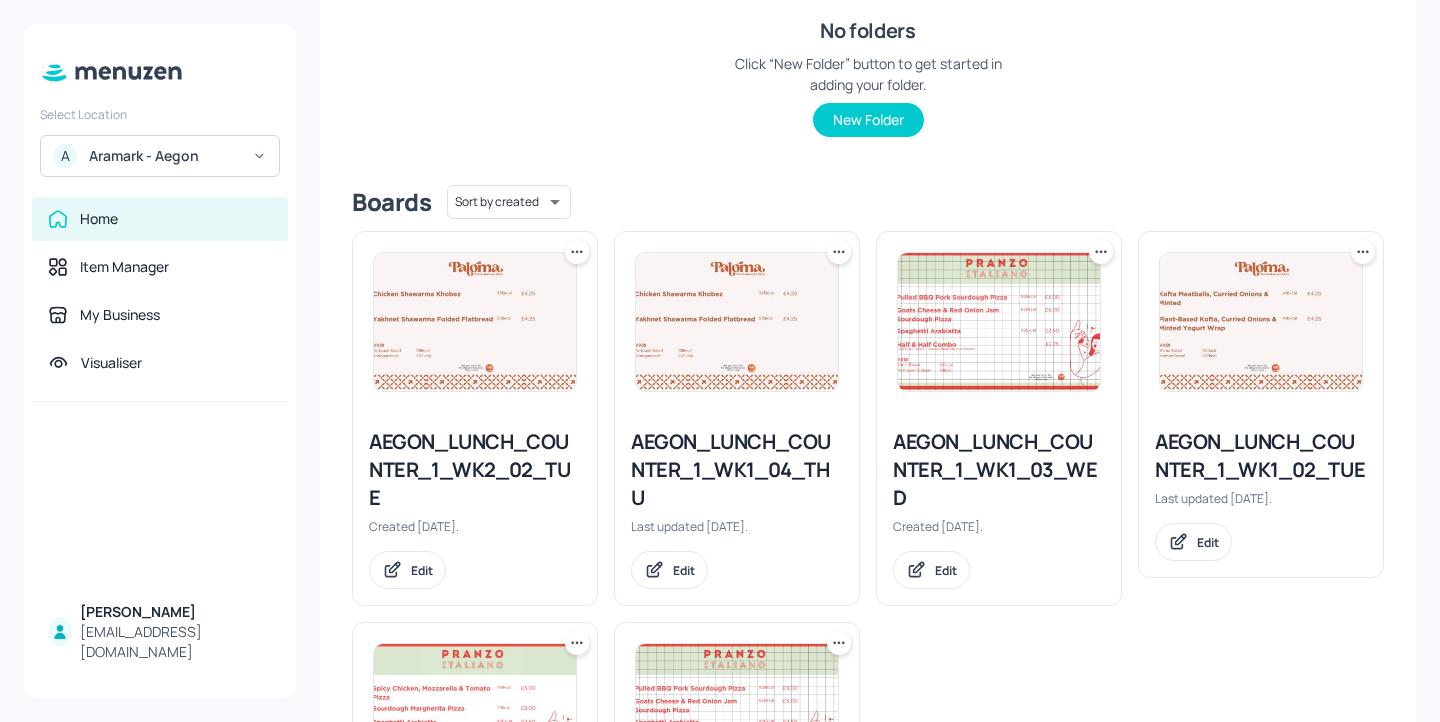 click on "AEGON_LUNCH_COUNTER_1_WK2_02_TUE" at bounding box center (475, 470) 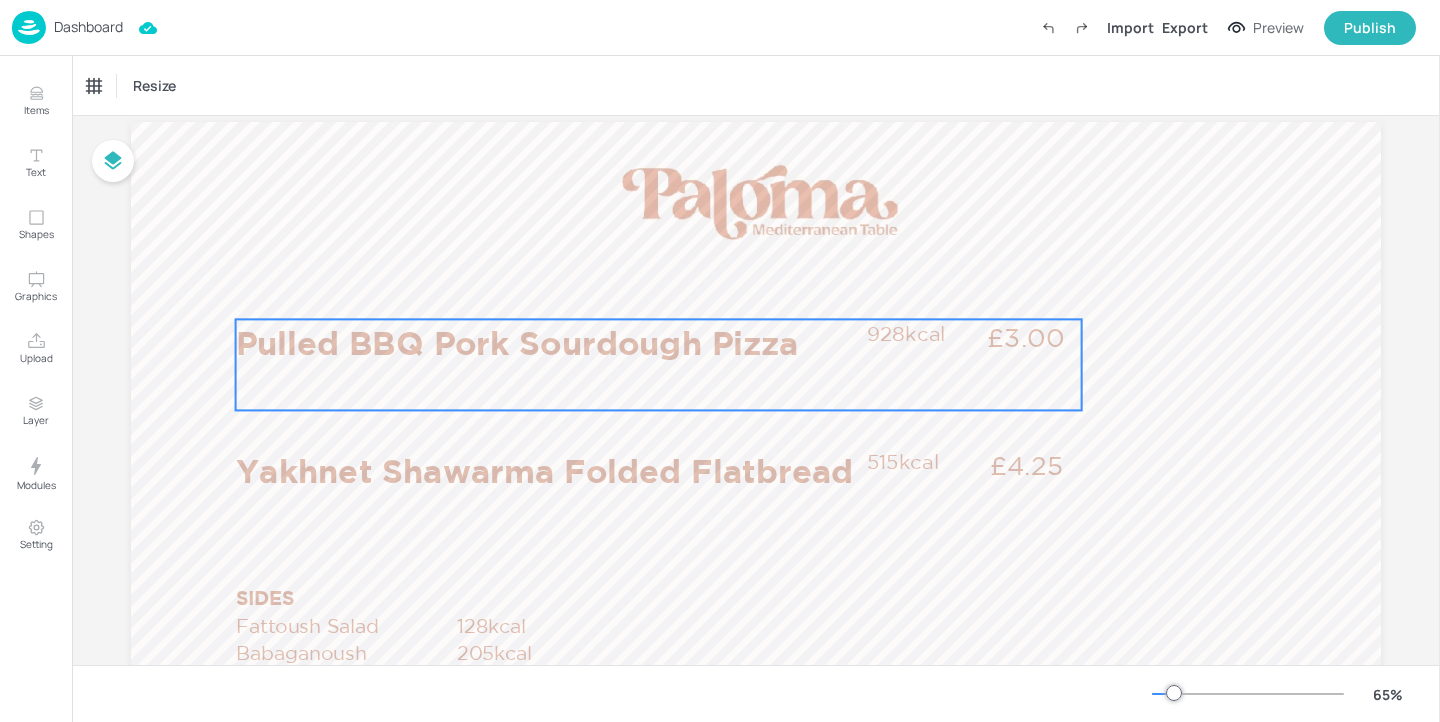 scroll, scrollTop: 60, scrollLeft: 0, axis: vertical 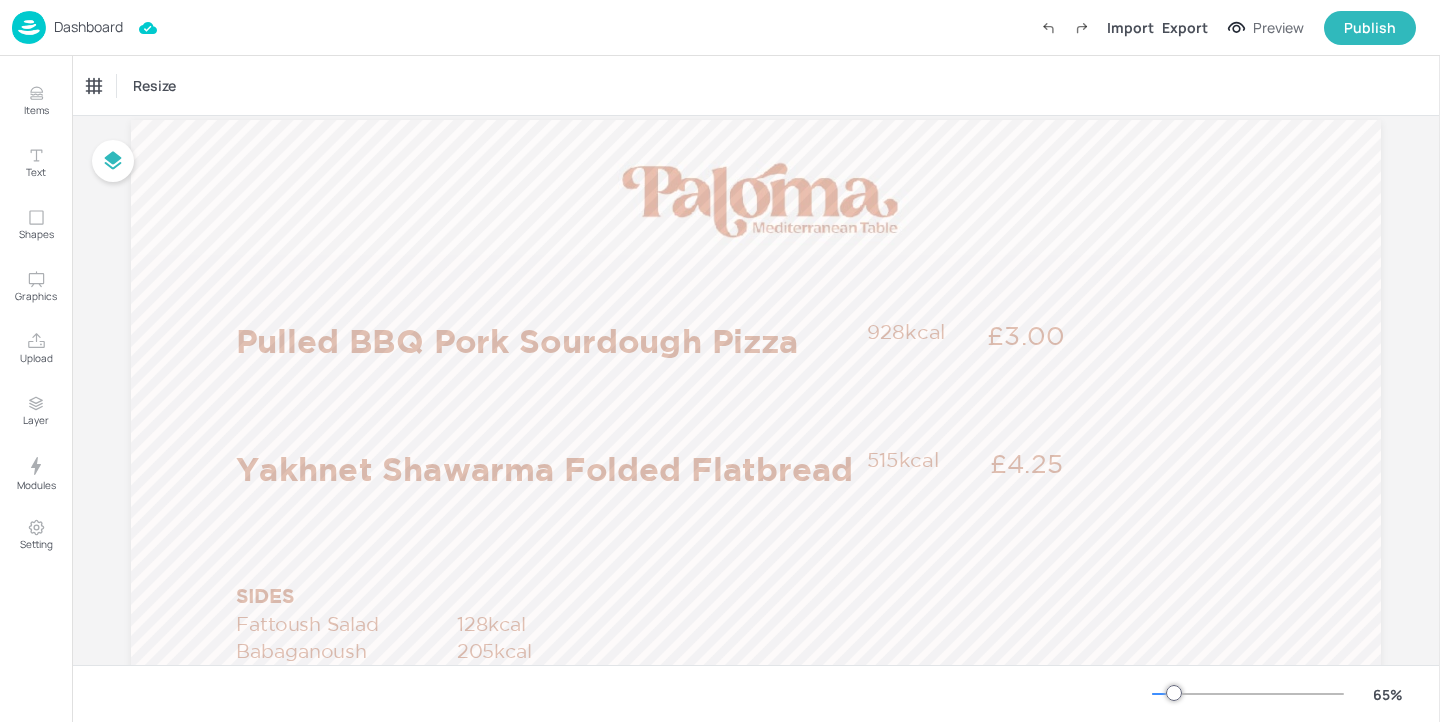click on "Dashboard" at bounding box center (88, 27) 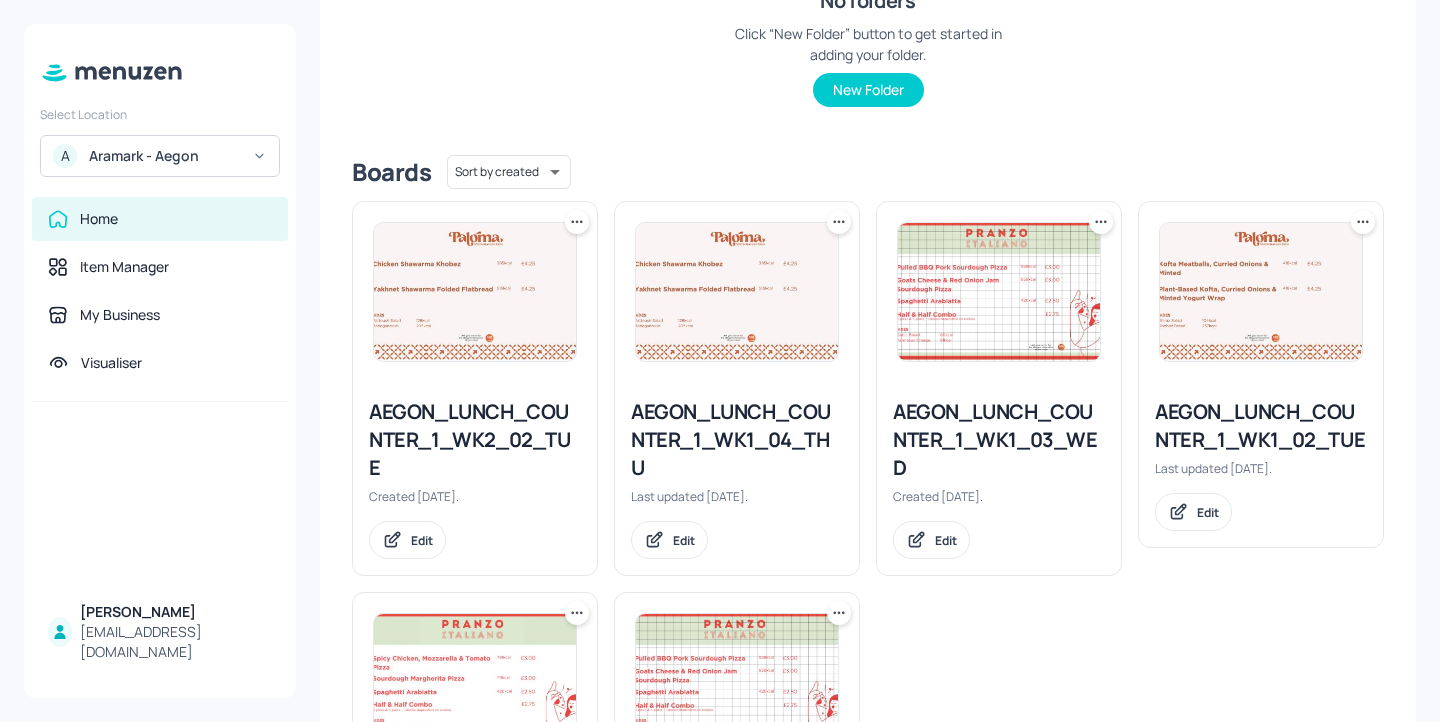 scroll, scrollTop: 377, scrollLeft: 0, axis: vertical 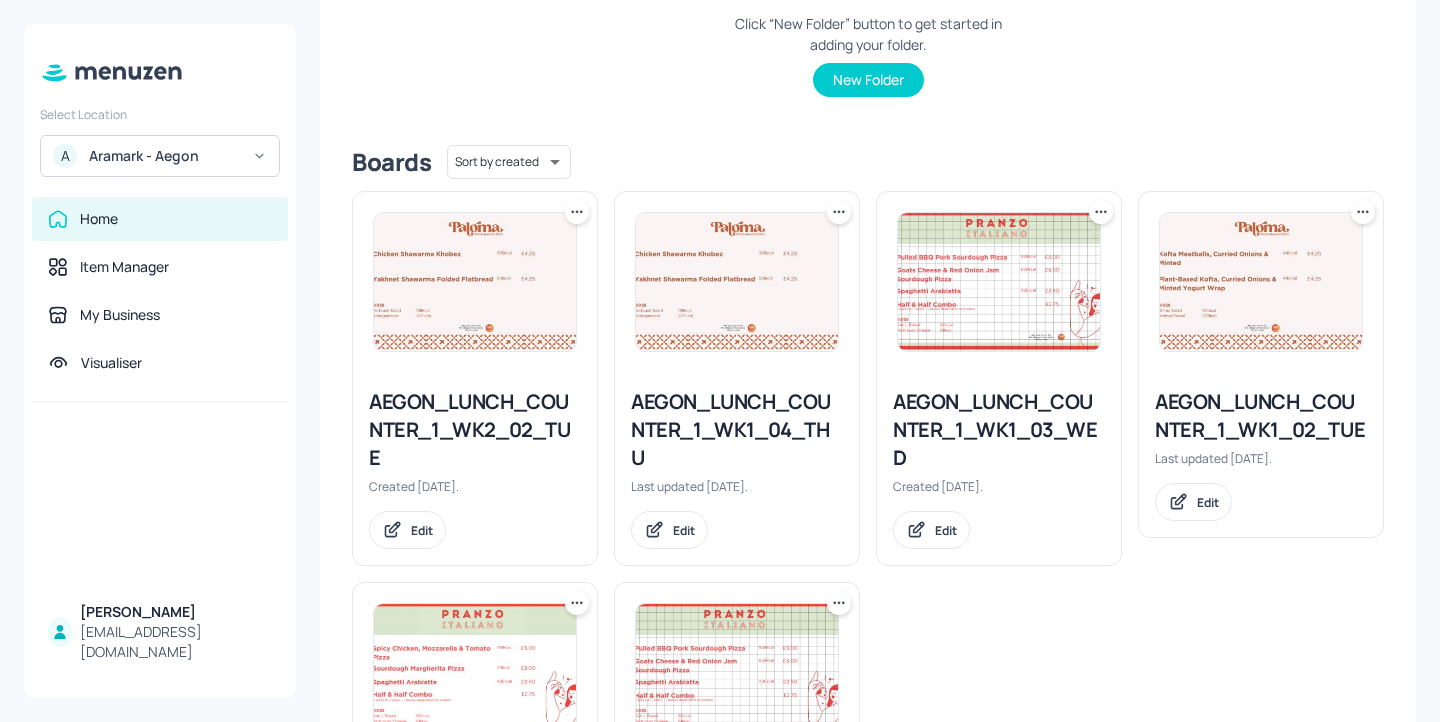 click on "AEGON_LUNCH_COUNTER_1_WK2_02_TUE" at bounding box center (475, 430) 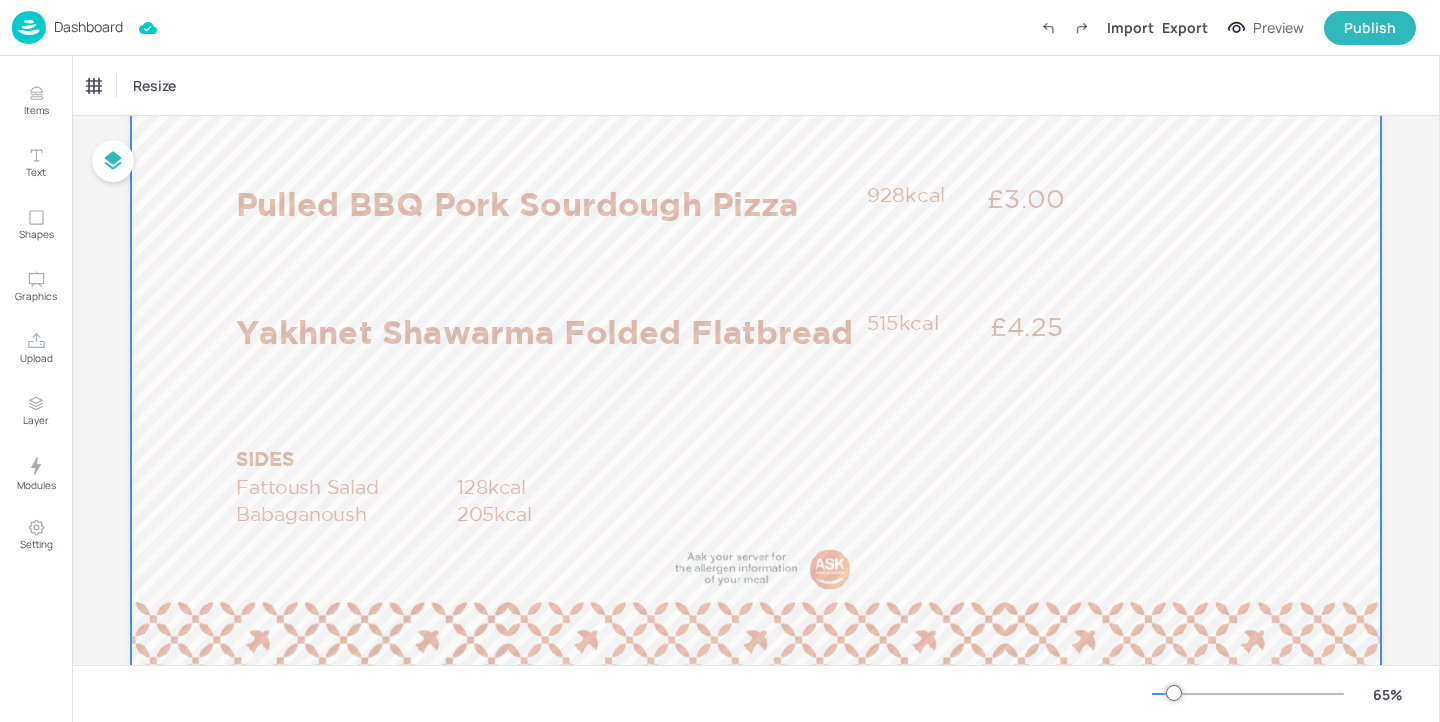 scroll, scrollTop: 204, scrollLeft: 0, axis: vertical 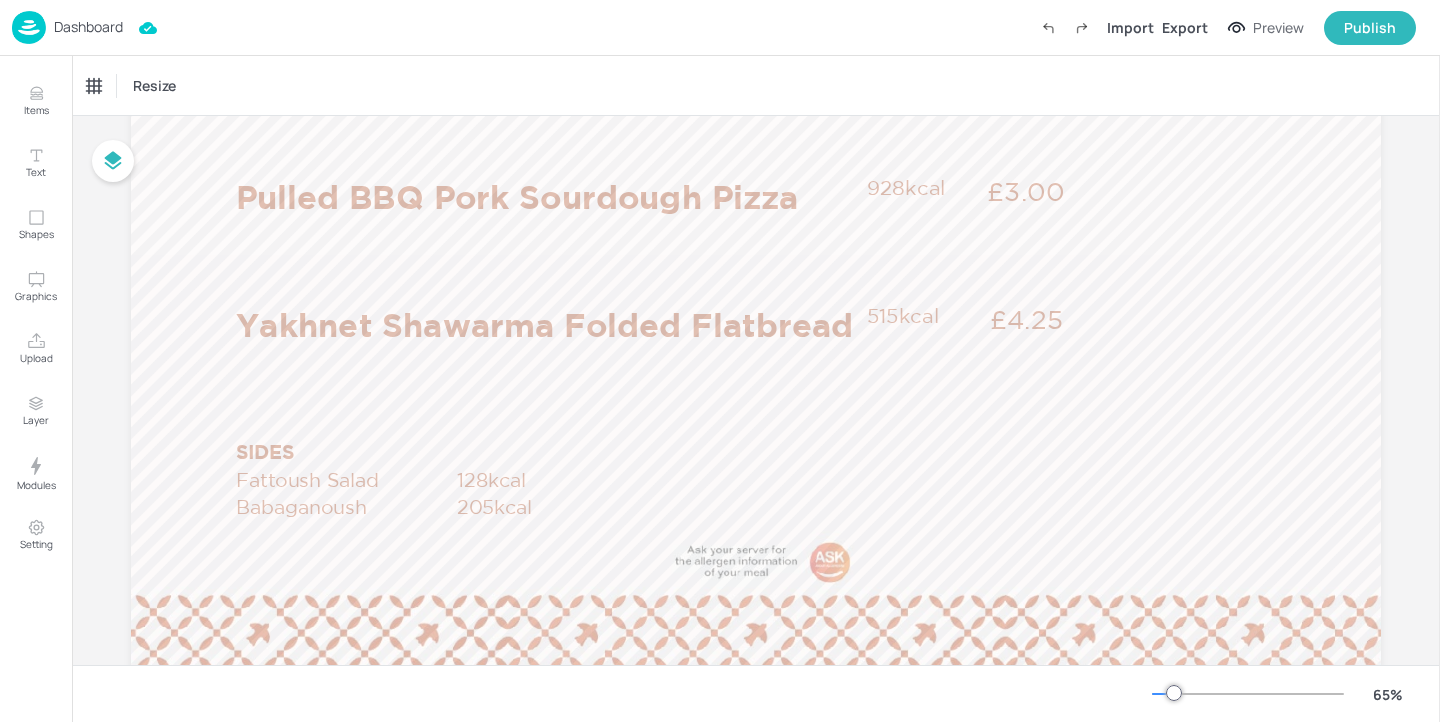click on "Dashboard" at bounding box center [88, 27] 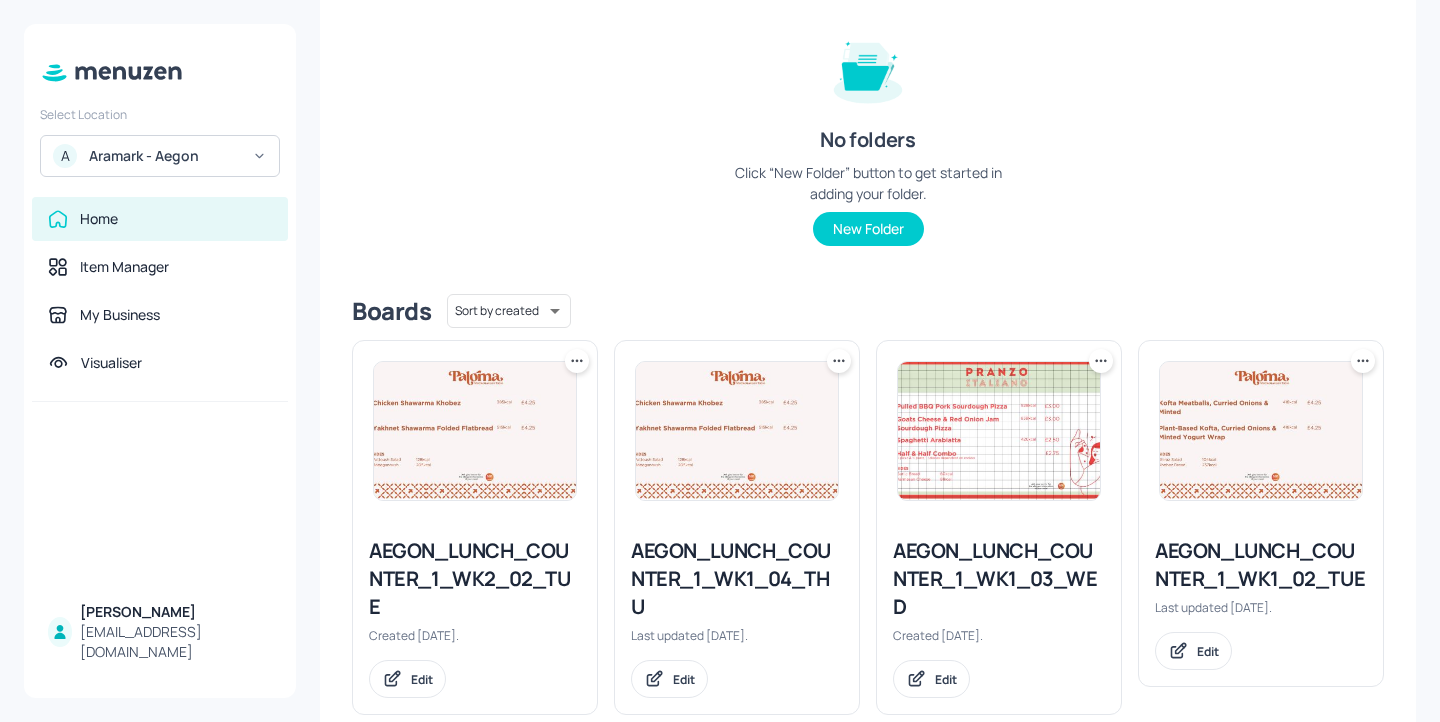 scroll, scrollTop: 253, scrollLeft: 0, axis: vertical 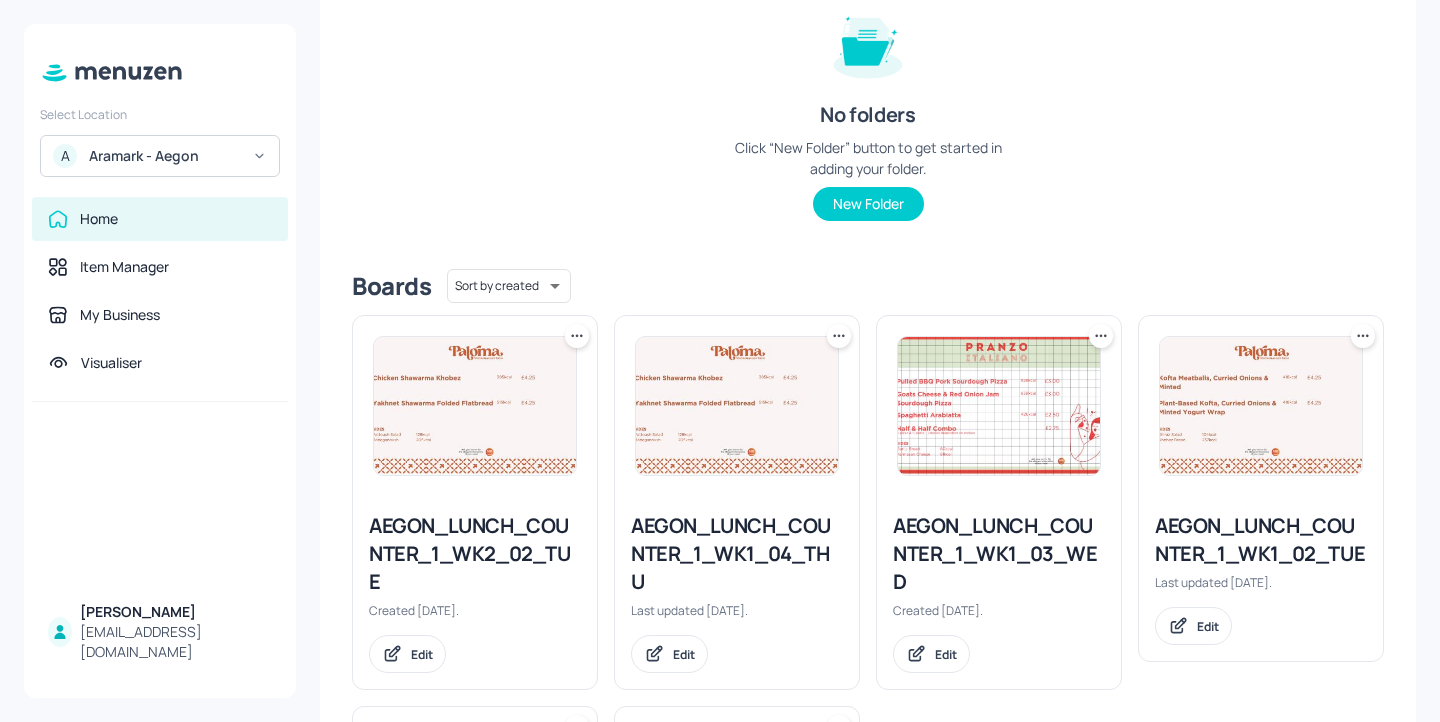click on "AEGON_LUNCH_COUNTER_1_WK1_02_TUE" at bounding box center [1261, 540] 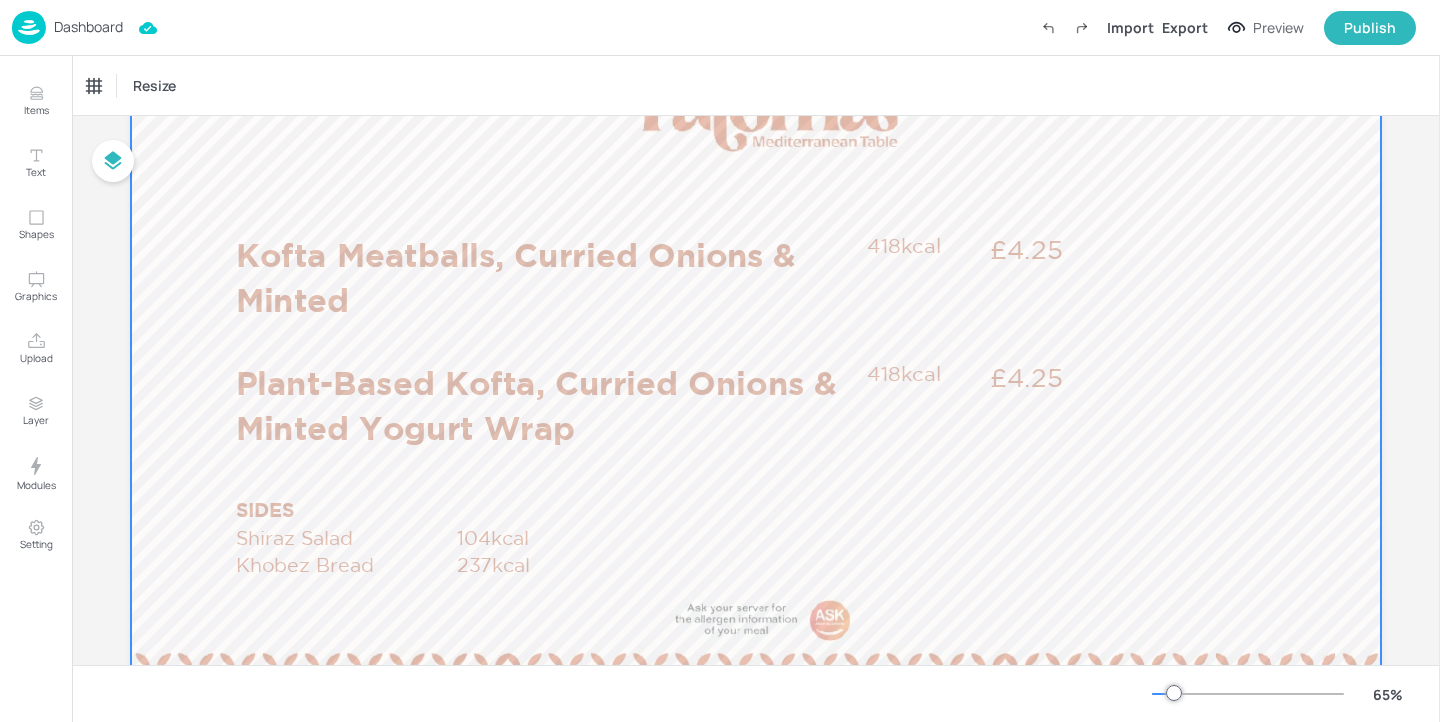 scroll, scrollTop: 154, scrollLeft: 0, axis: vertical 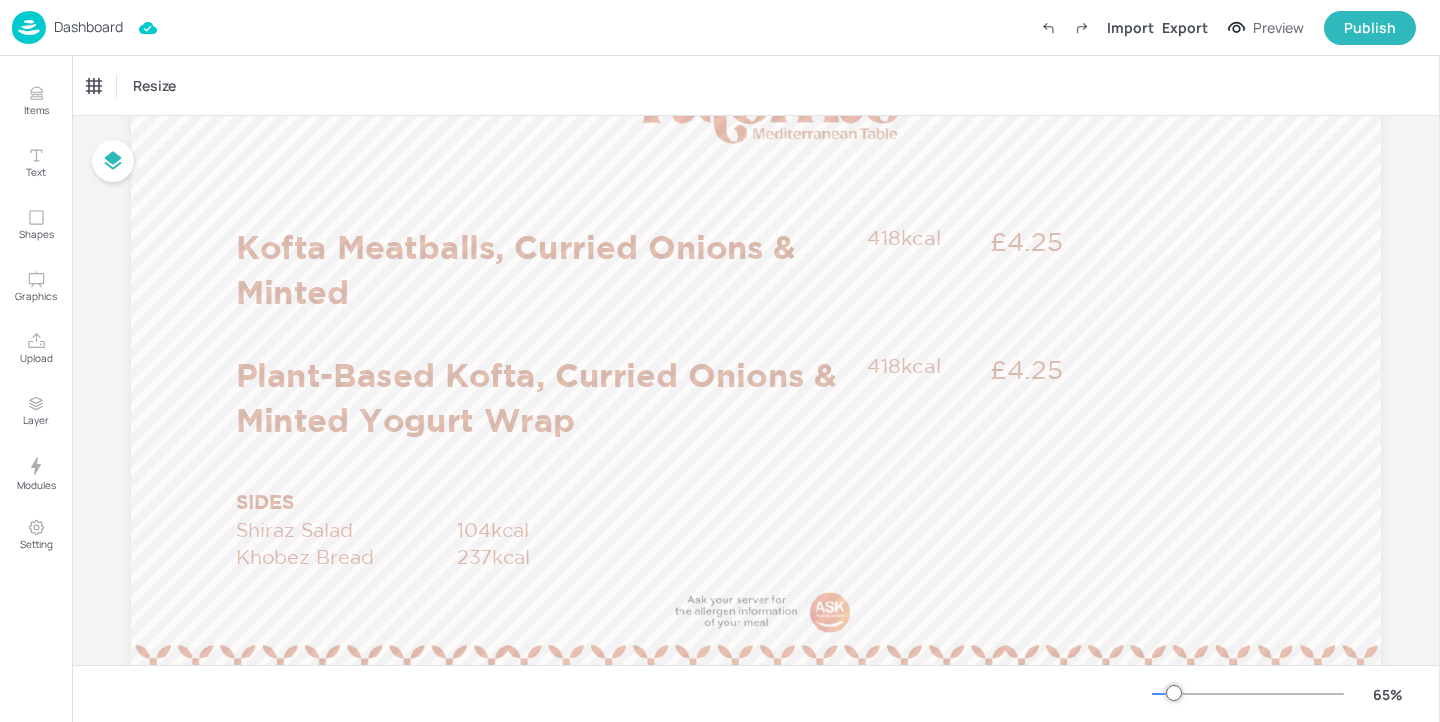 click on "Dashboard" at bounding box center [88, 27] 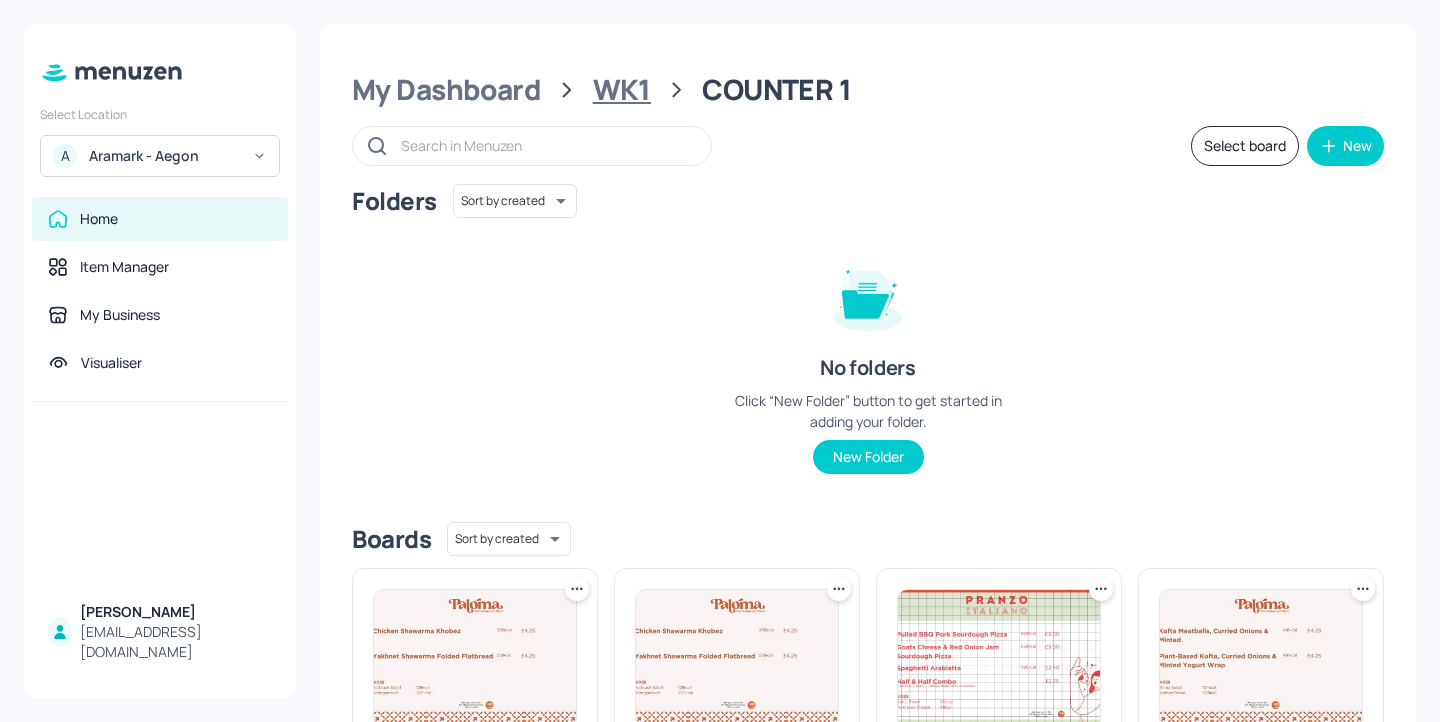 click on "WK1" at bounding box center (622, 90) 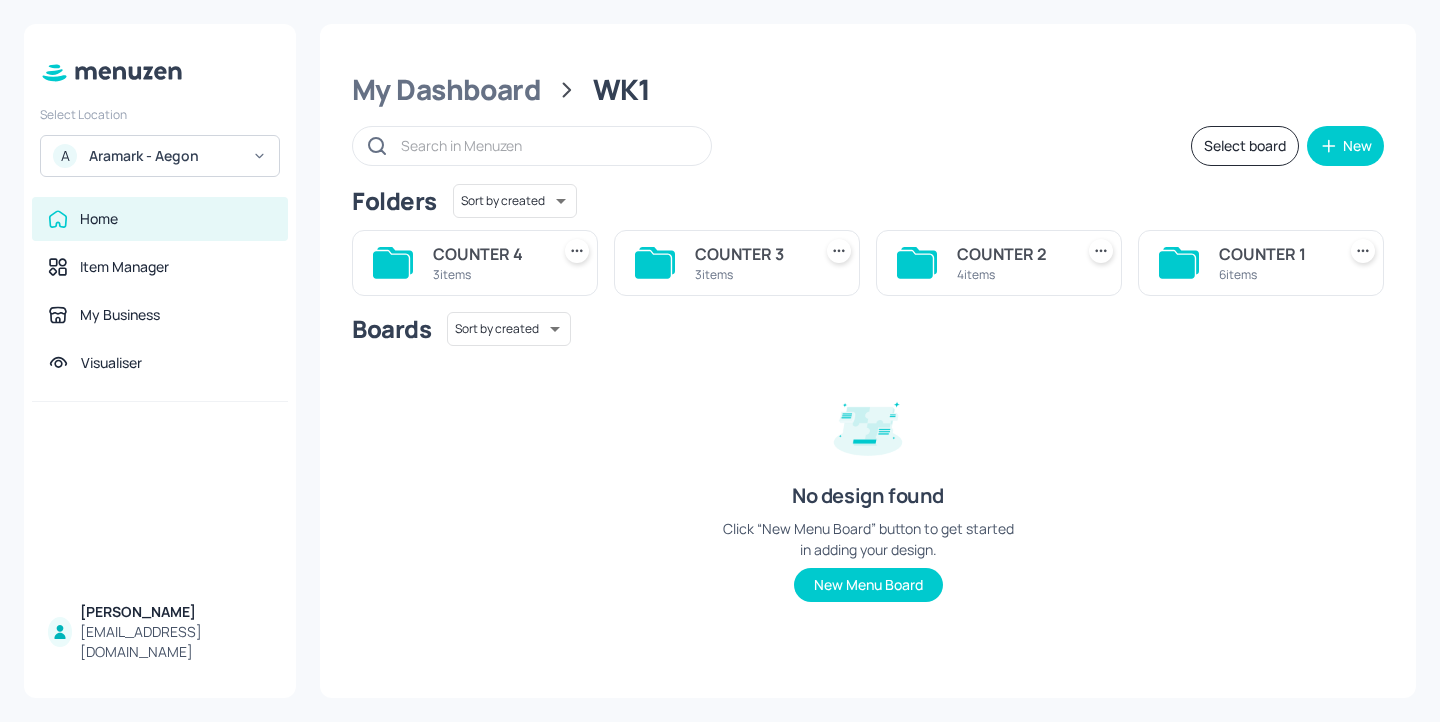 click on "4  items" at bounding box center (1011, 274) 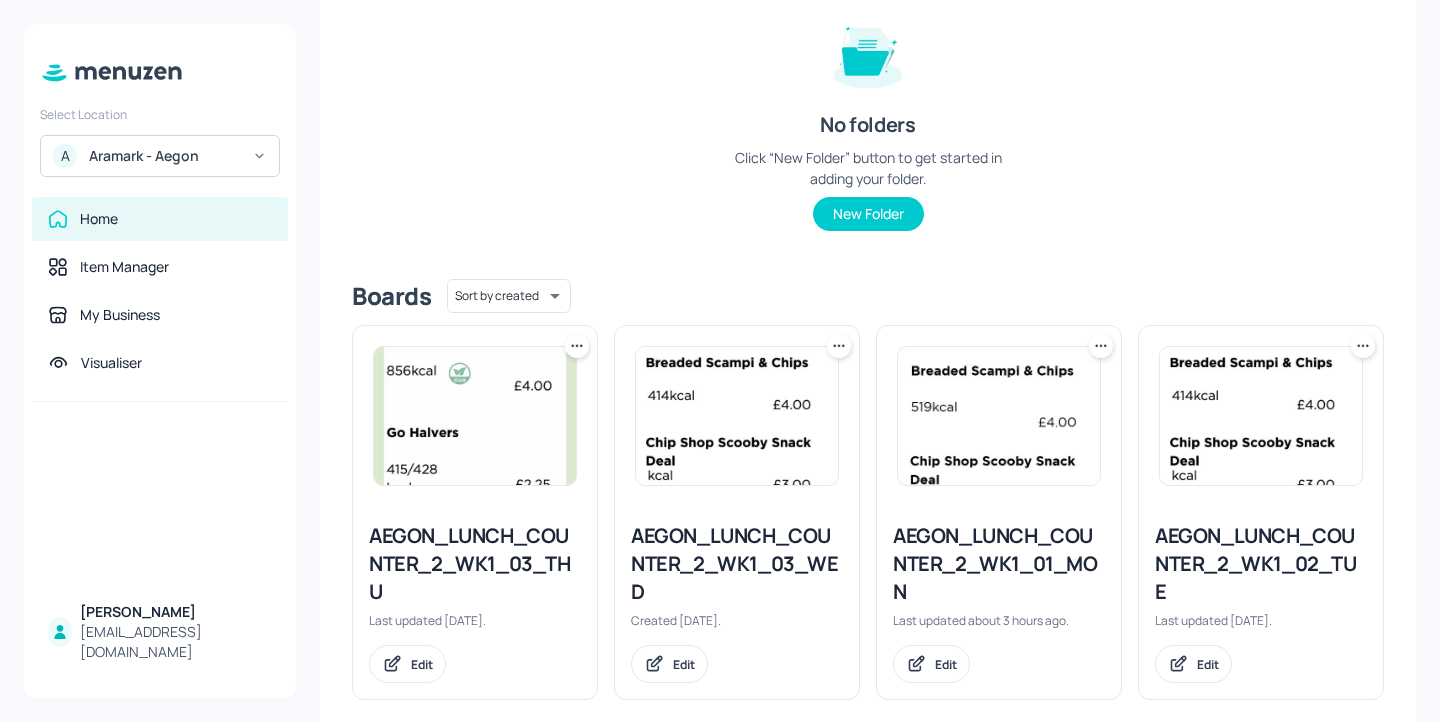 scroll, scrollTop: 269, scrollLeft: 0, axis: vertical 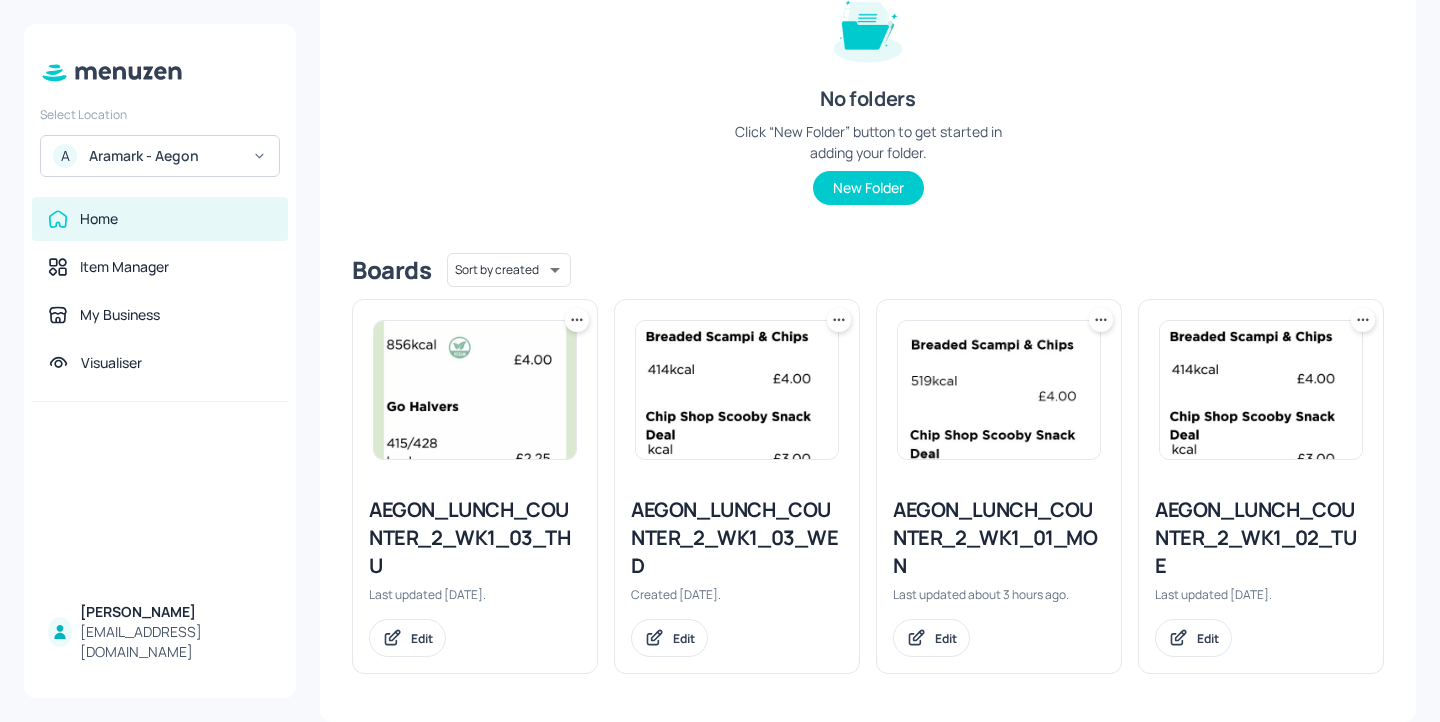 click on "AEGON_LUNCH_COUNTER_2_WK1_03_WED" at bounding box center [737, 538] 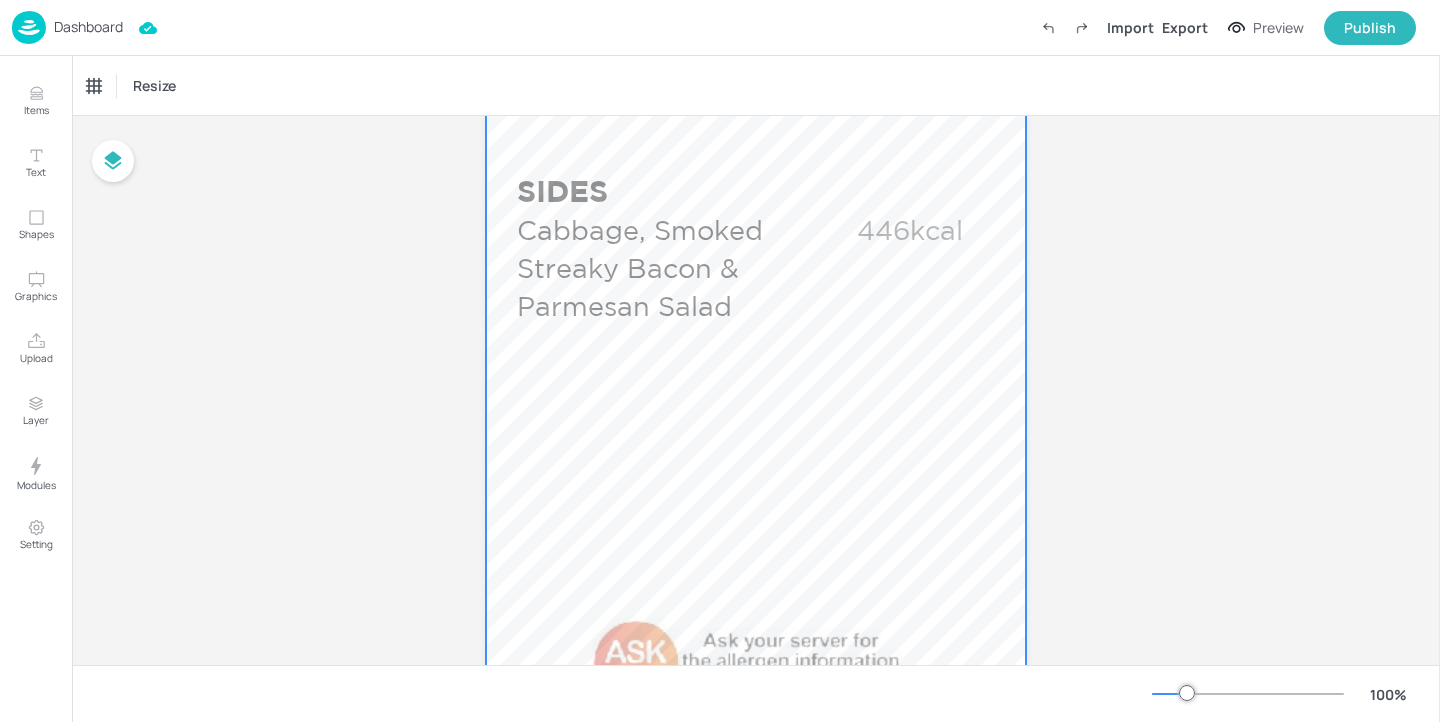 scroll, scrollTop: 1197, scrollLeft: 0, axis: vertical 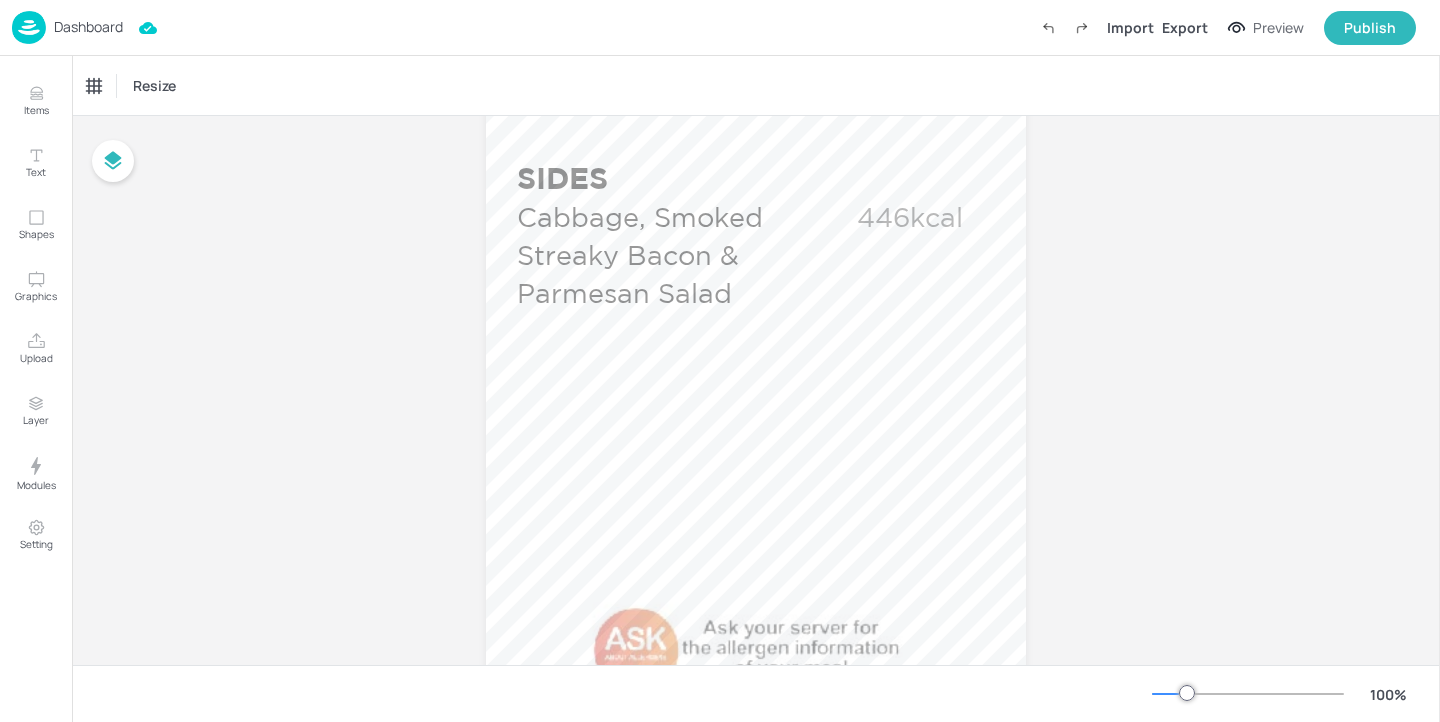 click on "Dashboard" at bounding box center (88, 27) 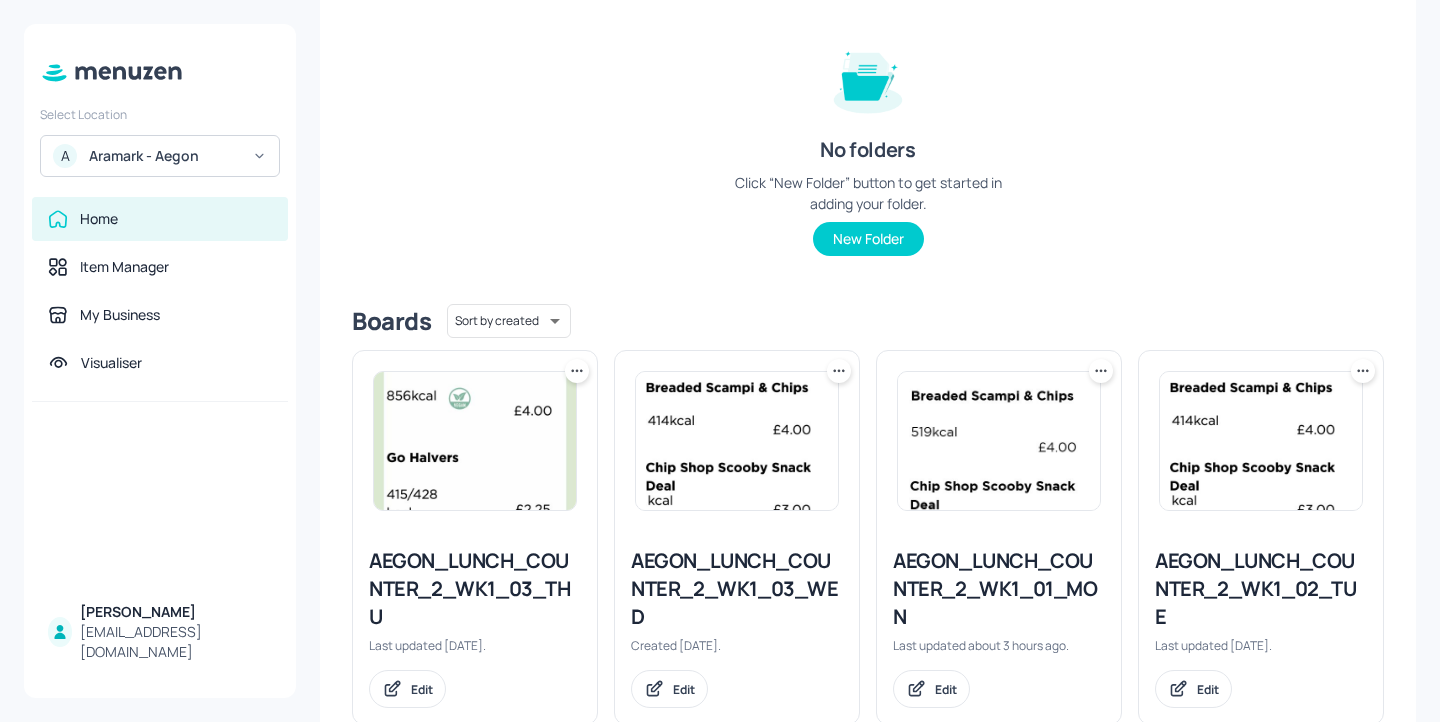 scroll, scrollTop: 269, scrollLeft: 0, axis: vertical 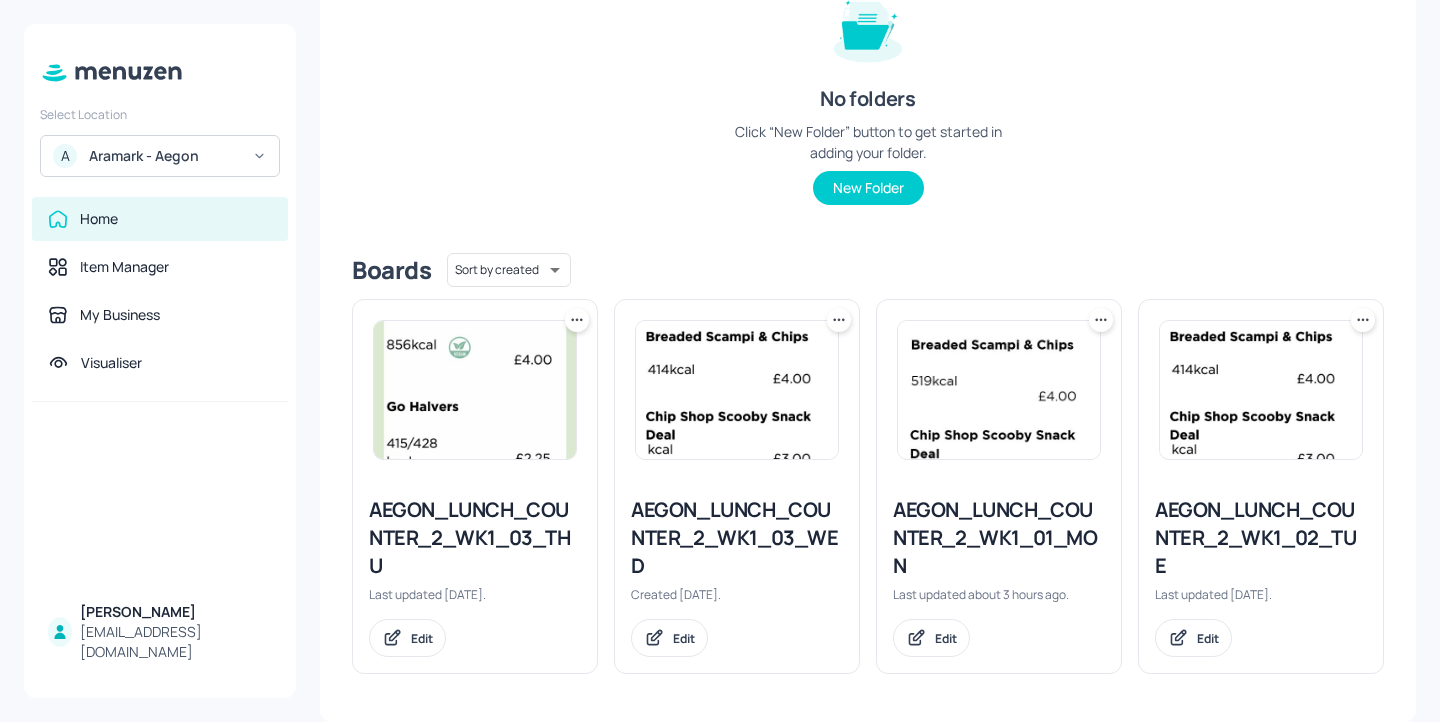 click on "AEGON_LUNCH_COUNTER_2_WK1_01_MON" at bounding box center (999, 538) 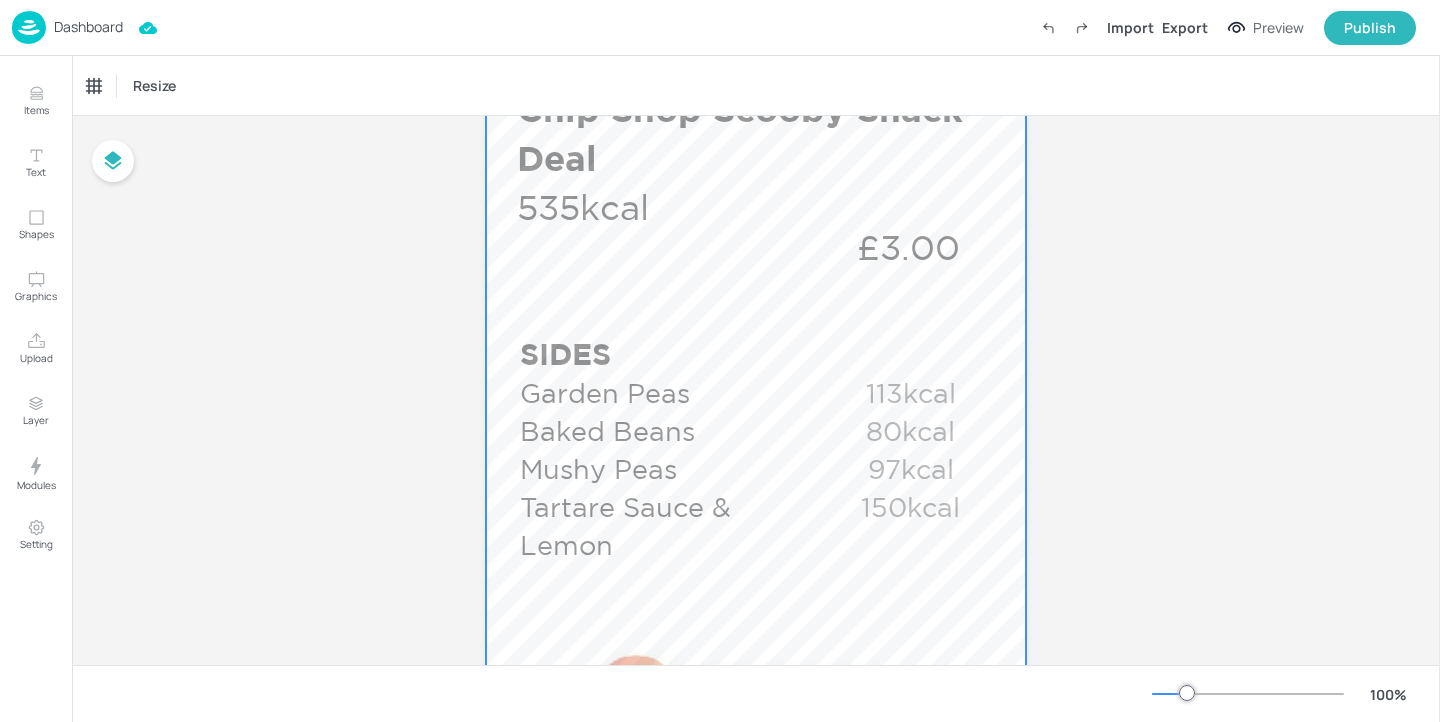 scroll, scrollTop: 1198, scrollLeft: 0, axis: vertical 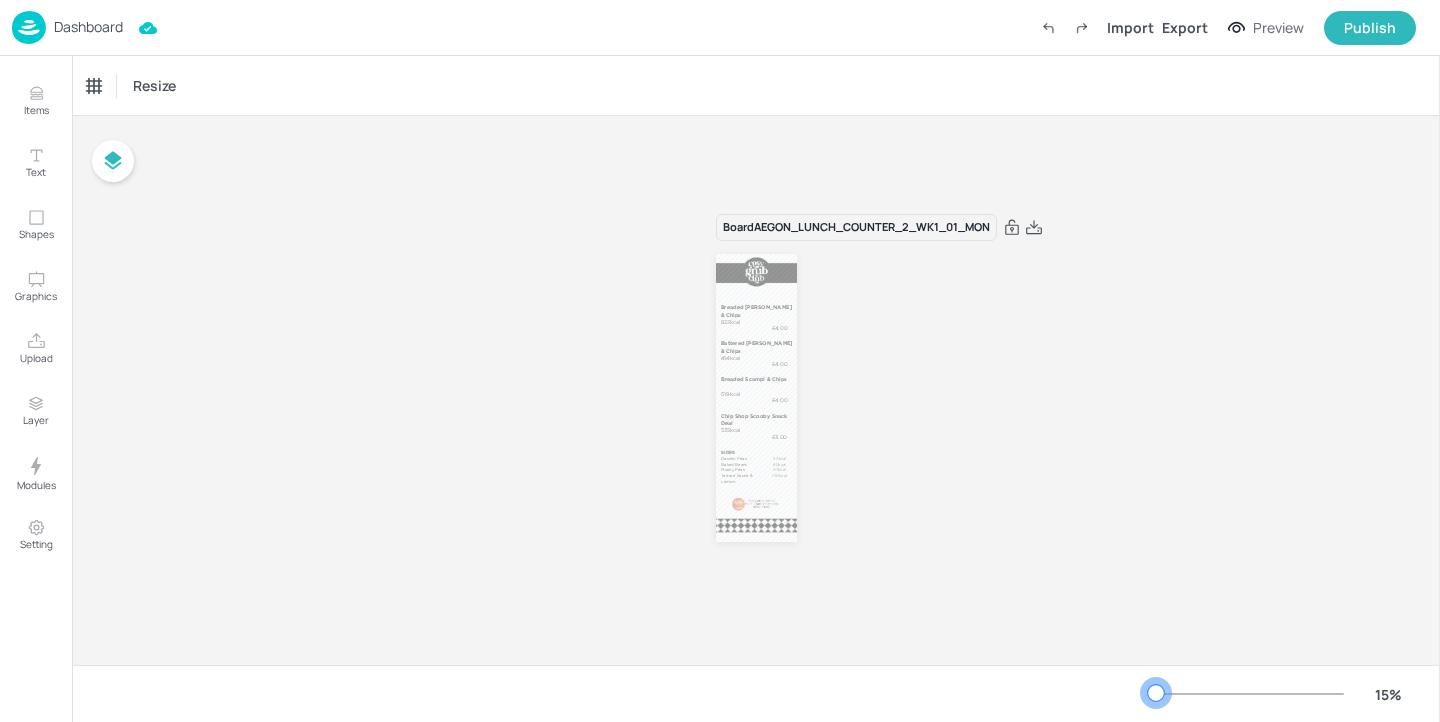 drag, startPoint x: 1185, startPoint y: 695, endPoint x: 1153, endPoint y: 692, distance: 32.140316 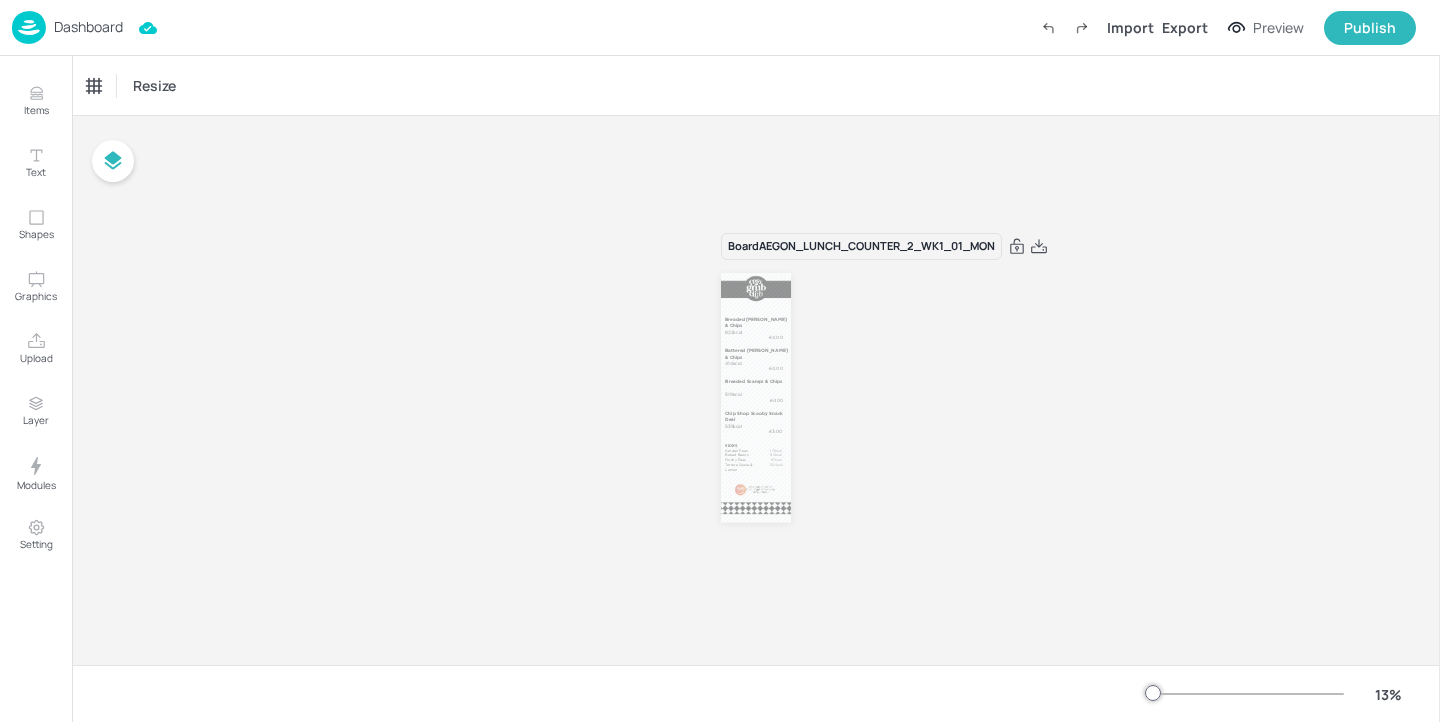 click on "13 %" at bounding box center (756, 694) 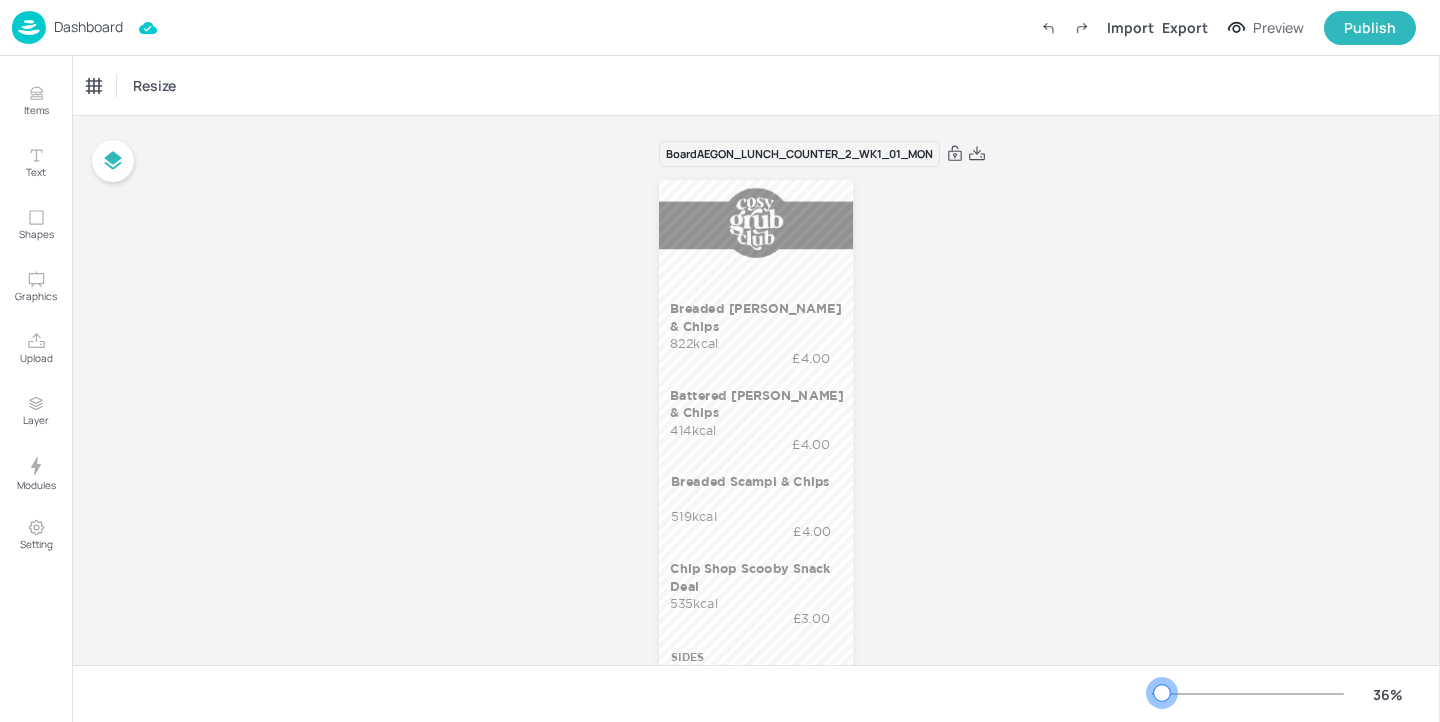 drag, startPoint x: 1146, startPoint y: 690, endPoint x: 1162, endPoint y: 692, distance: 16.124516 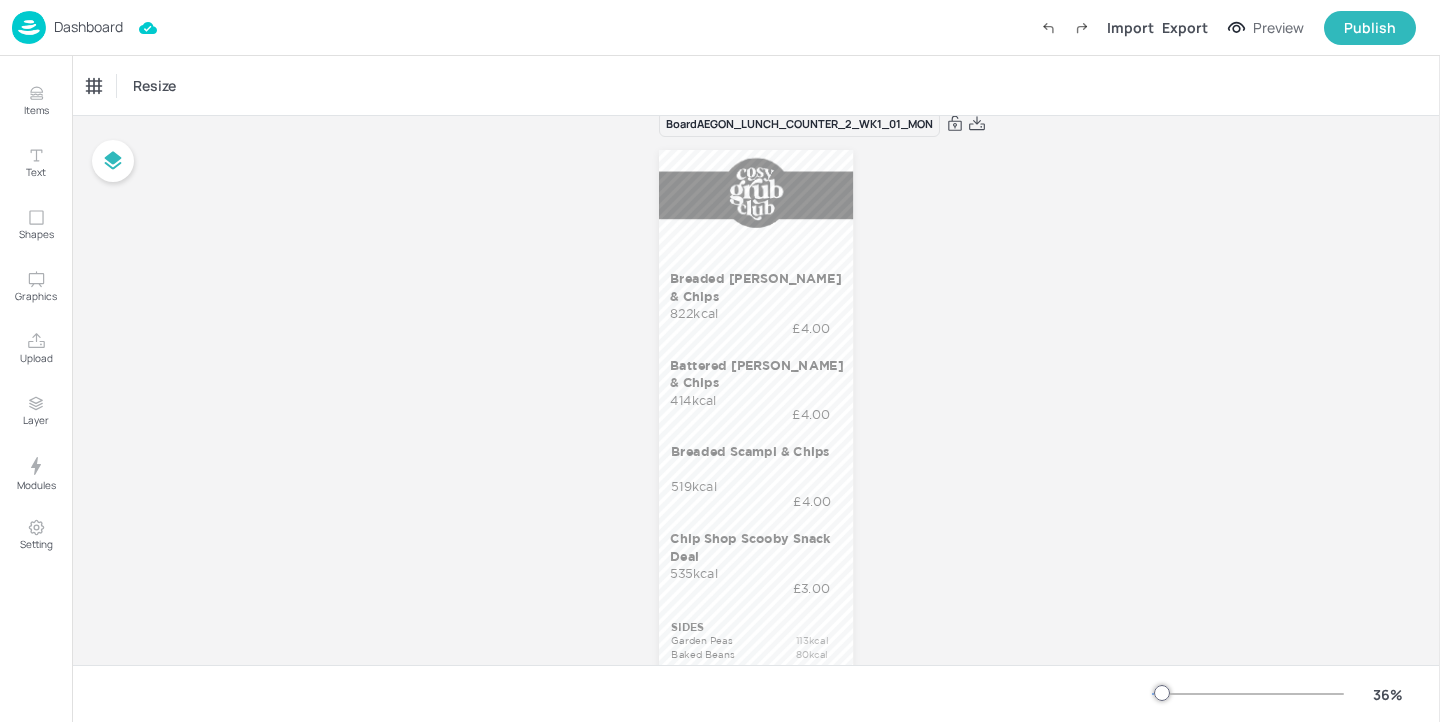 scroll, scrollTop: 0, scrollLeft: 0, axis: both 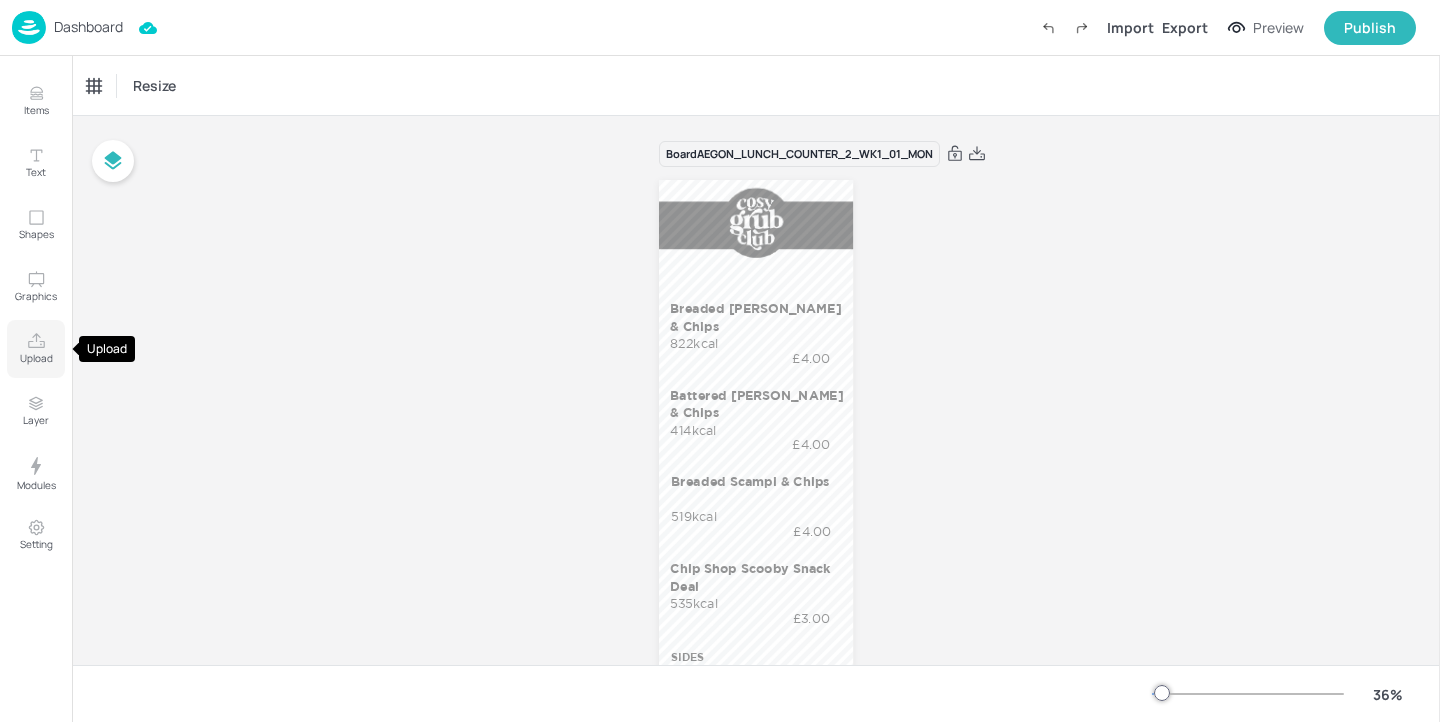 click 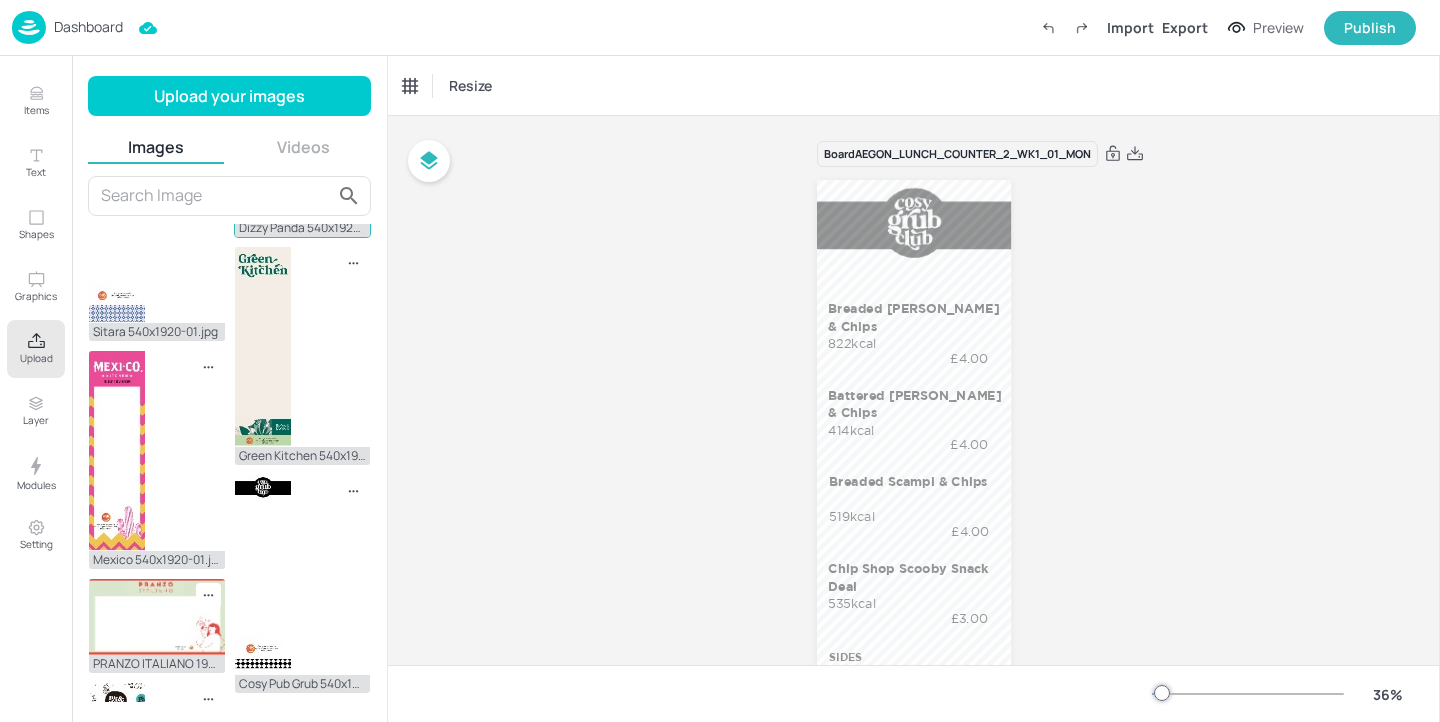 scroll, scrollTop: 240, scrollLeft: 0, axis: vertical 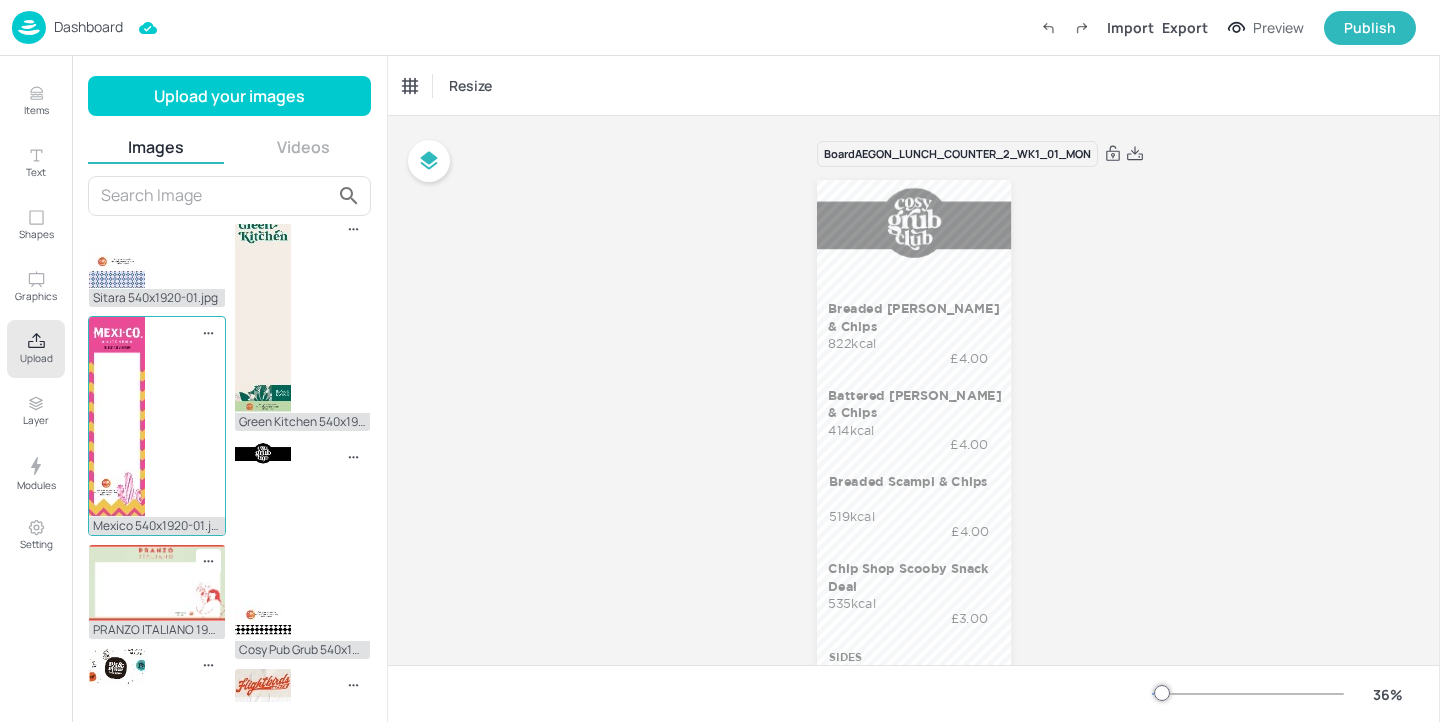 click on "Mexico 540x1920-01.jpg" at bounding box center (157, 426) 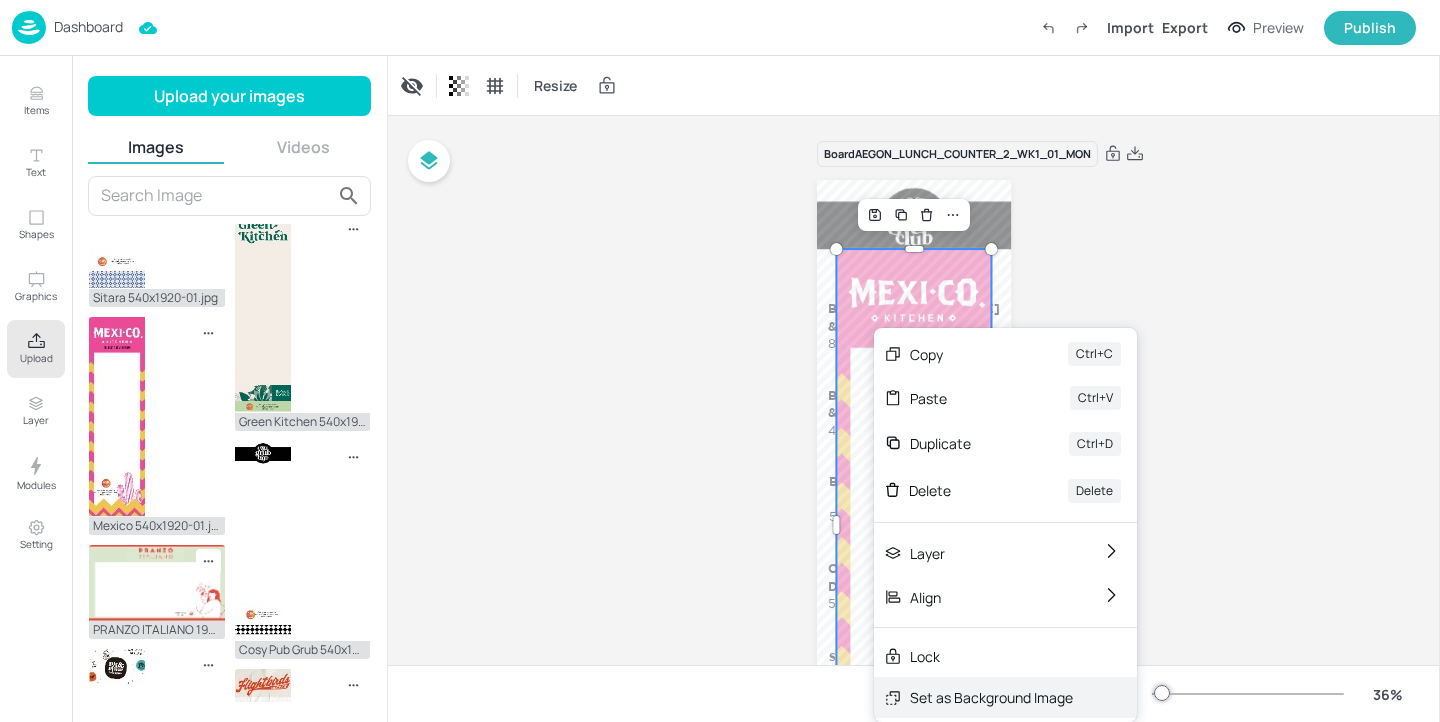 click on "Set as Background Image" at bounding box center [991, 697] 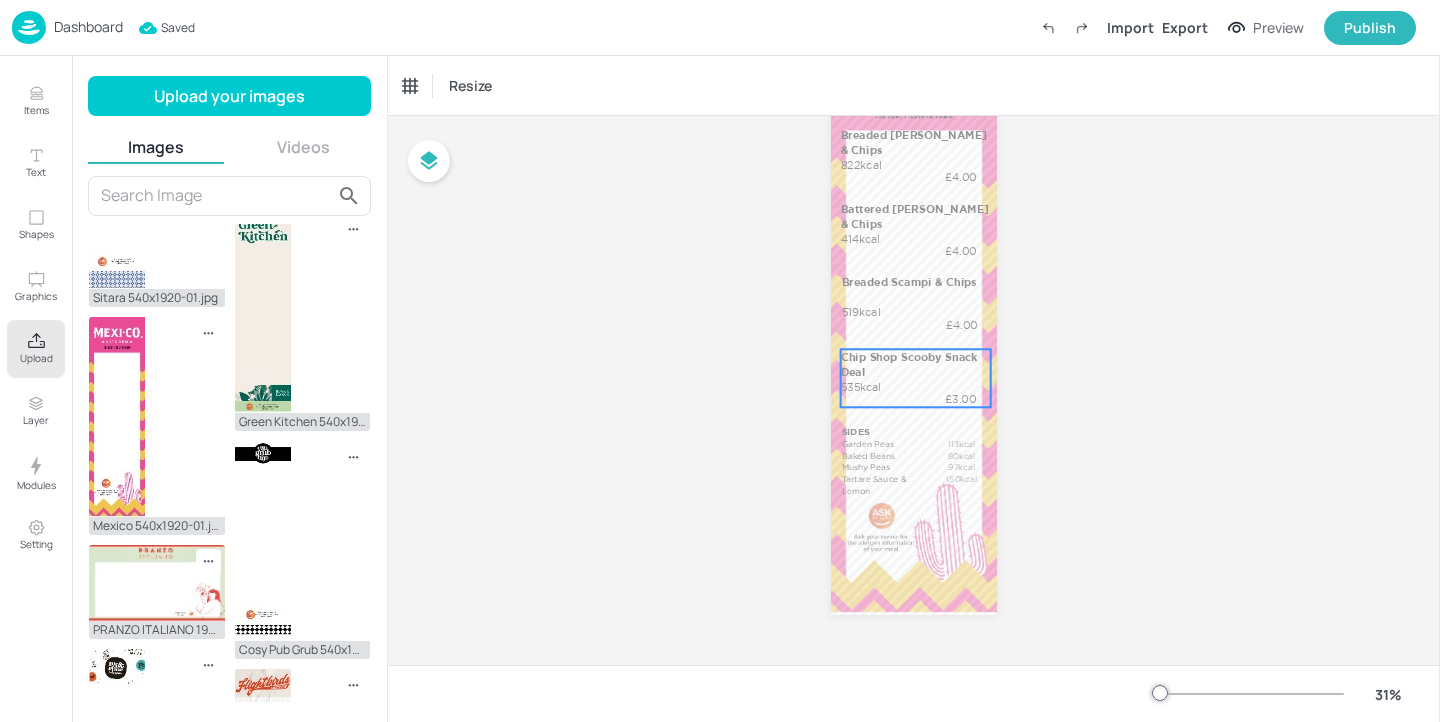 scroll, scrollTop: 80, scrollLeft: 0, axis: vertical 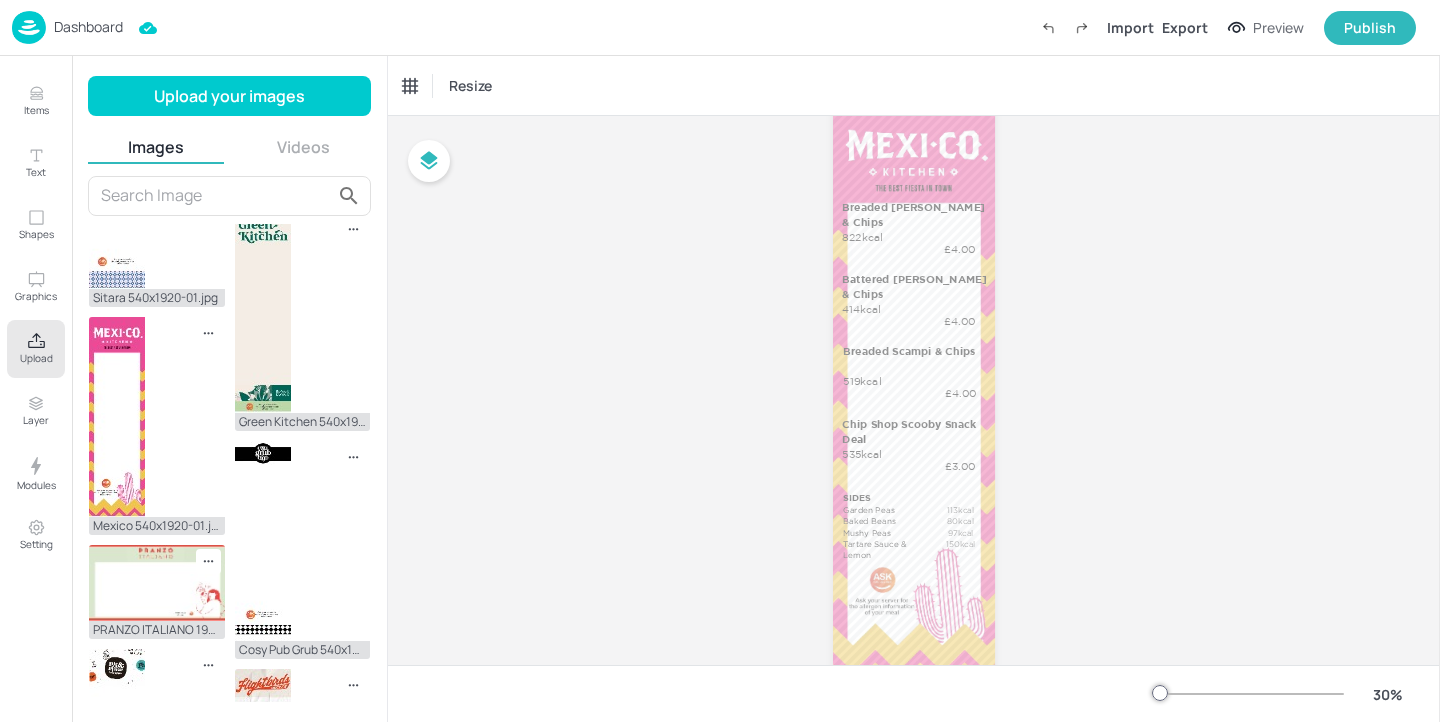 click on "Dashboard" at bounding box center [67, 27] 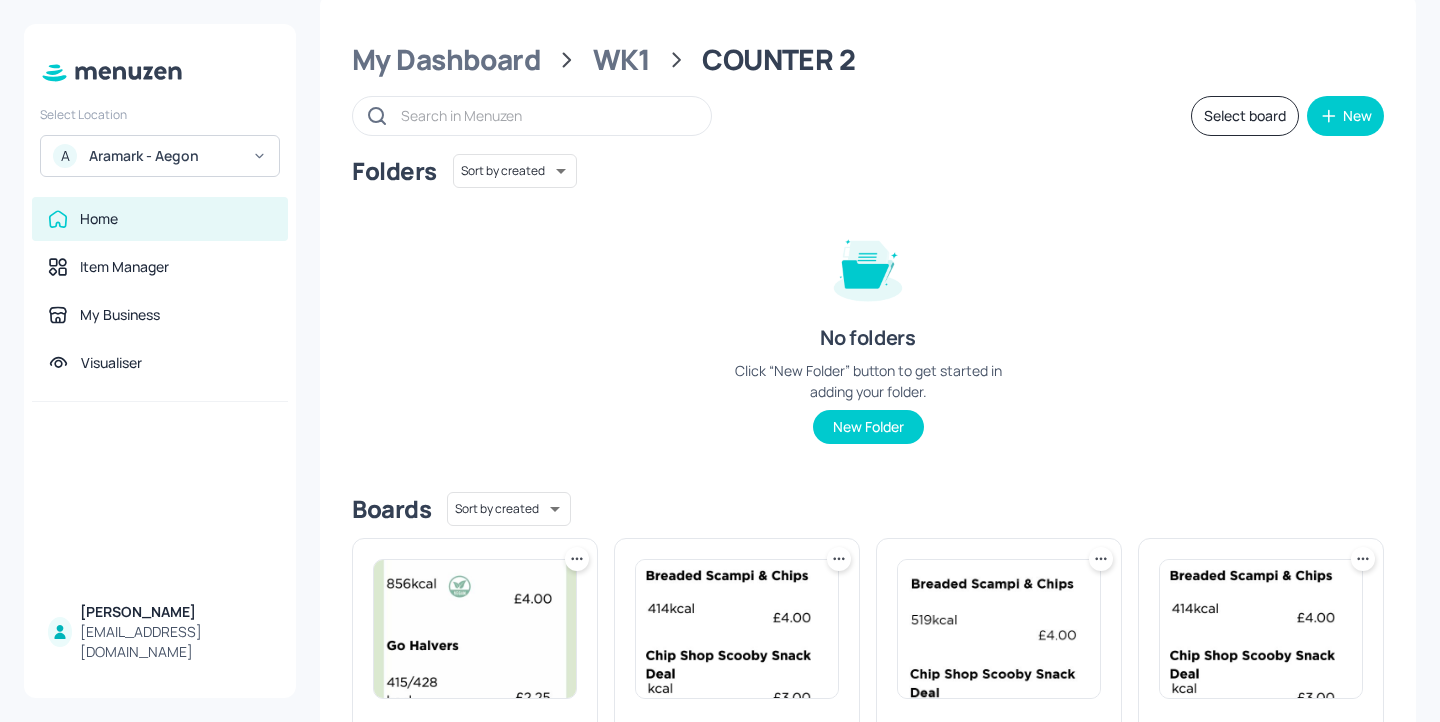 scroll, scrollTop: 0, scrollLeft: 0, axis: both 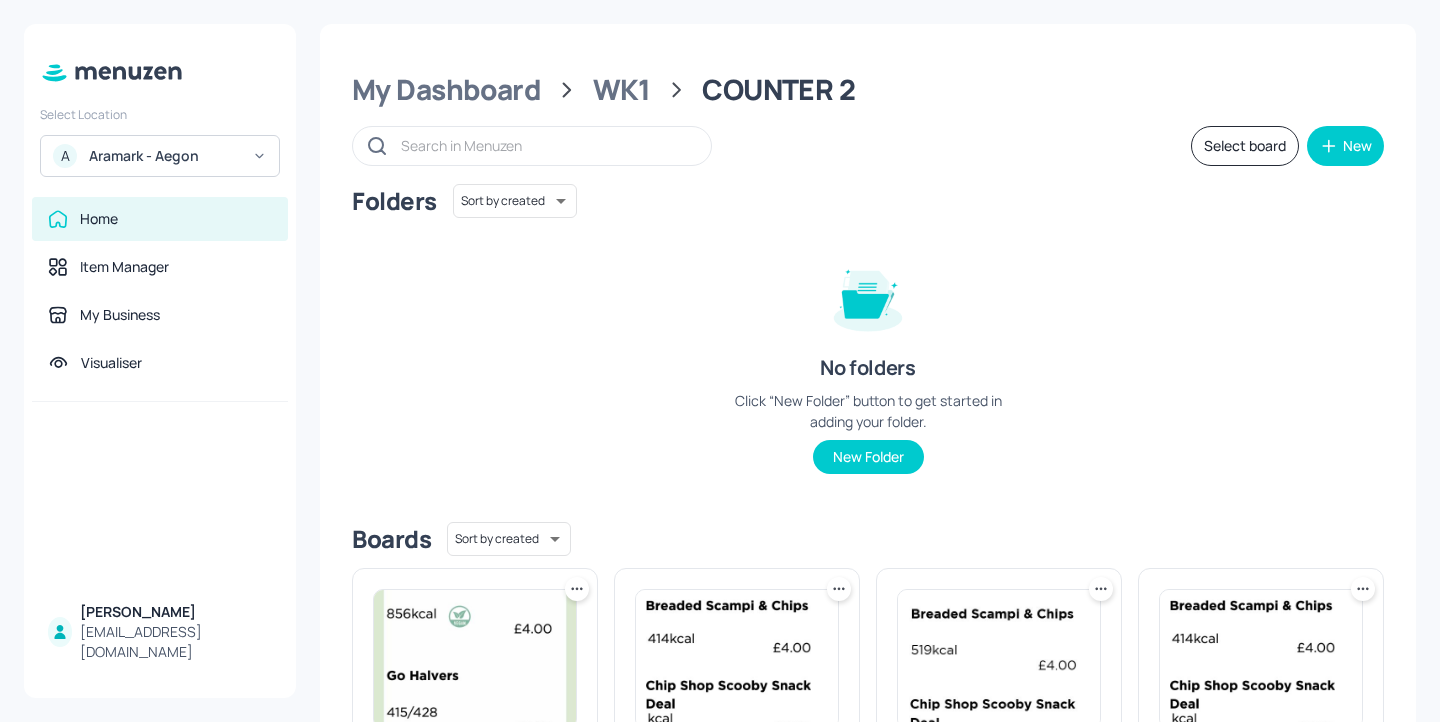click on "COUNTER 2" at bounding box center (778, 90) 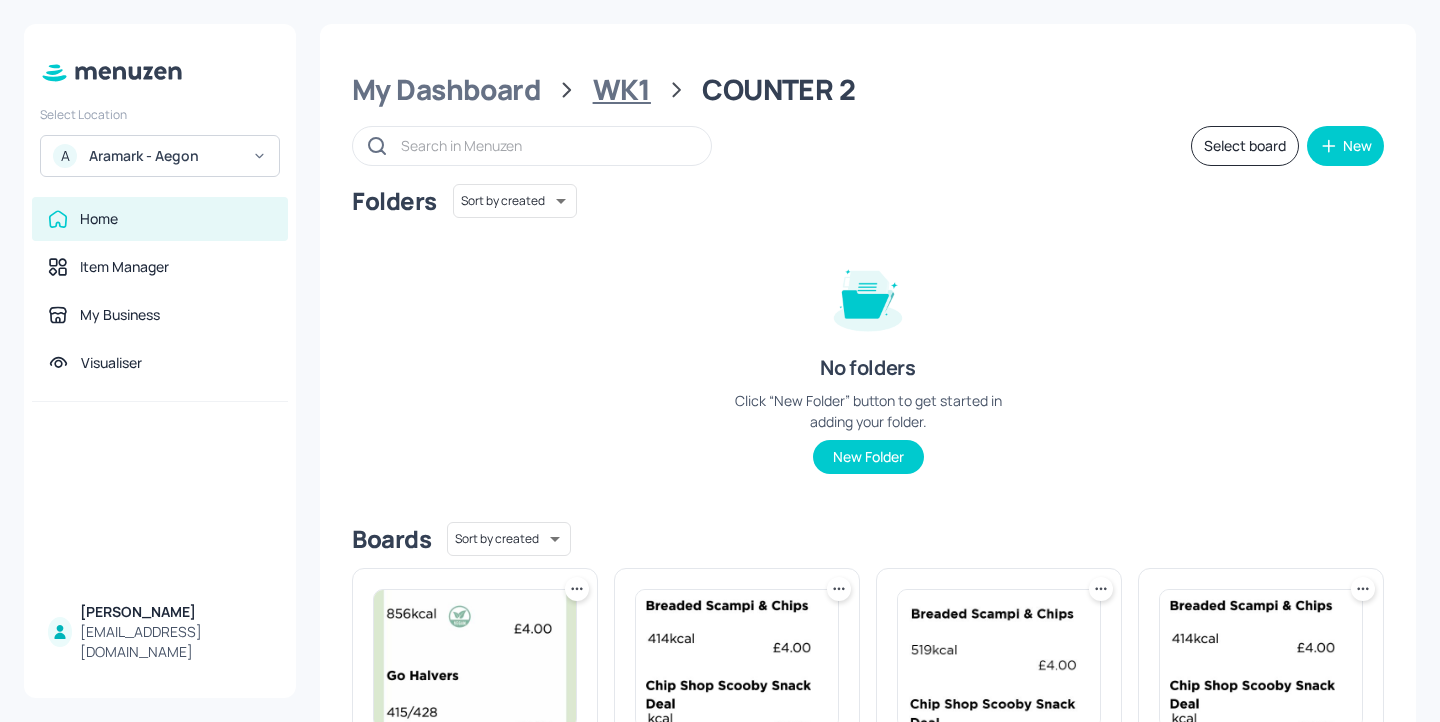 click on "WK1" at bounding box center (622, 90) 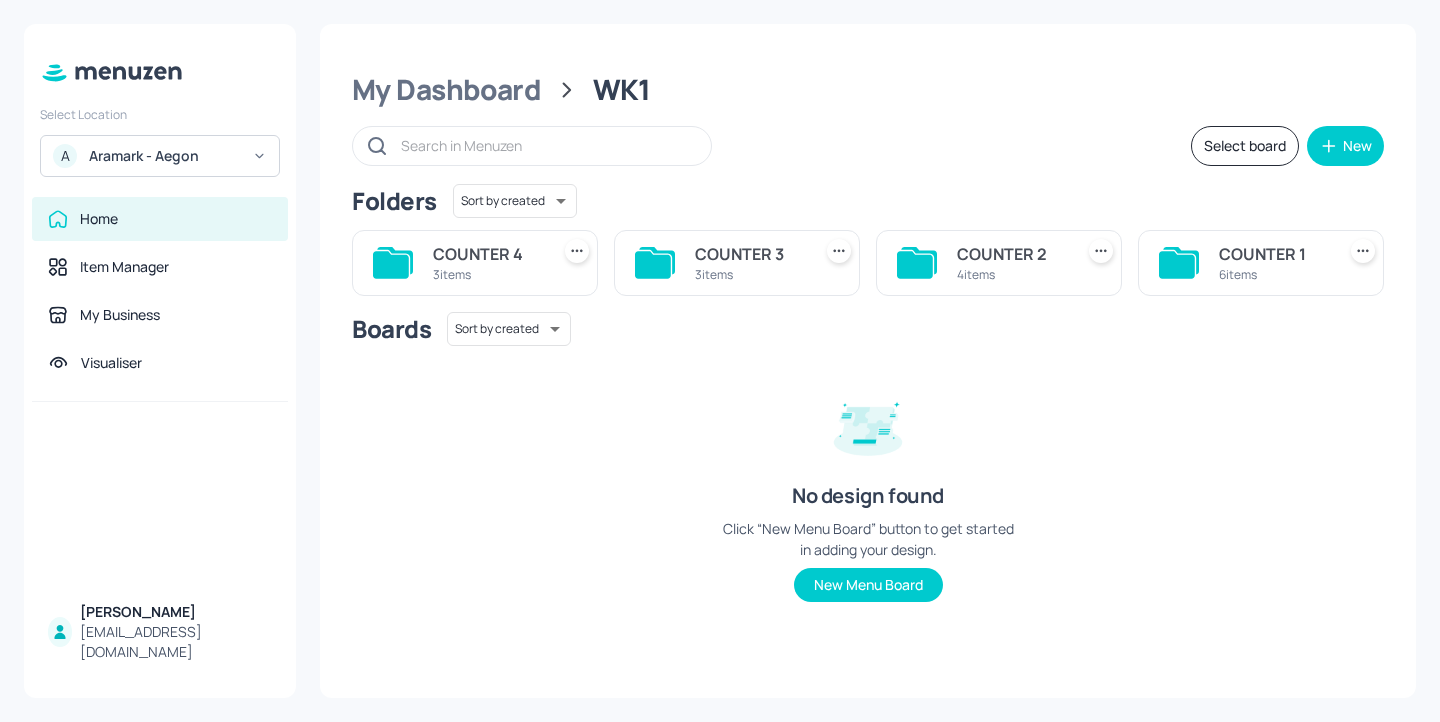 click on "3  items" at bounding box center [487, 274] 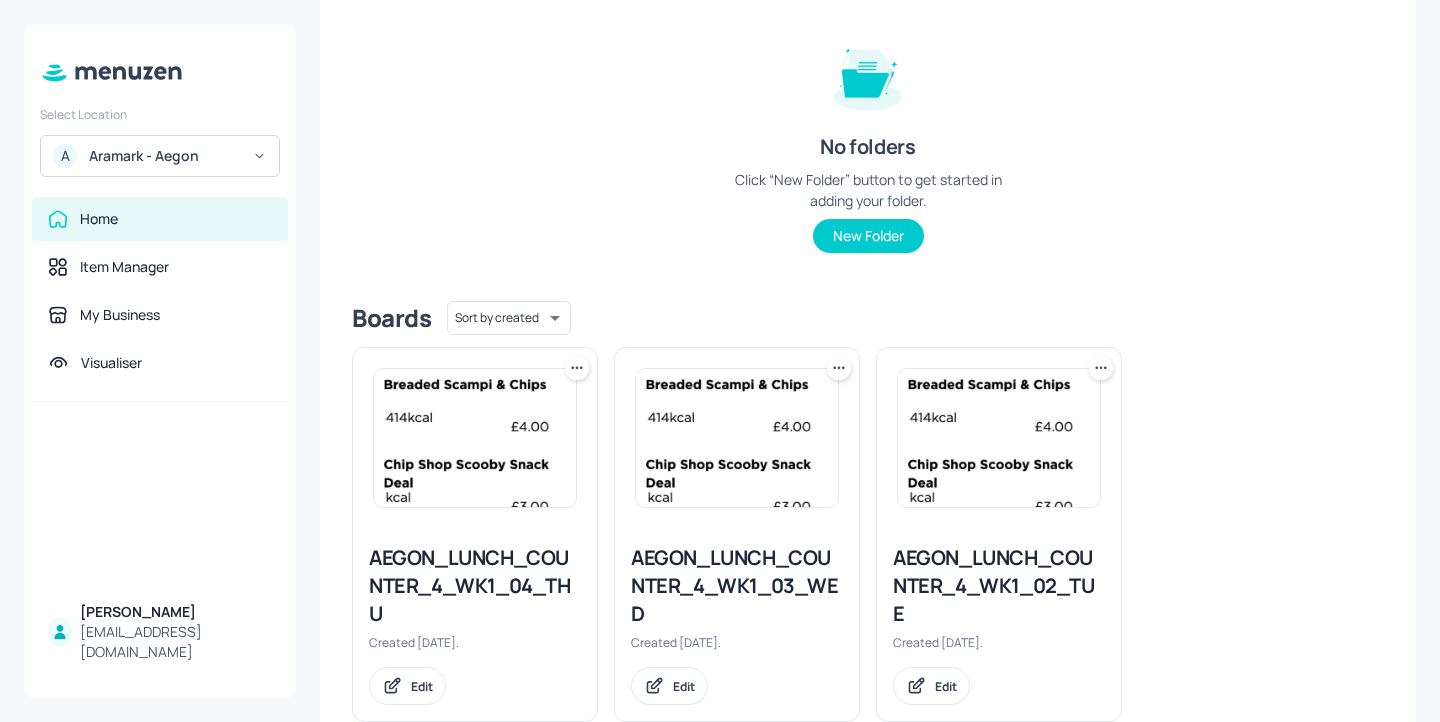 scroll, scrollTop: 269, scrollLeft: 0, axis: vertical 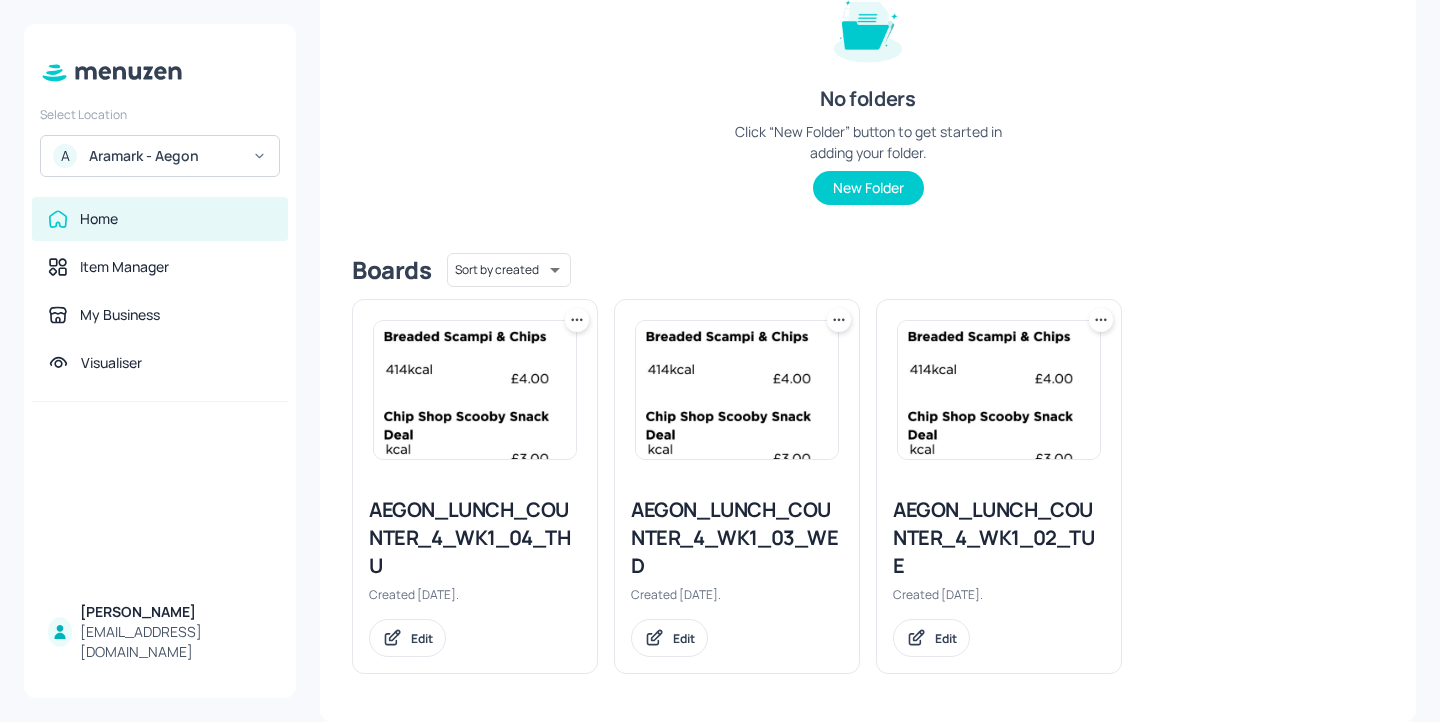 click on "AEGON_LUNCH_COUNTER_4_WK1_03_WED" at bounding box center (737, 538) 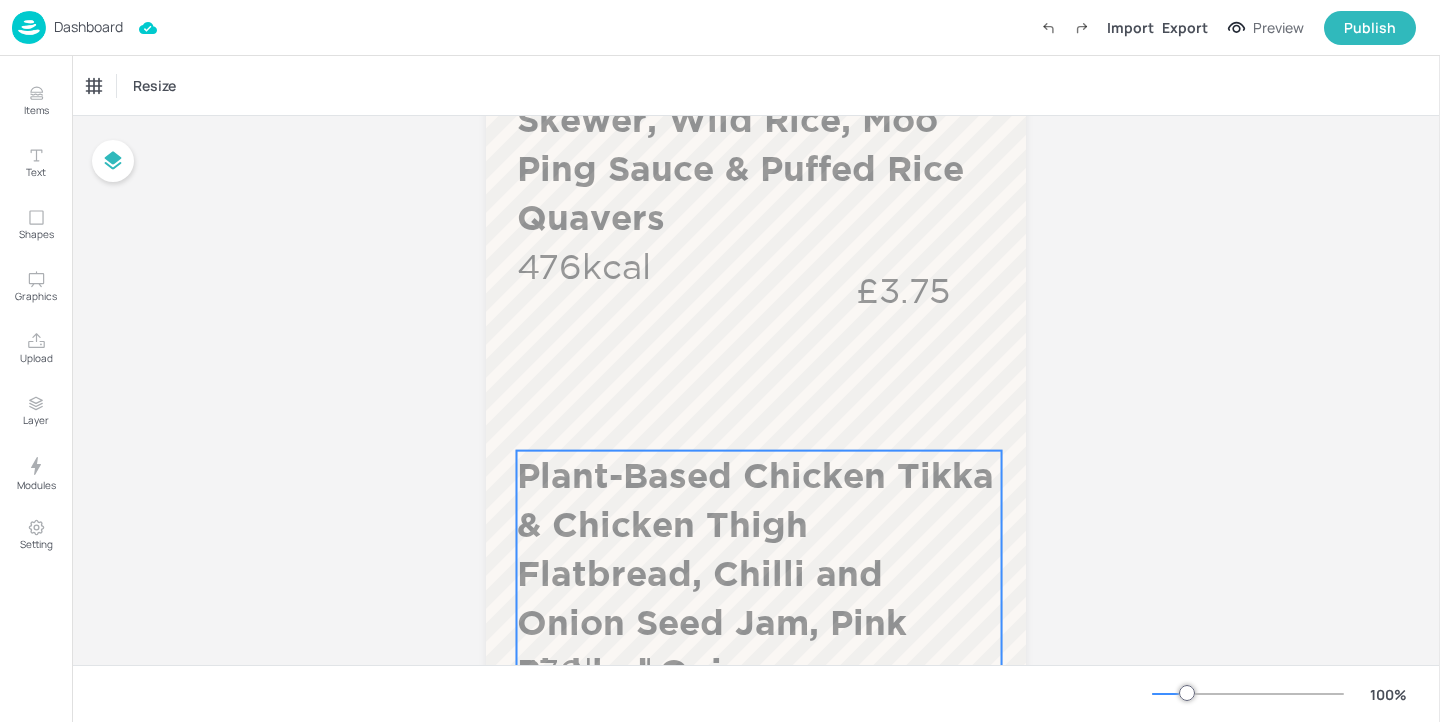scroll, scrollTop: 682, scrollLeft: 0, axis: vertical 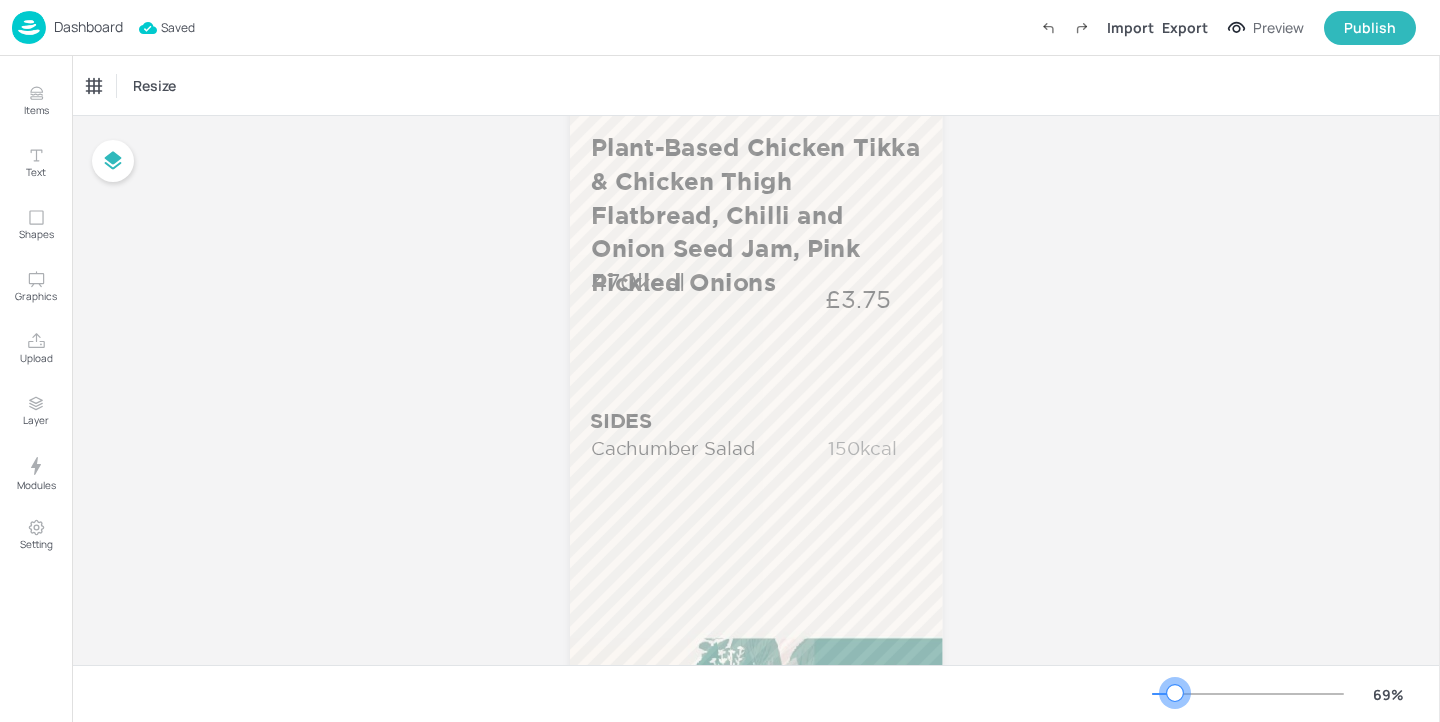 drag, startPoint x: 1190, startPoint y: 695, endPoint x: 1175, endPoint y: 694, distance: 15.033297 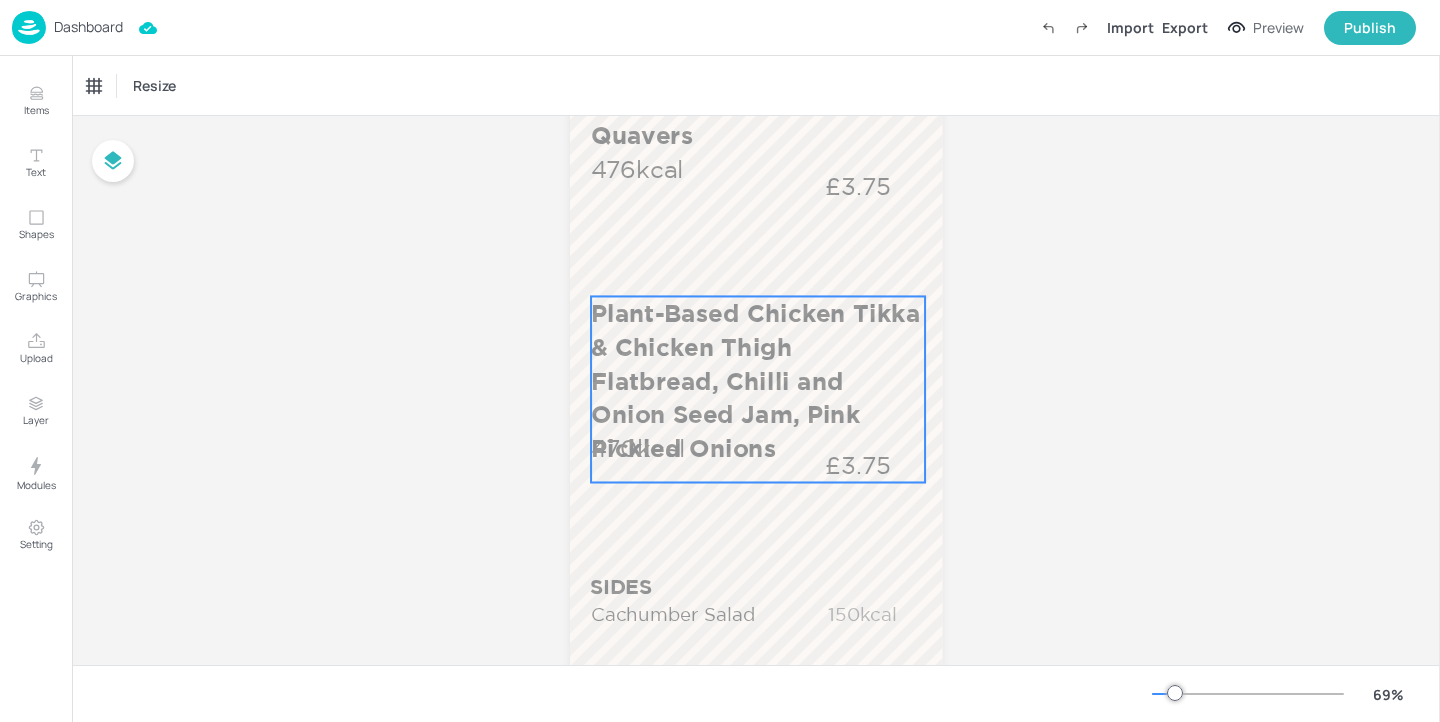 scroll, scrollTop: 531, scrollLeft: 0, axis: vertical 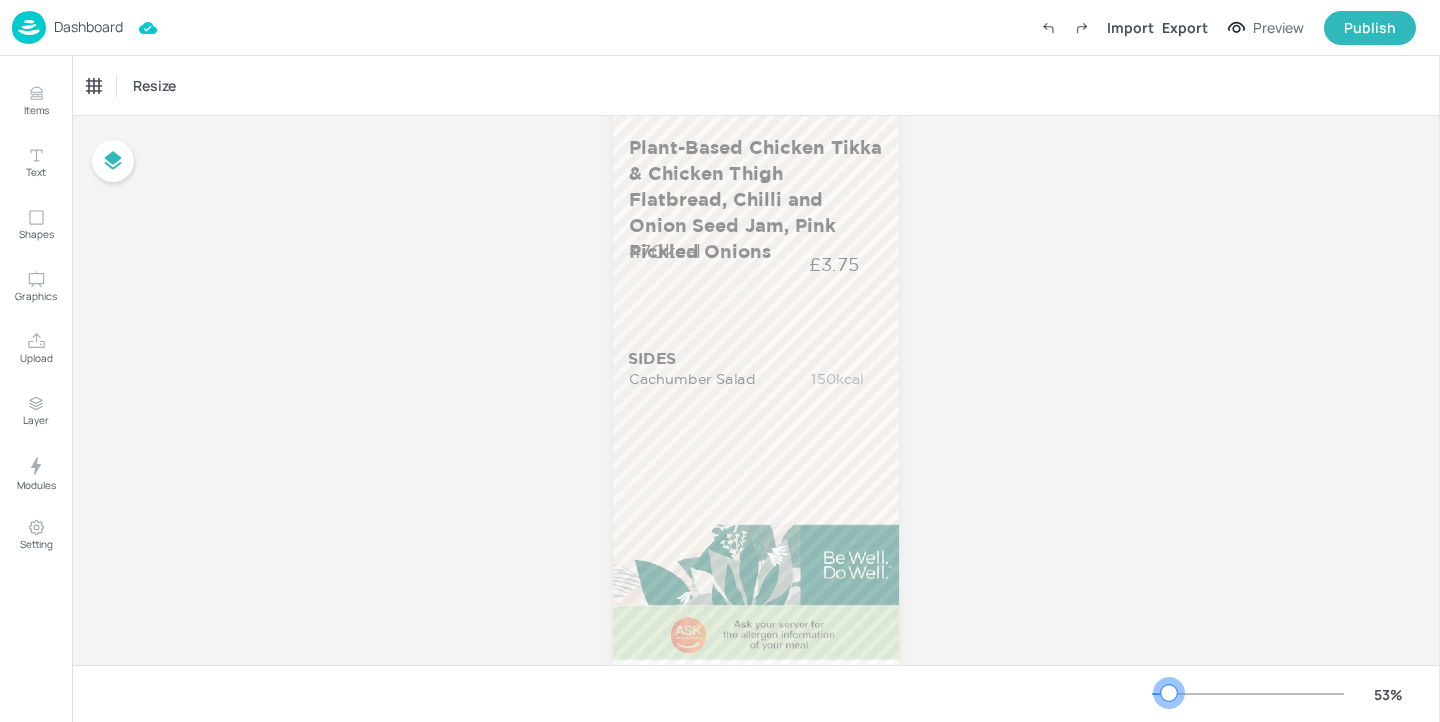 click at bounding box center (1169, 693) 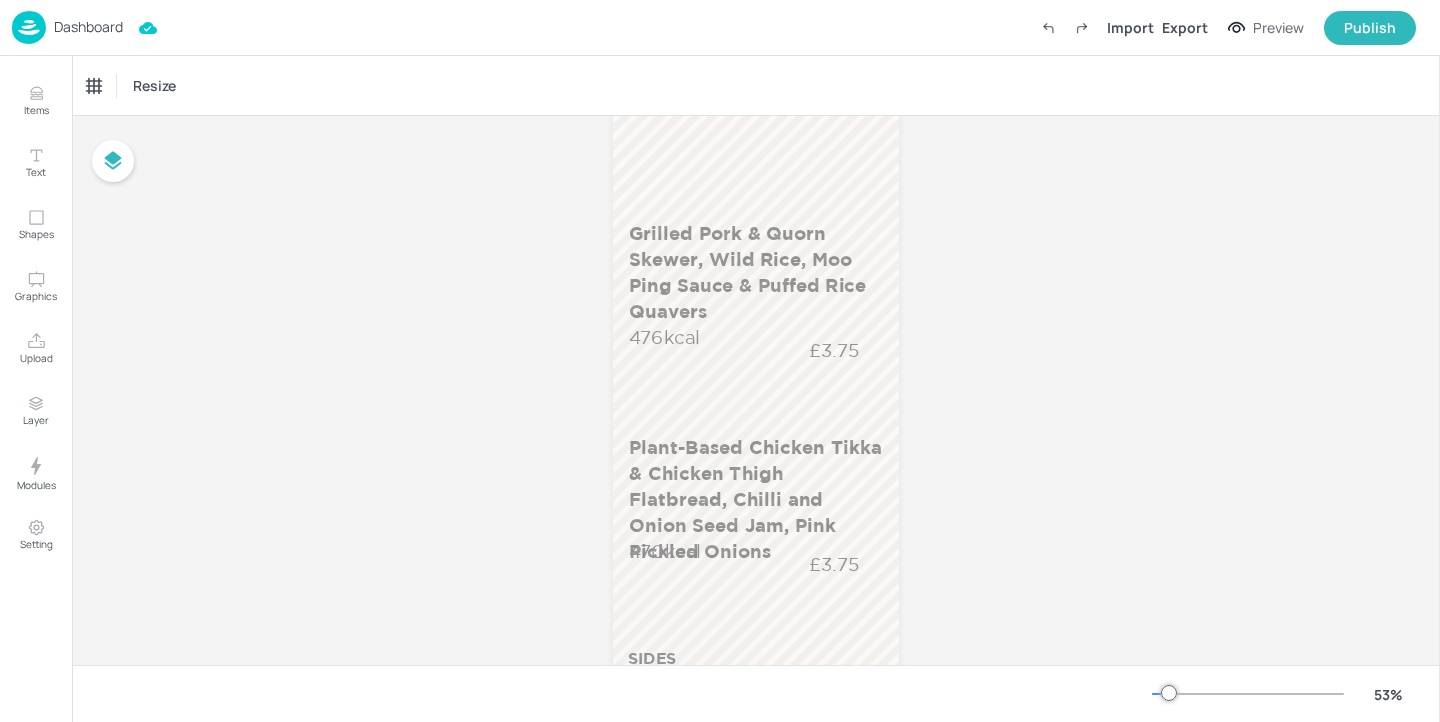 scroll, scrollTop: 237, scrollLeft: 0, axis: vertical 